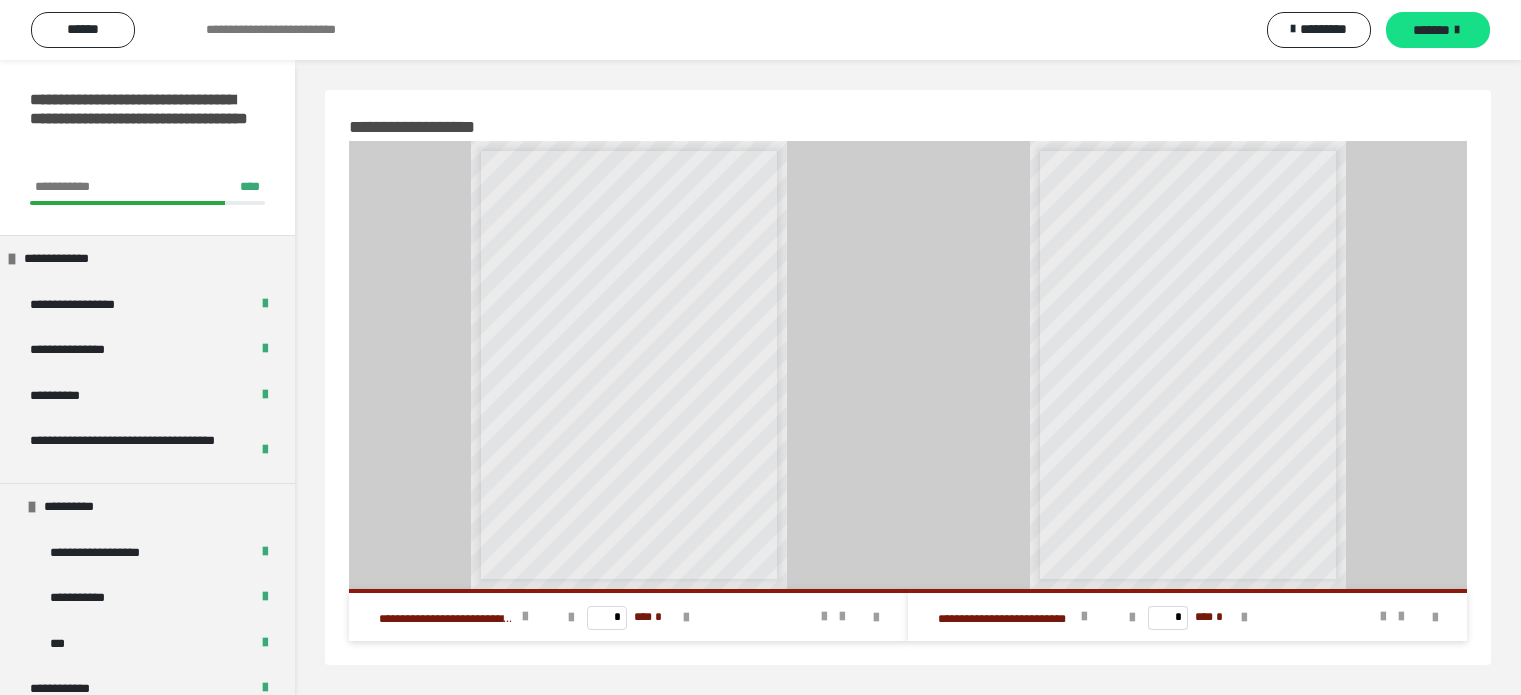 scroll, scrollTop: 0, scrollLeft: 0, axis: both 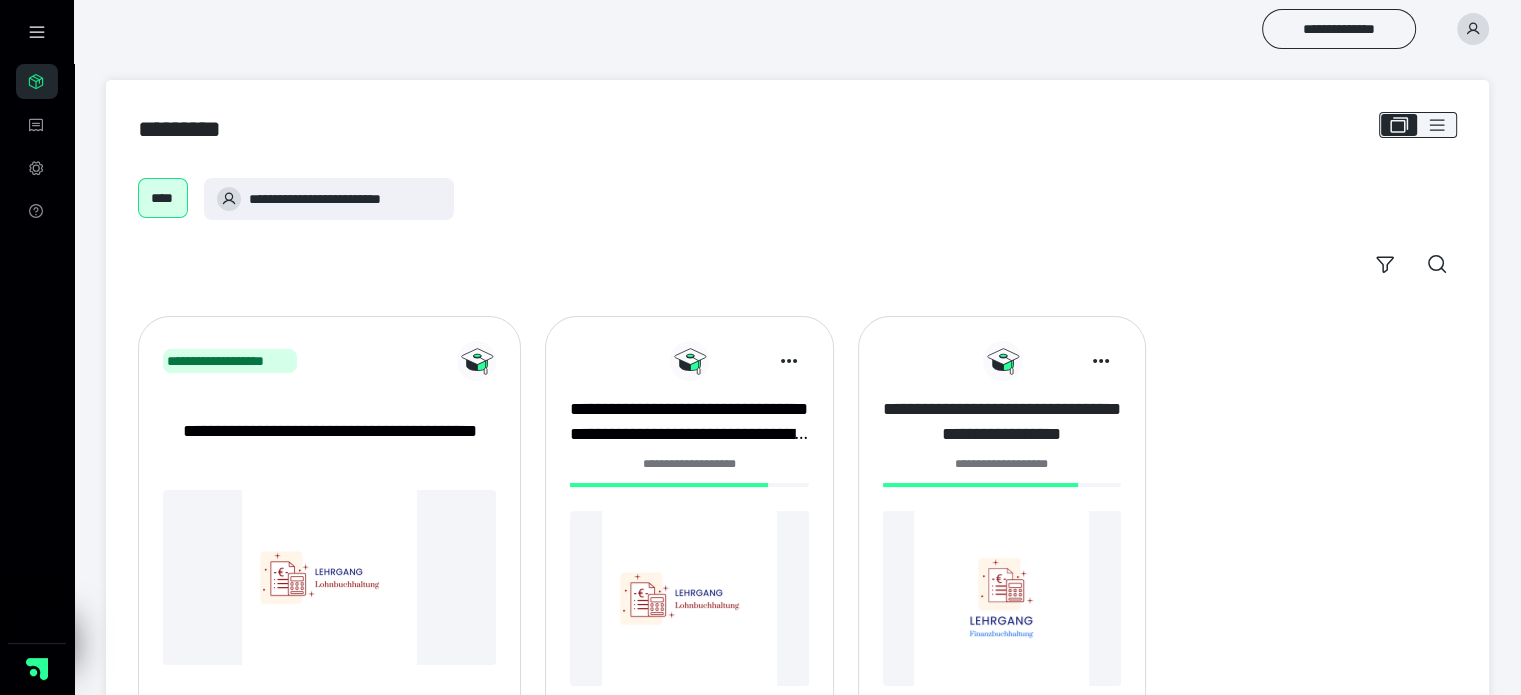 click on "**********" at bounding box center (1002, 422) 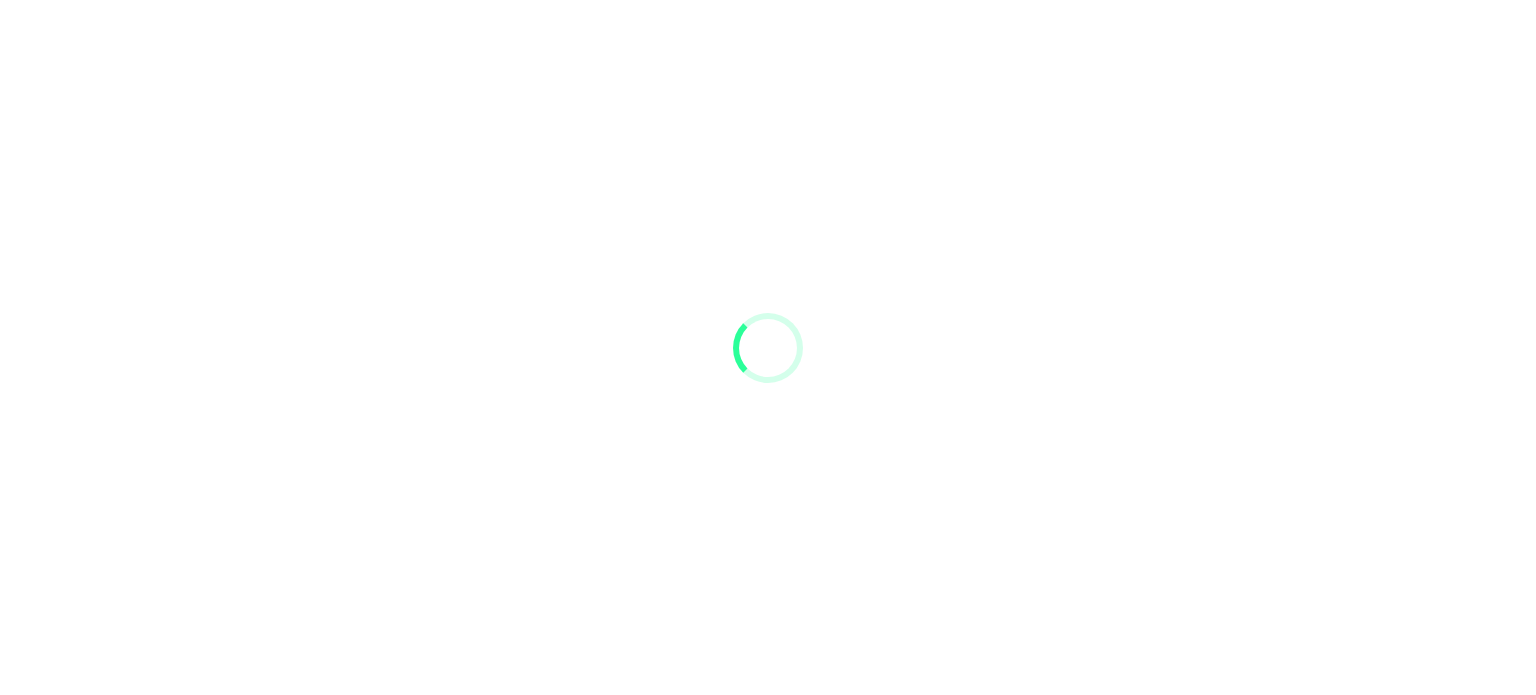 scroll, scrollTop: 0, scrollLeft: 0, axis: both 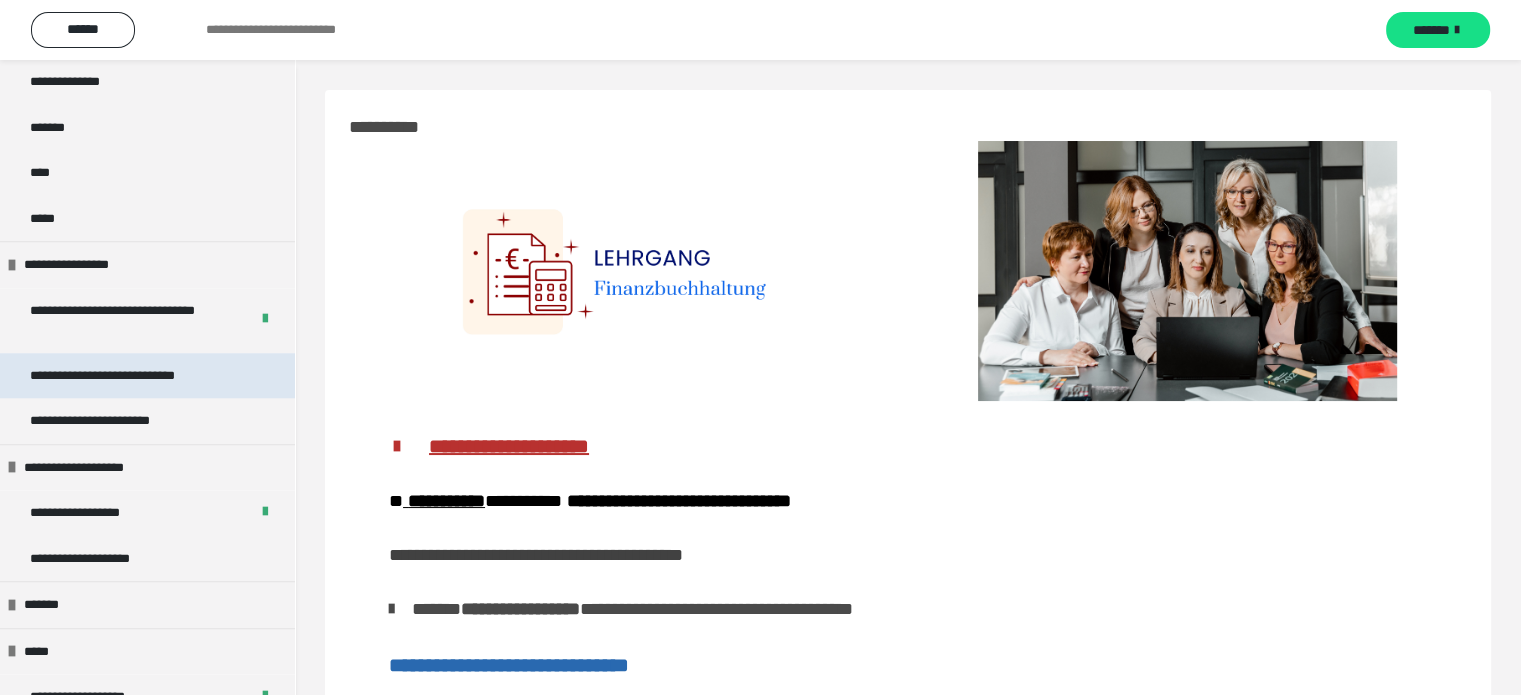 click on "**********" at bounding box center (131, 376) 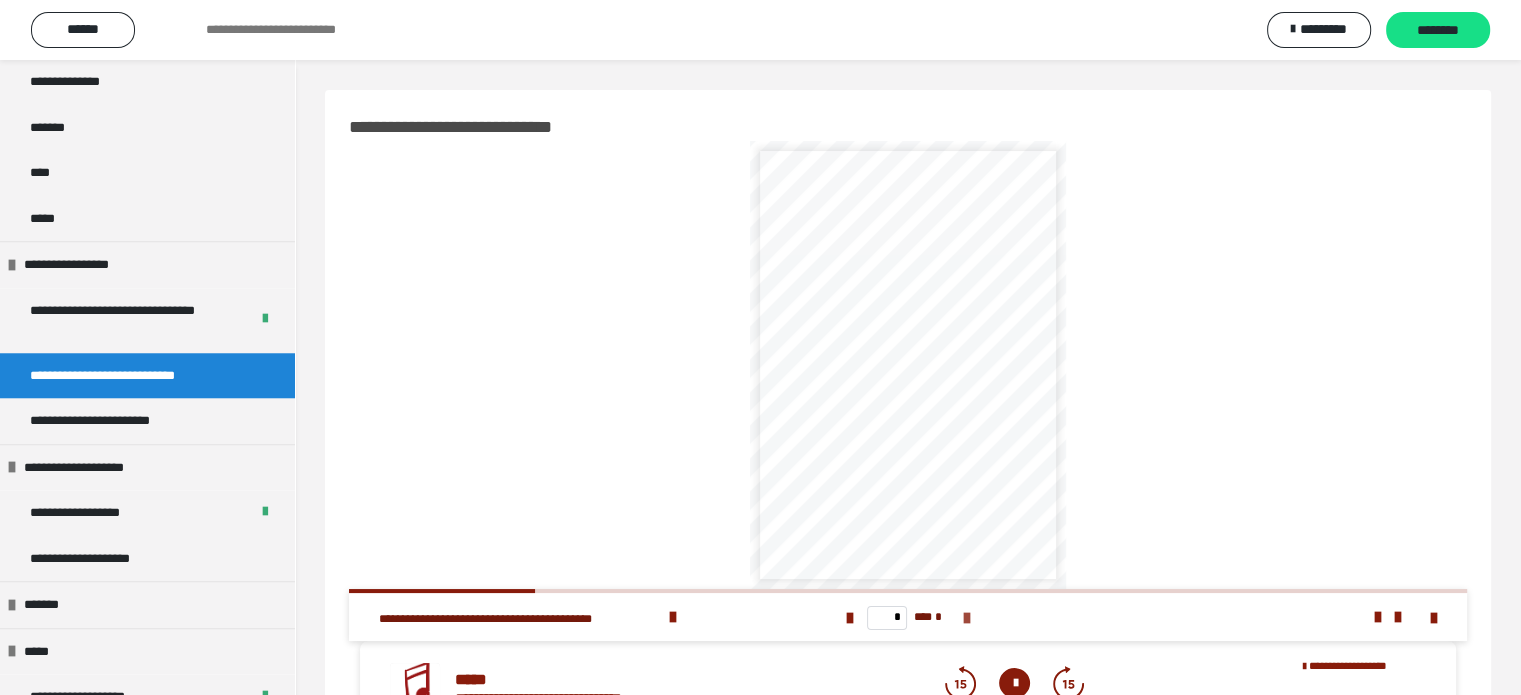click at bounding box center (966, 618) 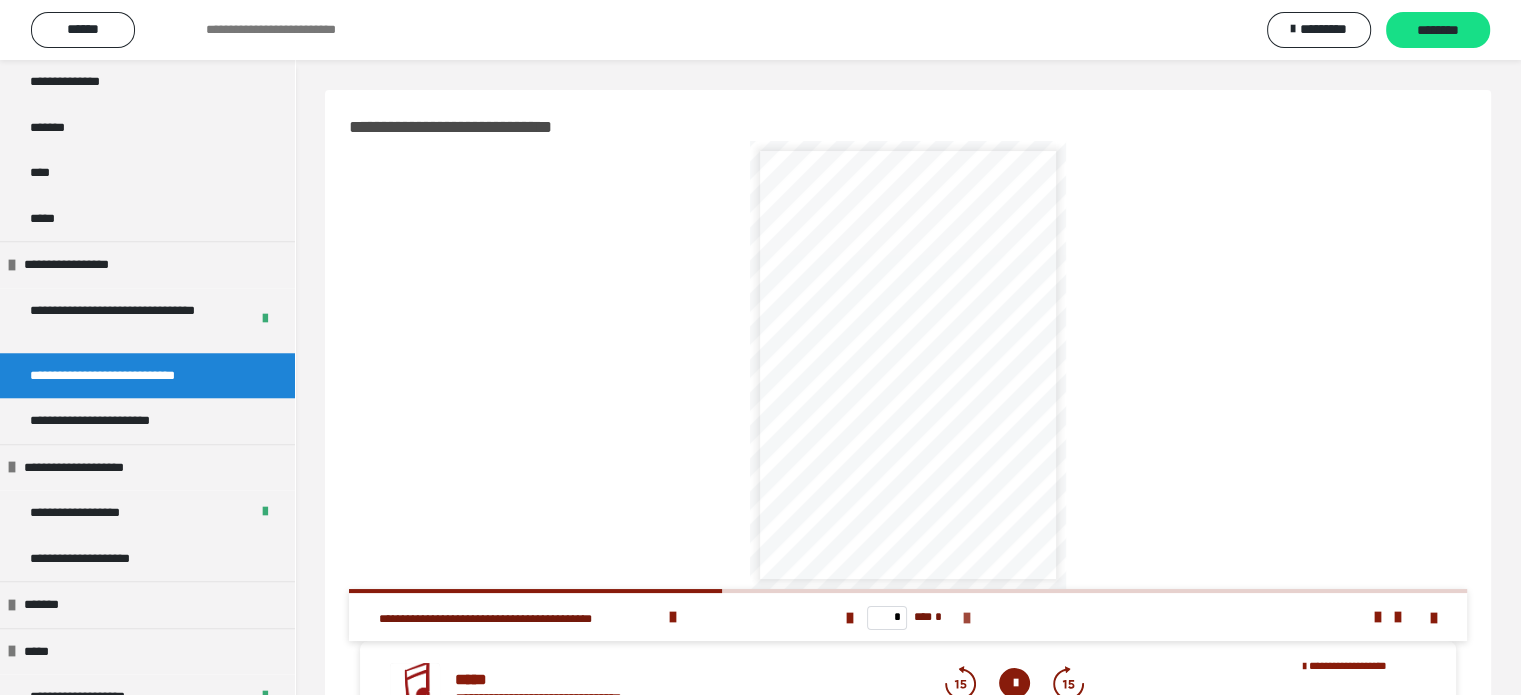 click at bounding box center [966, 618] 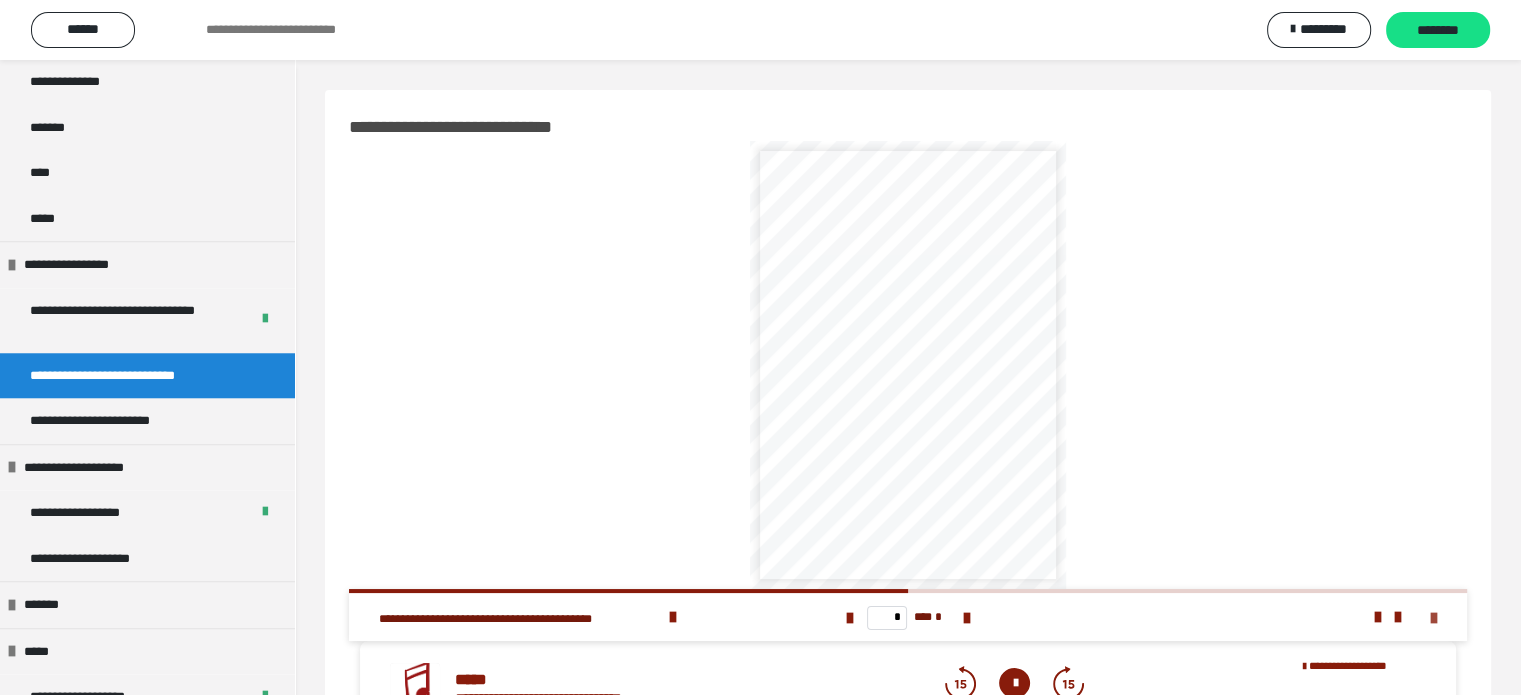 click at bounding box center (1434, 618) 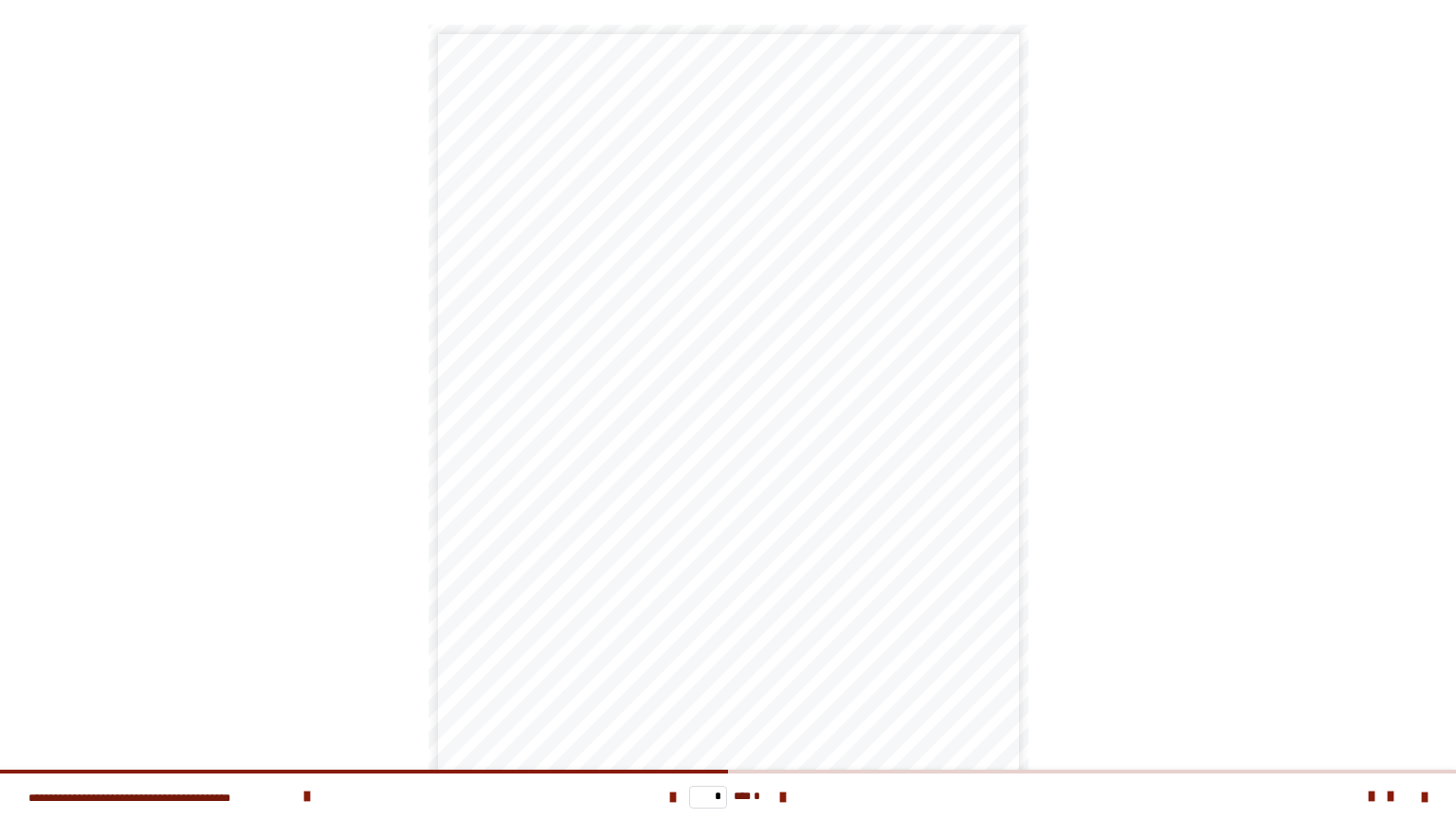 click on "* *** *" at bounding box center (728, 796) 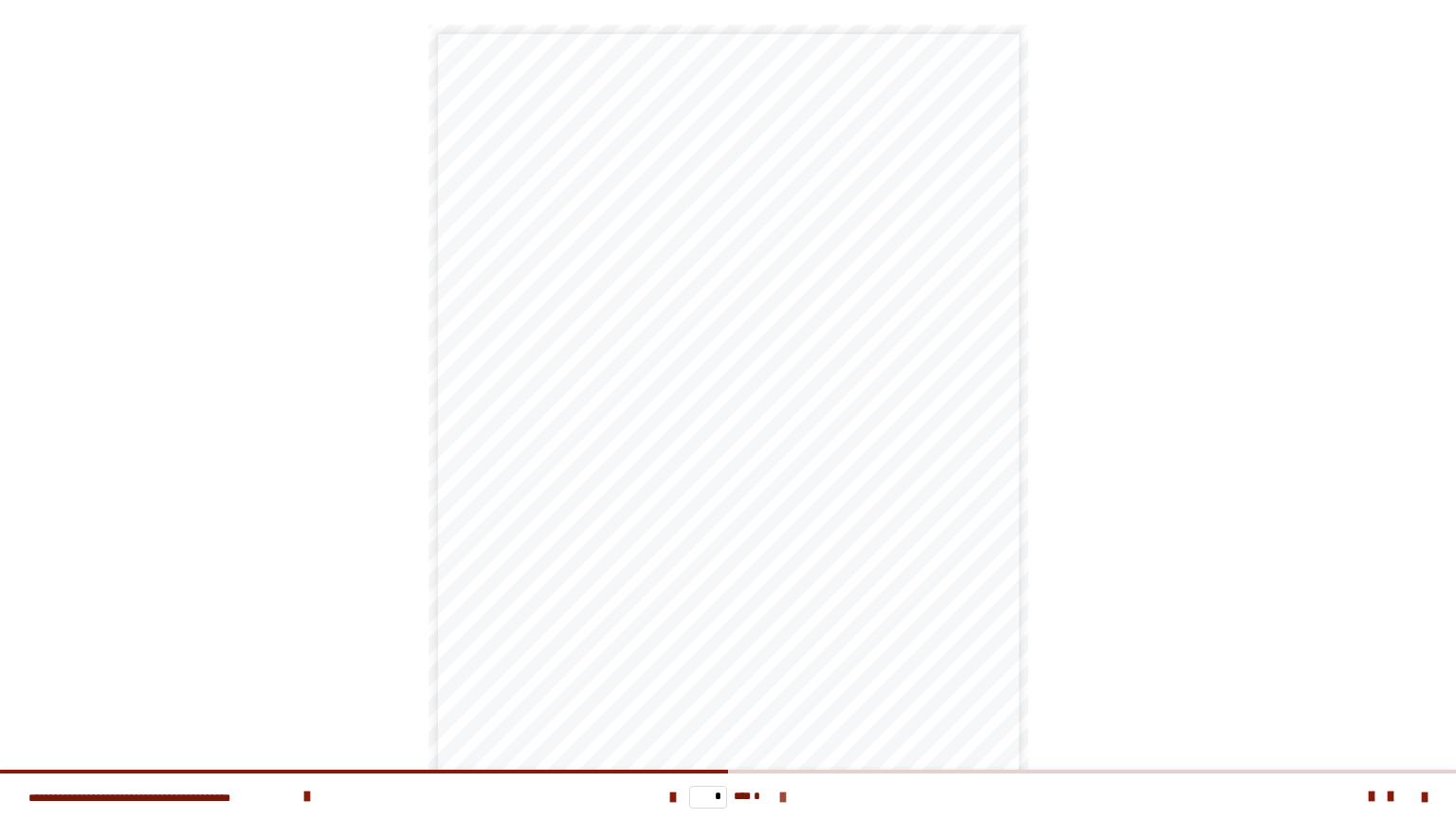 click at bounding box center [783, 797] 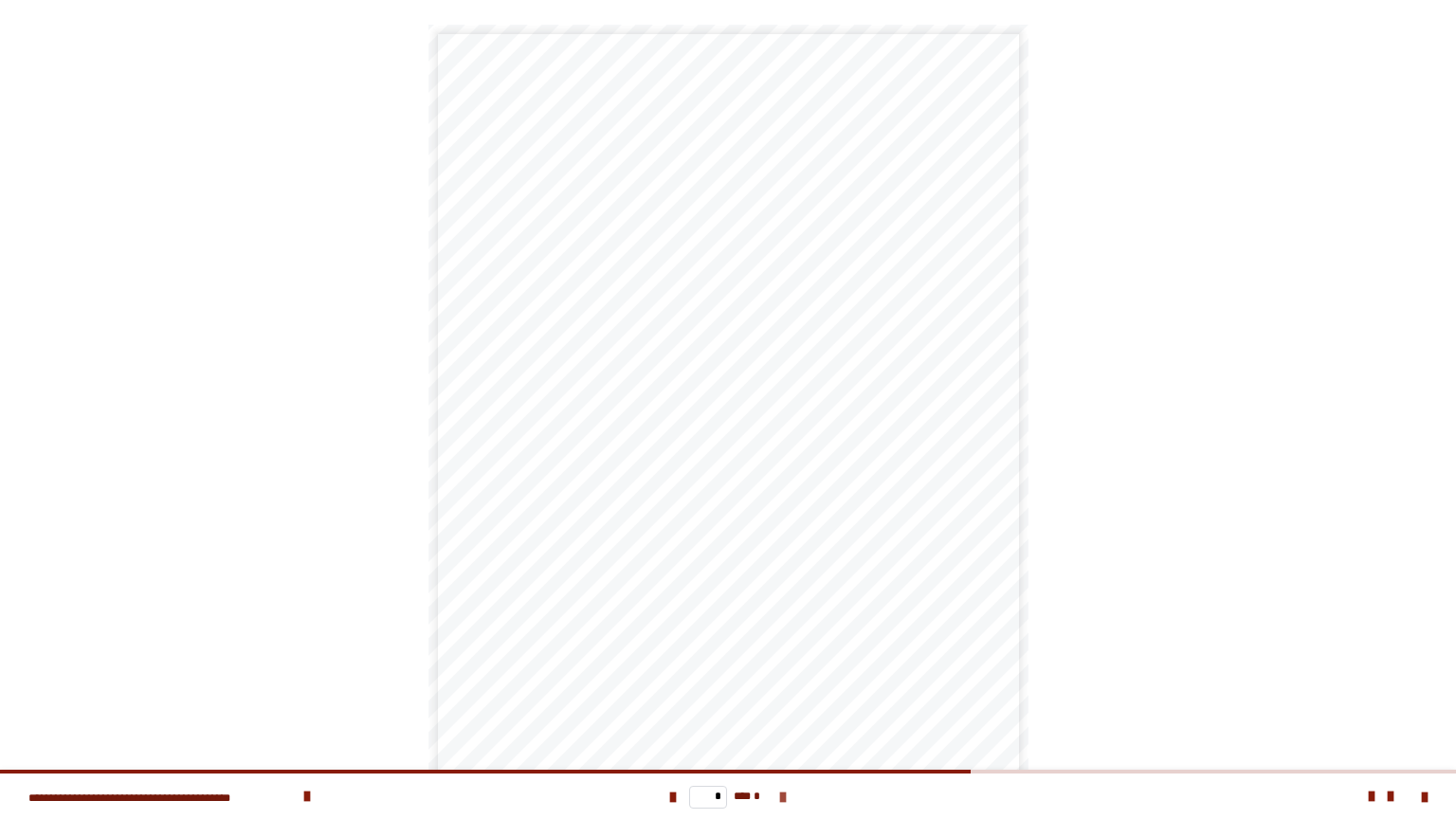 click at bounding box center (783, 797) 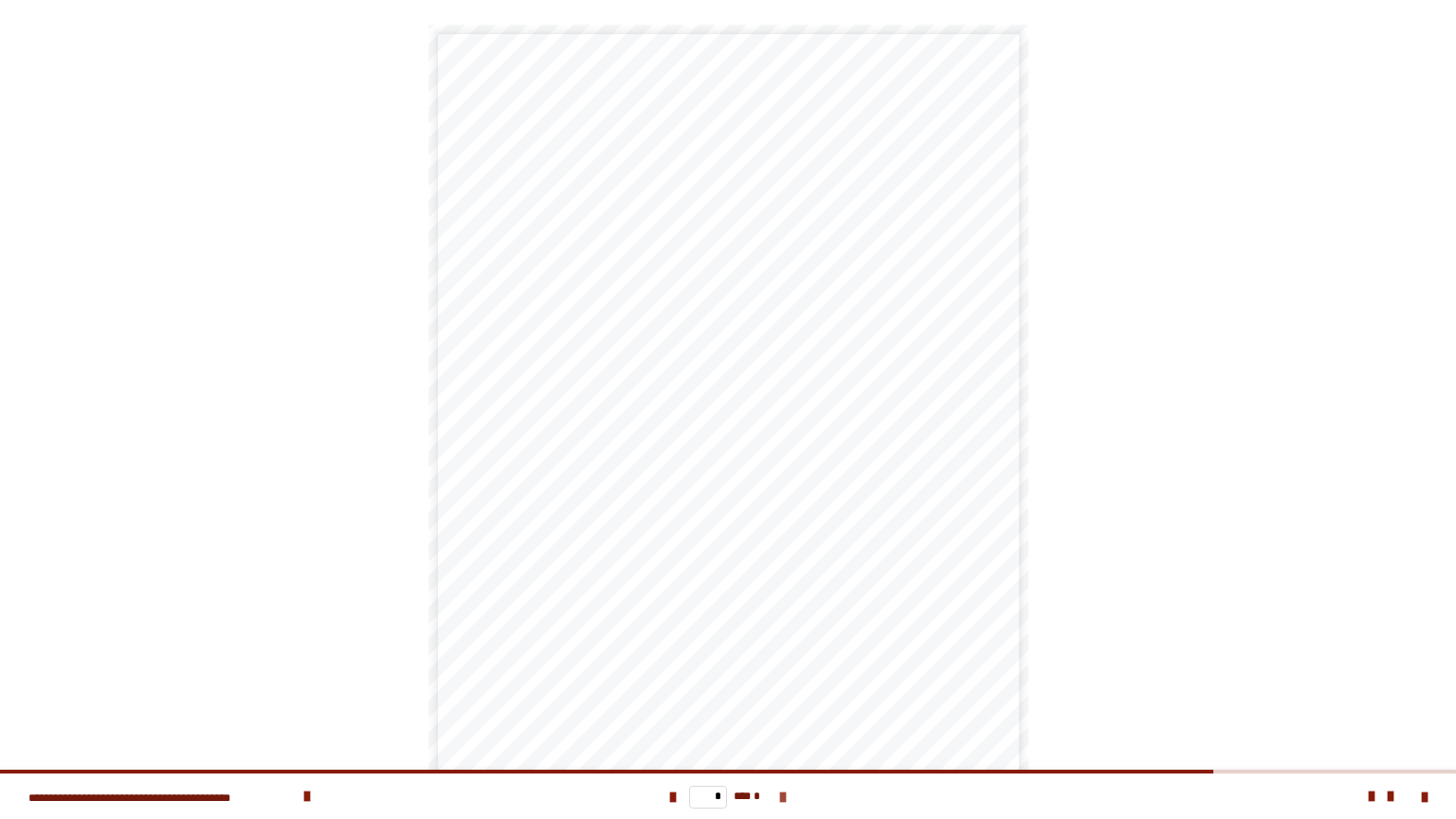 click at bounding box center [783, 797] 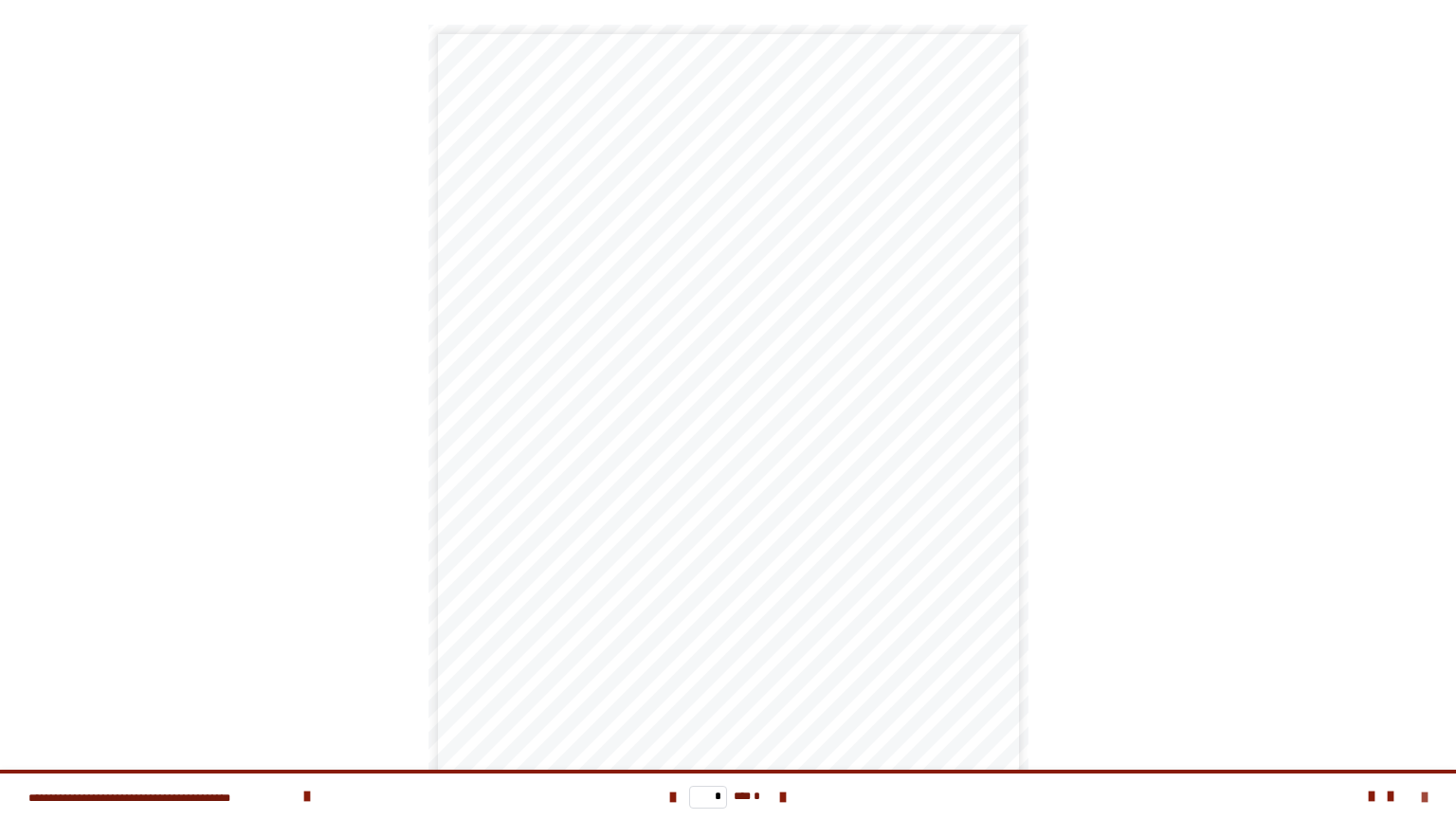 click at bounding box center [1425, 797] 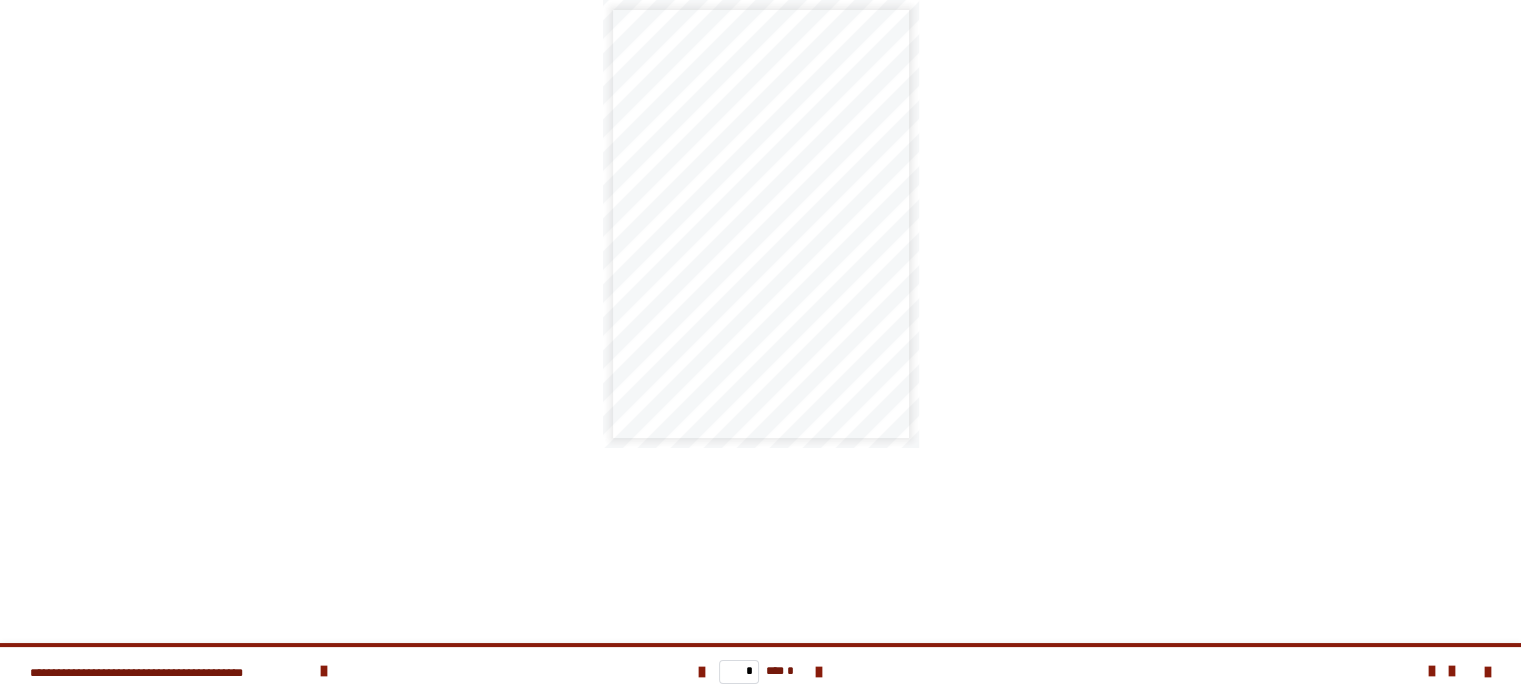 scroll, scrollTop: 148, scrollLeft: 0, axis: vertical 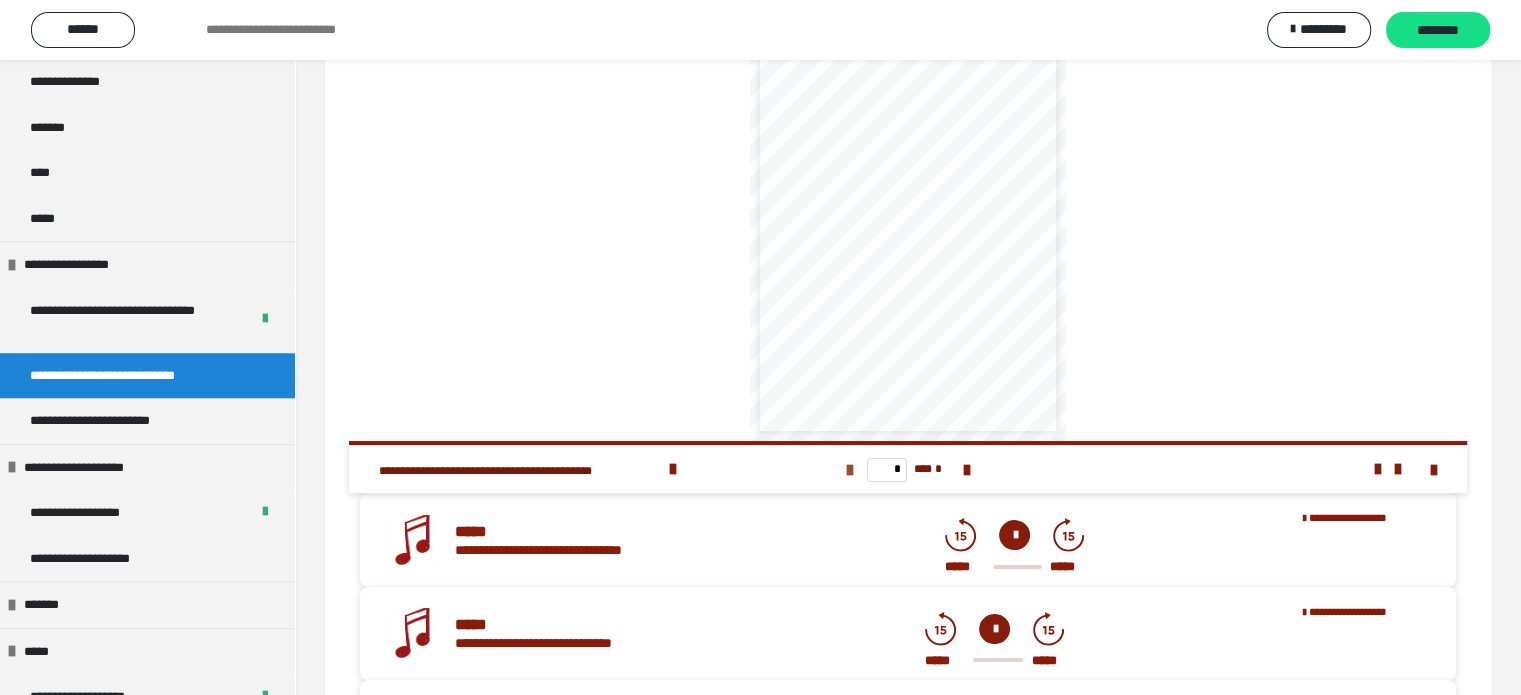 click at bounding box center [850, 470] 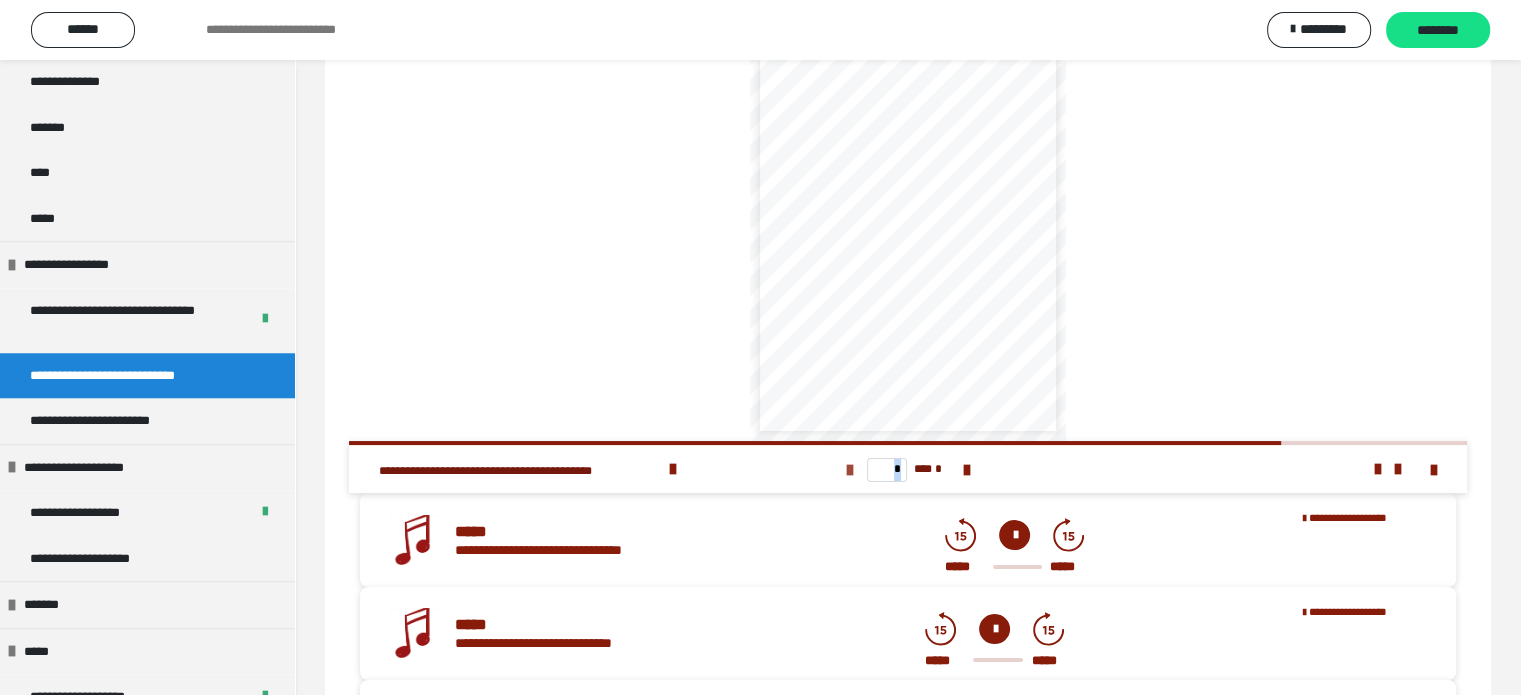 click at bounding box center [850, 470] 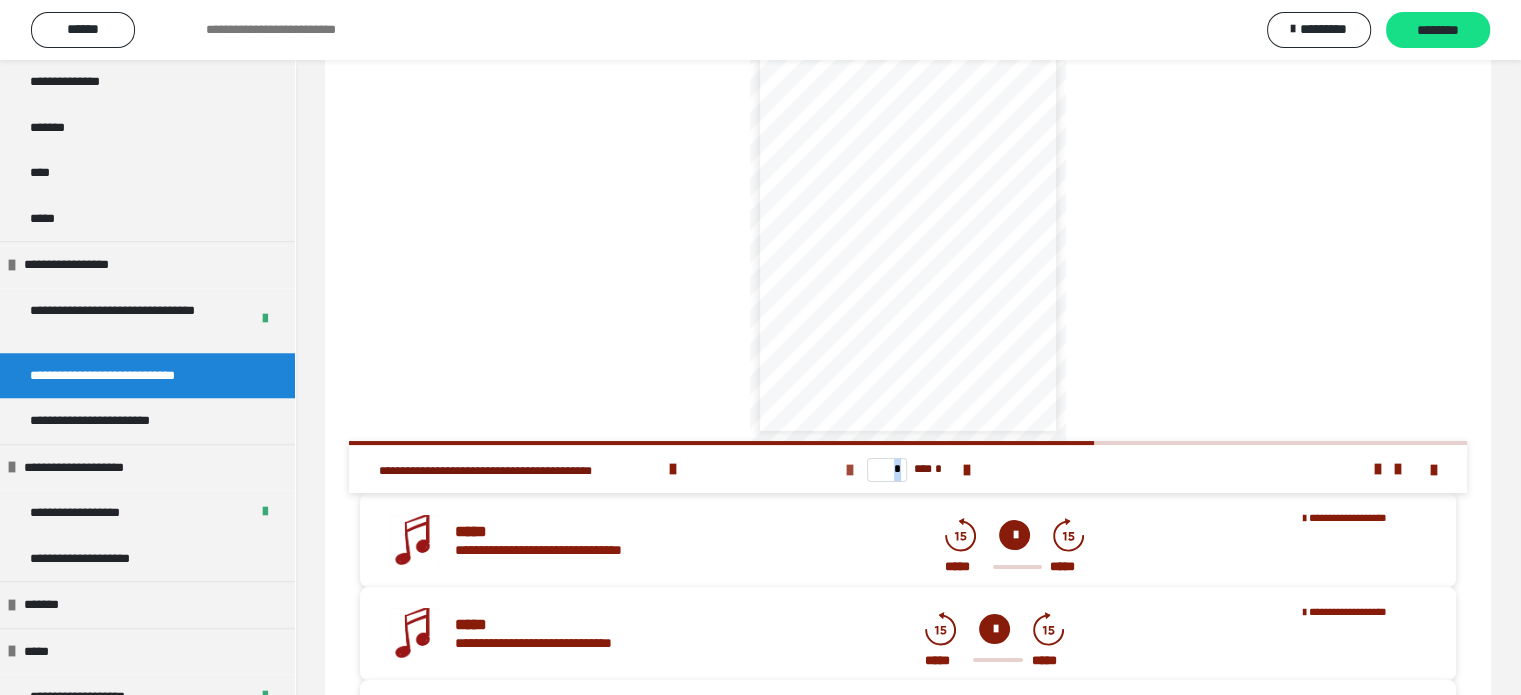 click at bounding box center [850, 470] 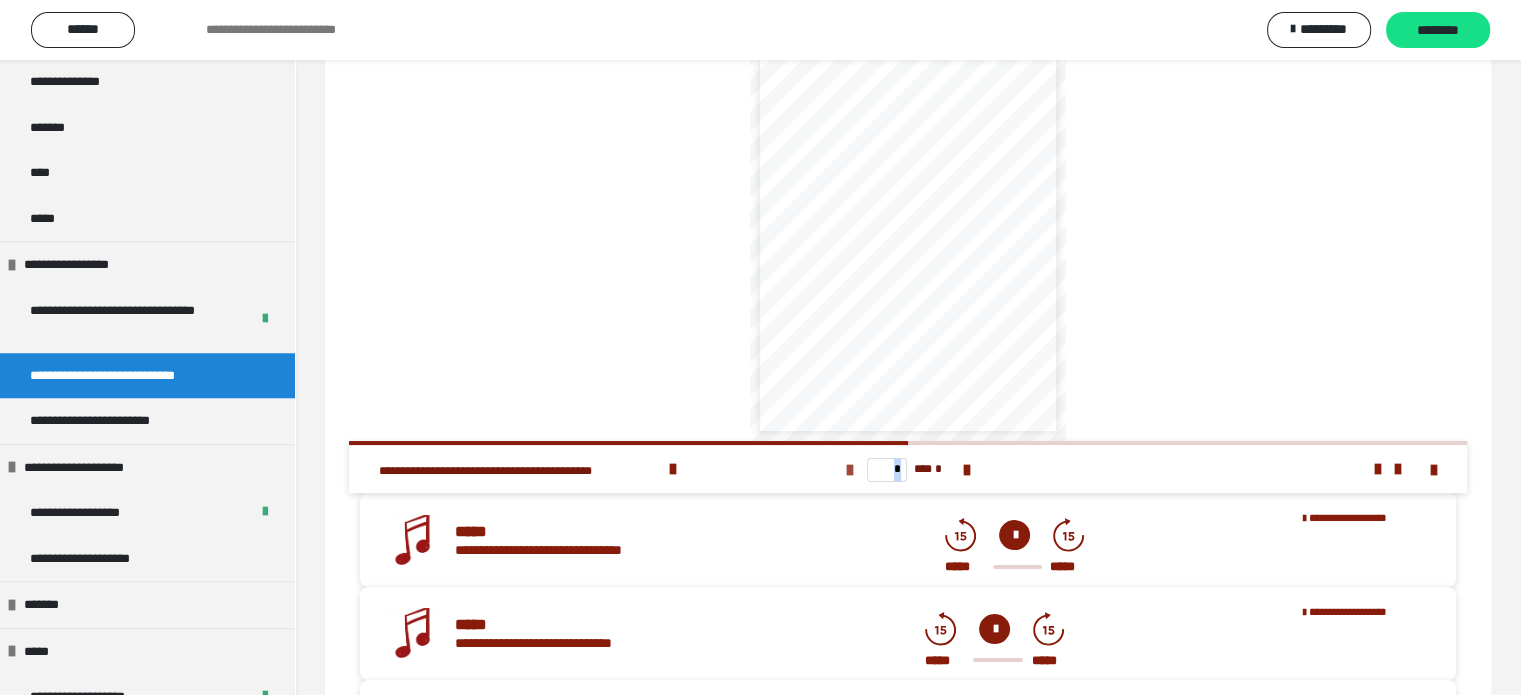 click at bounding box center (850, 470) 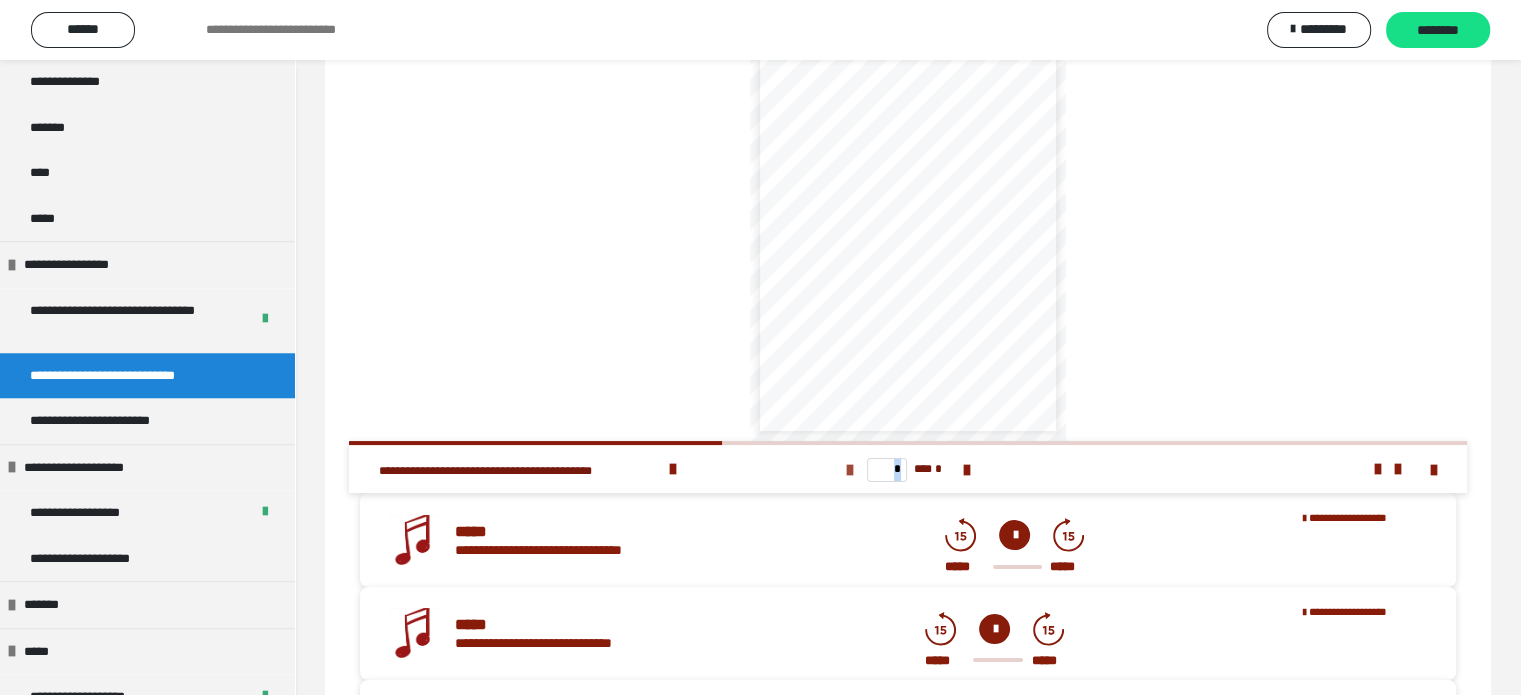 click at bounding box center (850, 470) 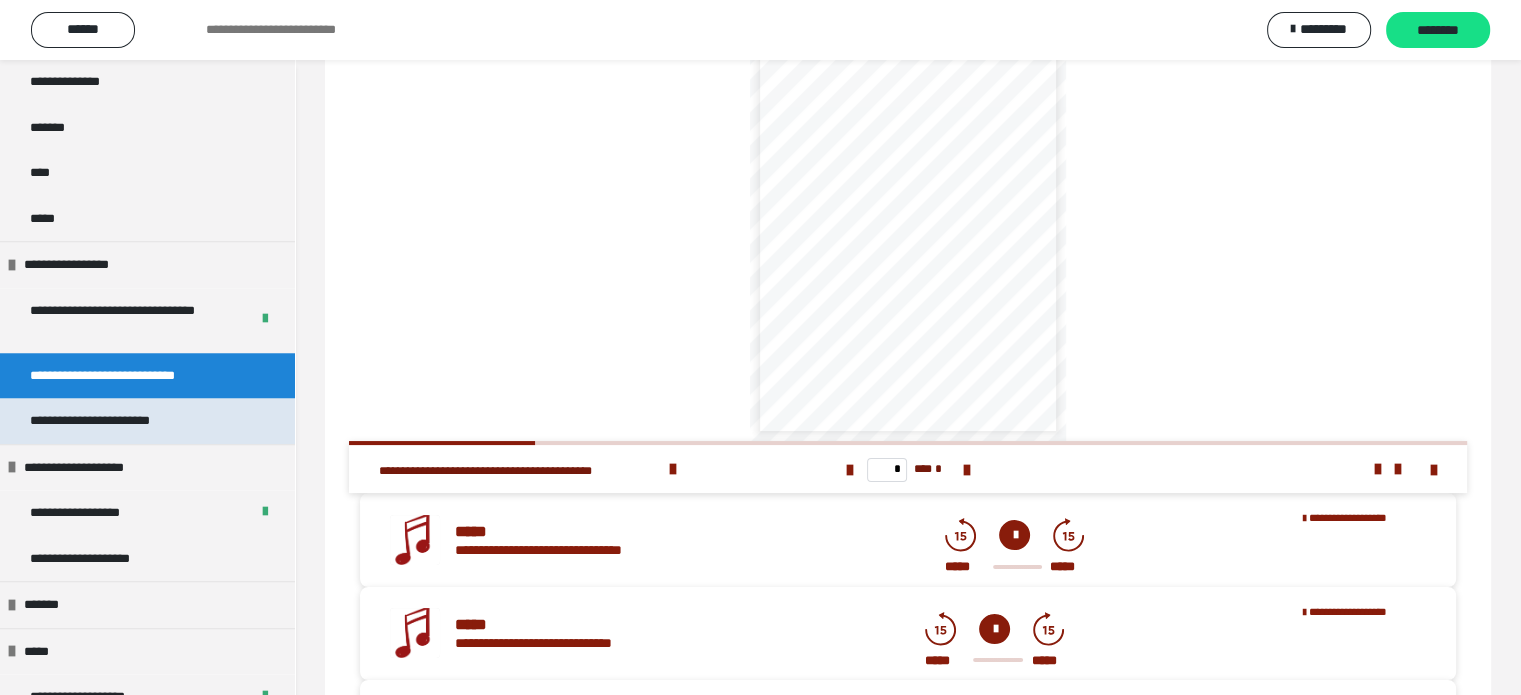 click on "**********" at bounding box center (117, 421) 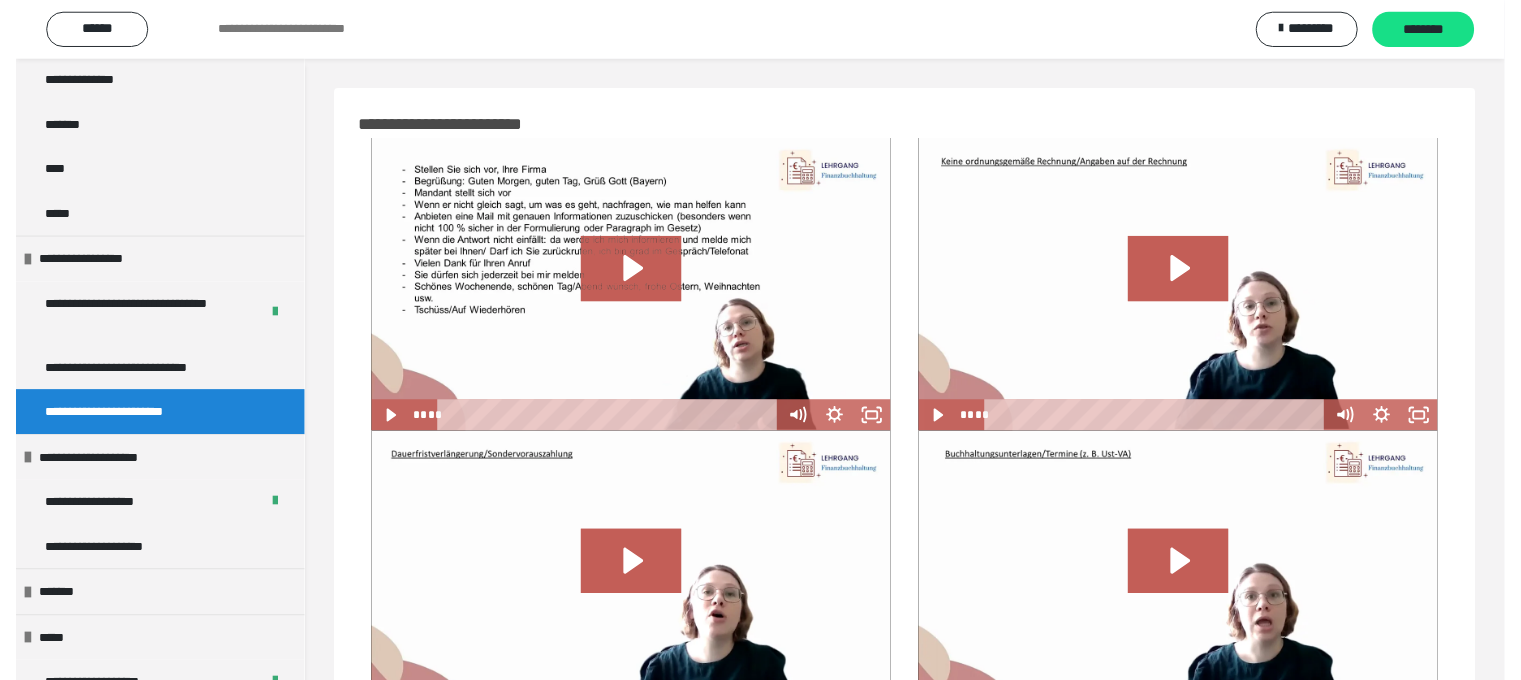 scroll, scrollTop: 0, scrollLeft: 0, axis: both 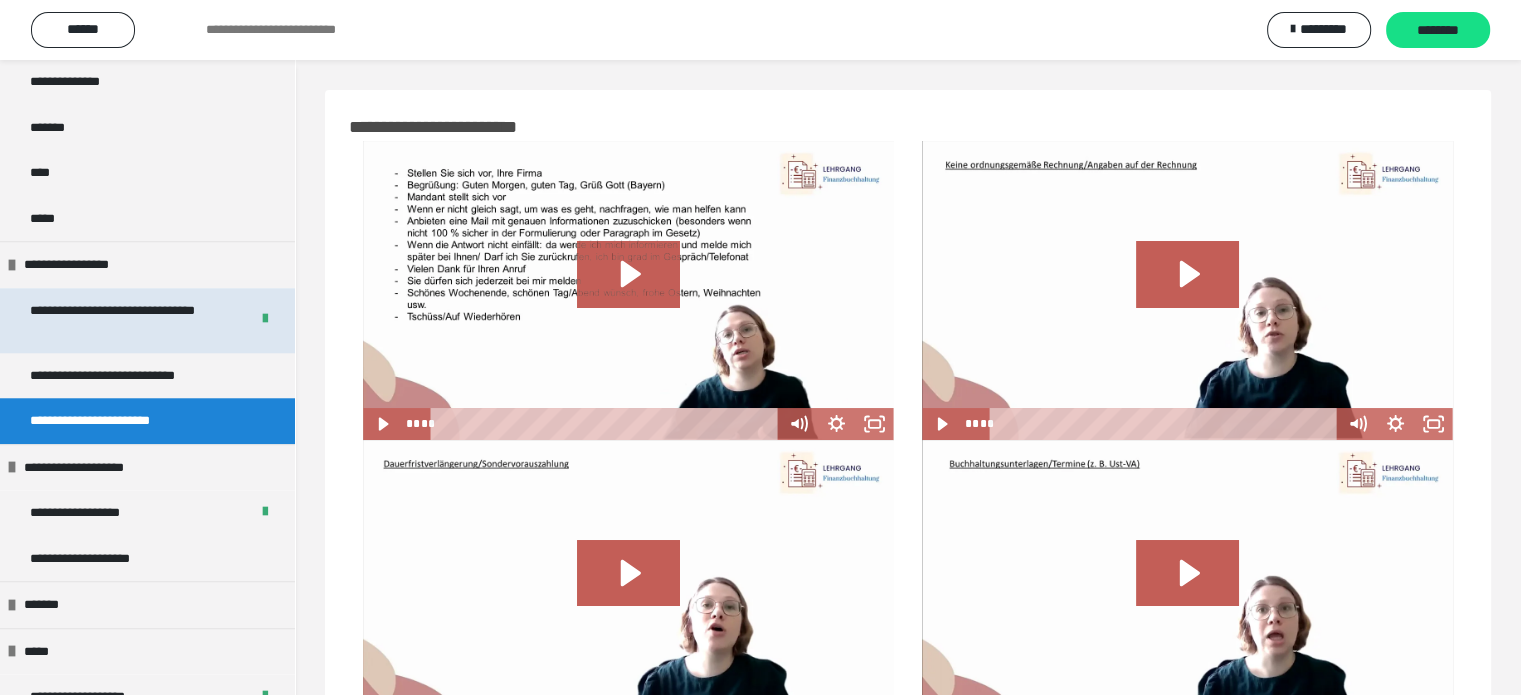 click at bounding box center [265, 320] 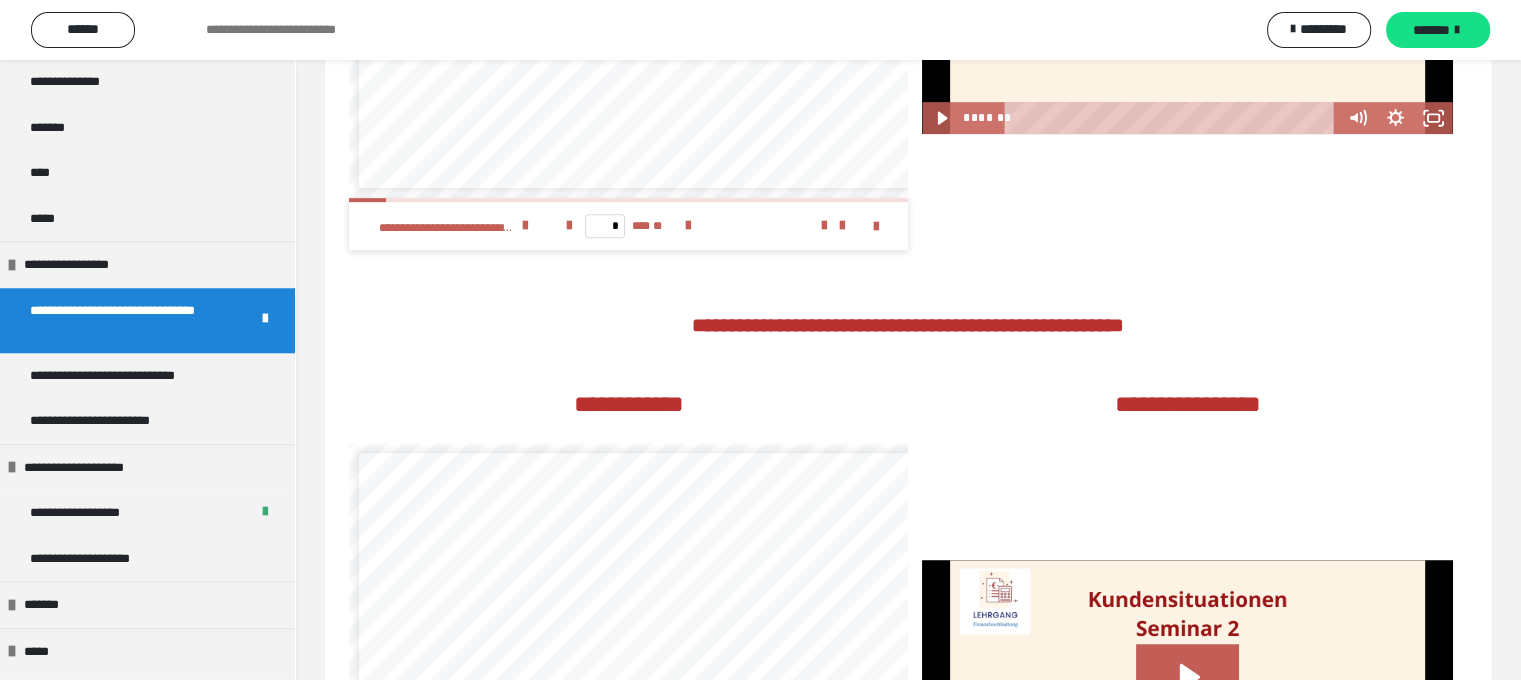 scroll, scrollTop: 800, scrollLeft: 0, axis: vertical 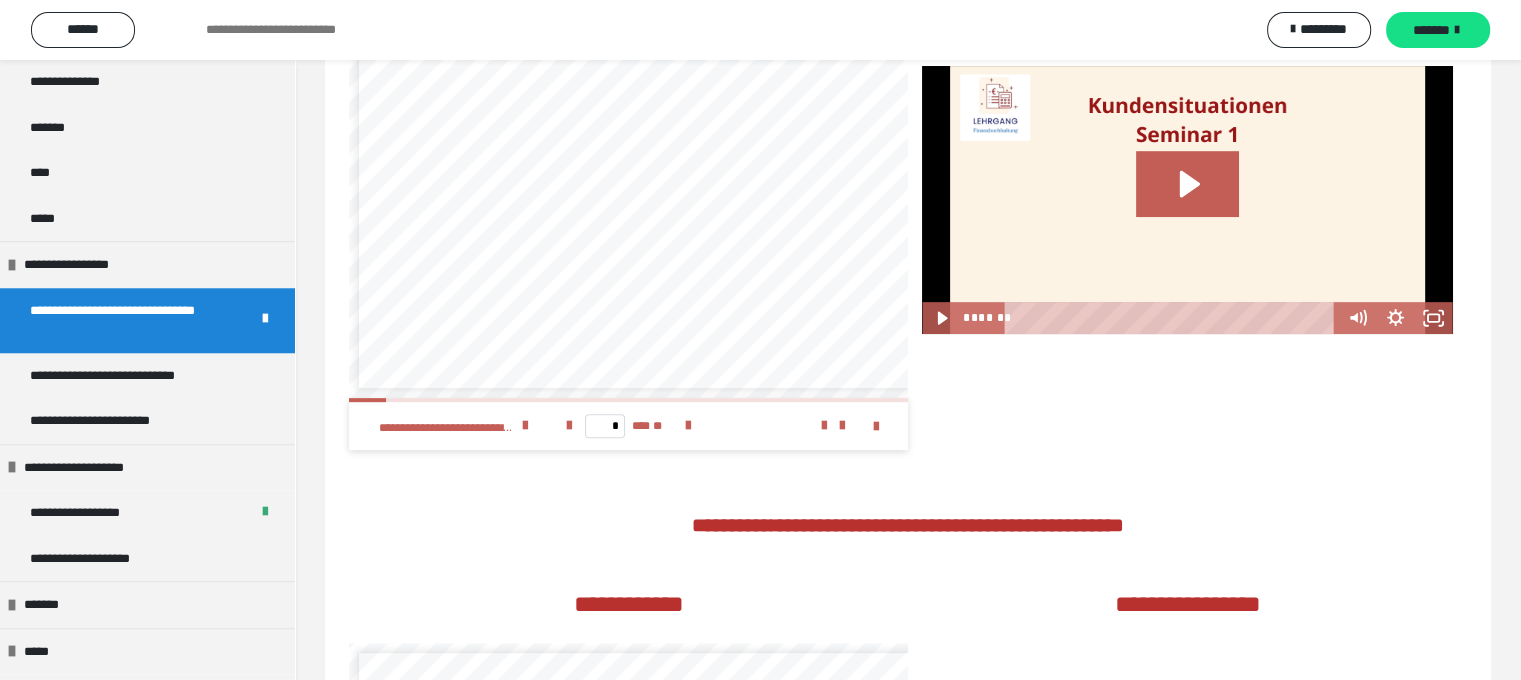 click on "* *** **" at bounding box center [628, 426] 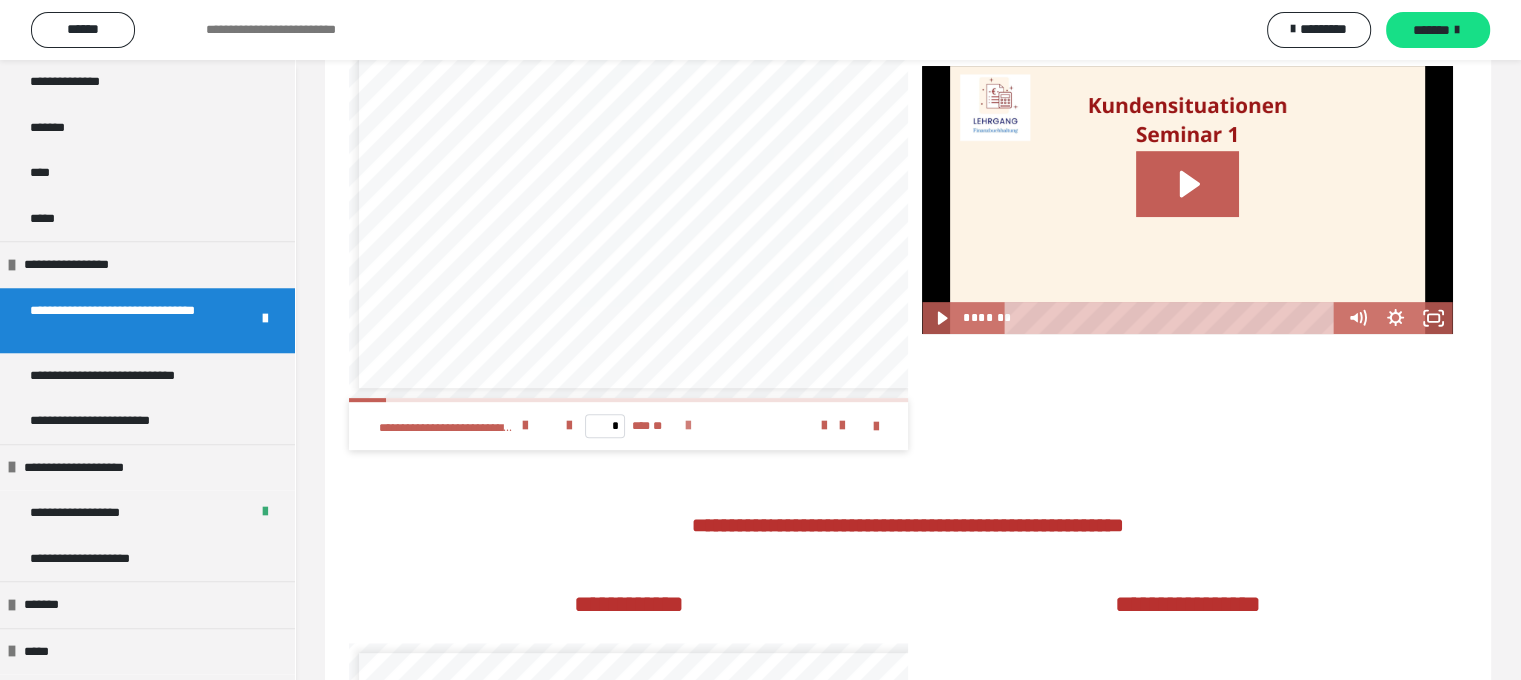 click at bounding box center (688, 426) 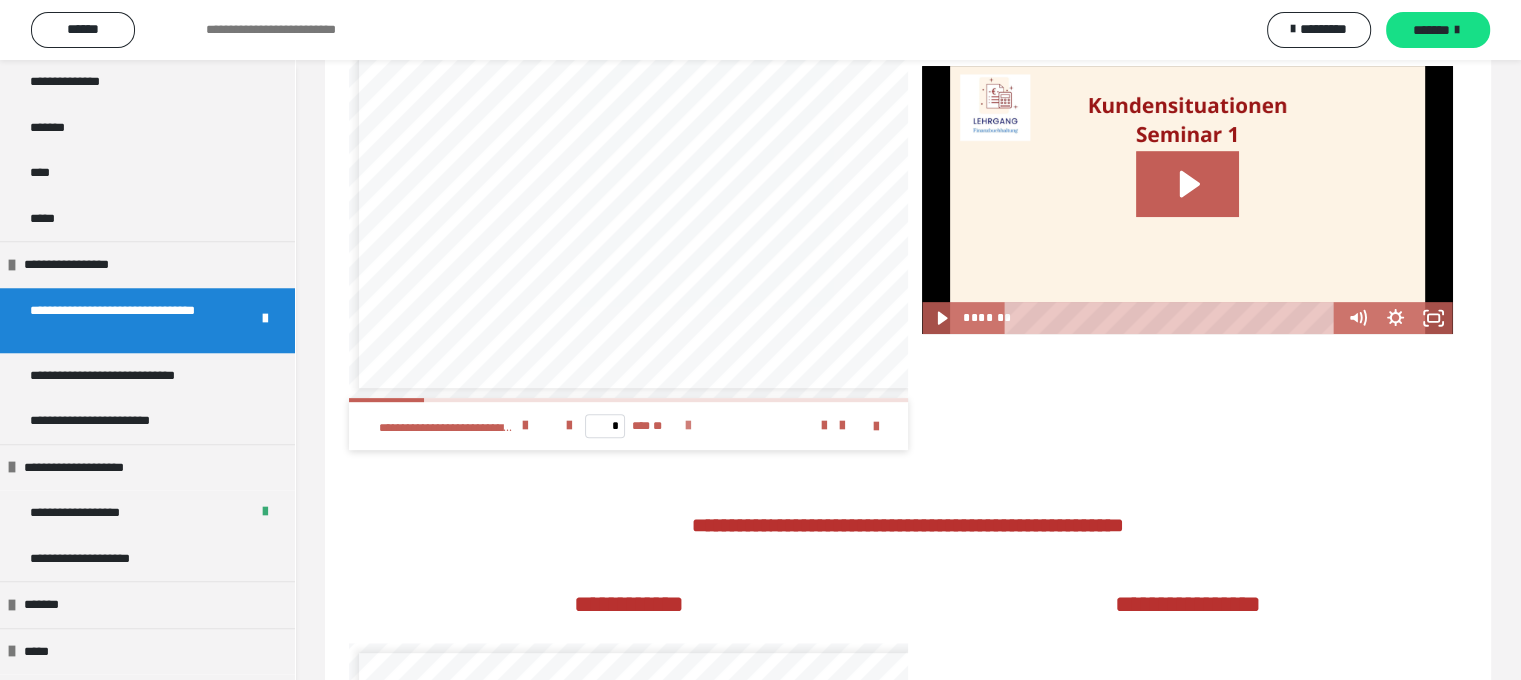 click at bounding box center (688, 426) 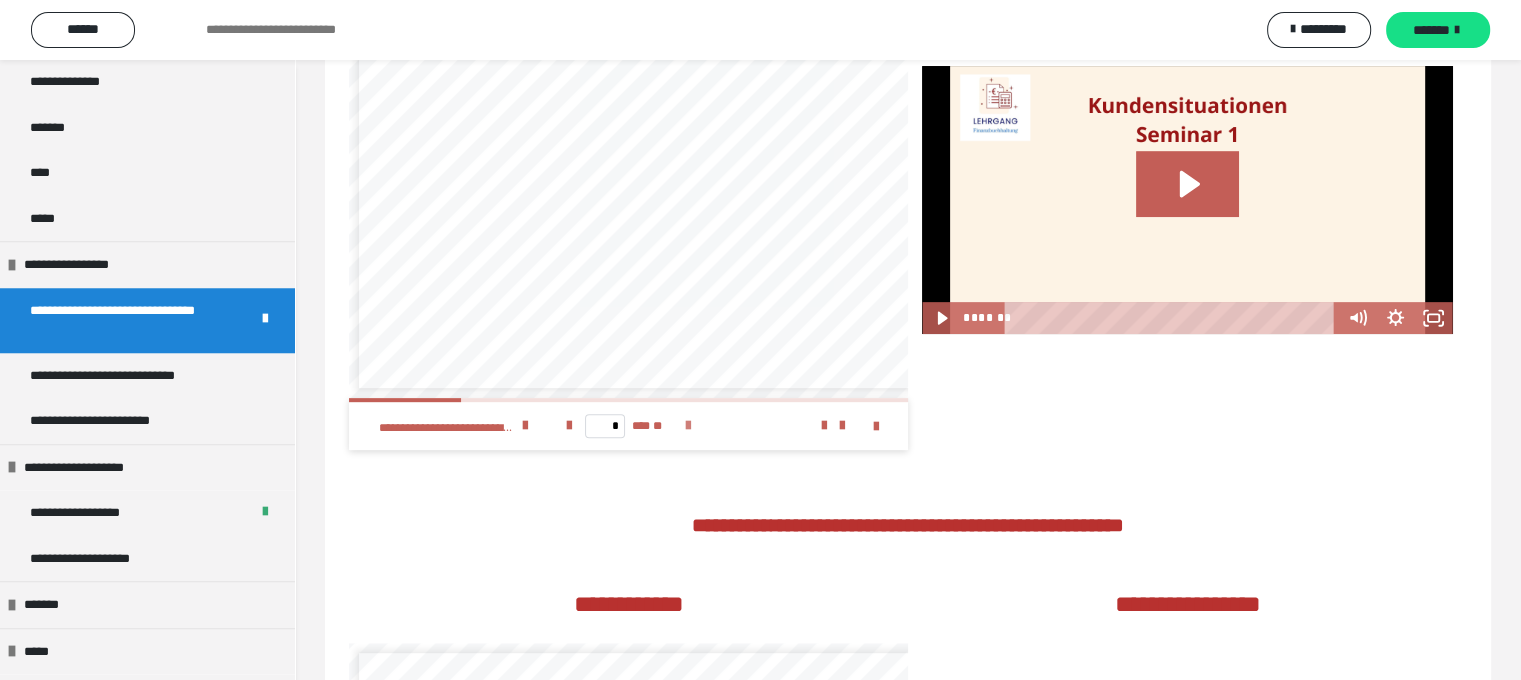 click at bounding box center (688, 426) 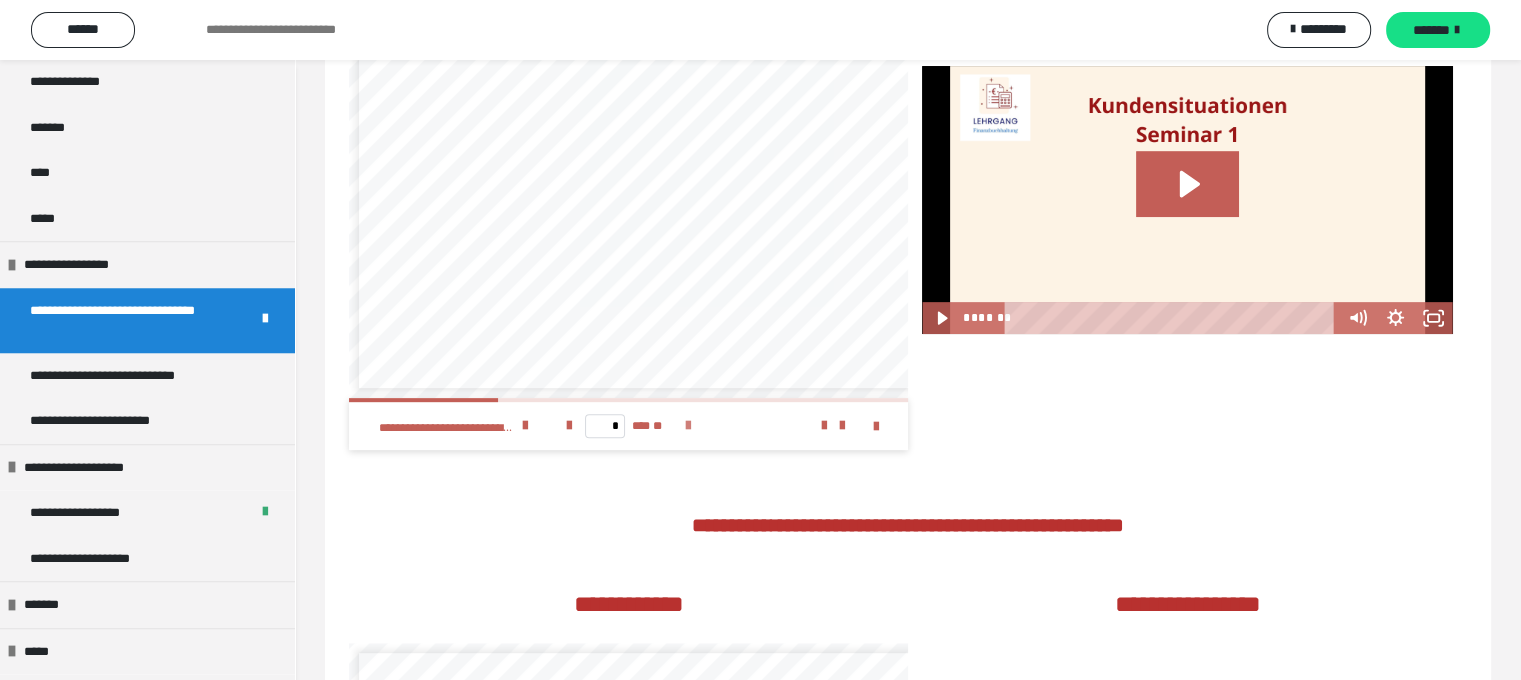 click at bounding box center [688, 426] 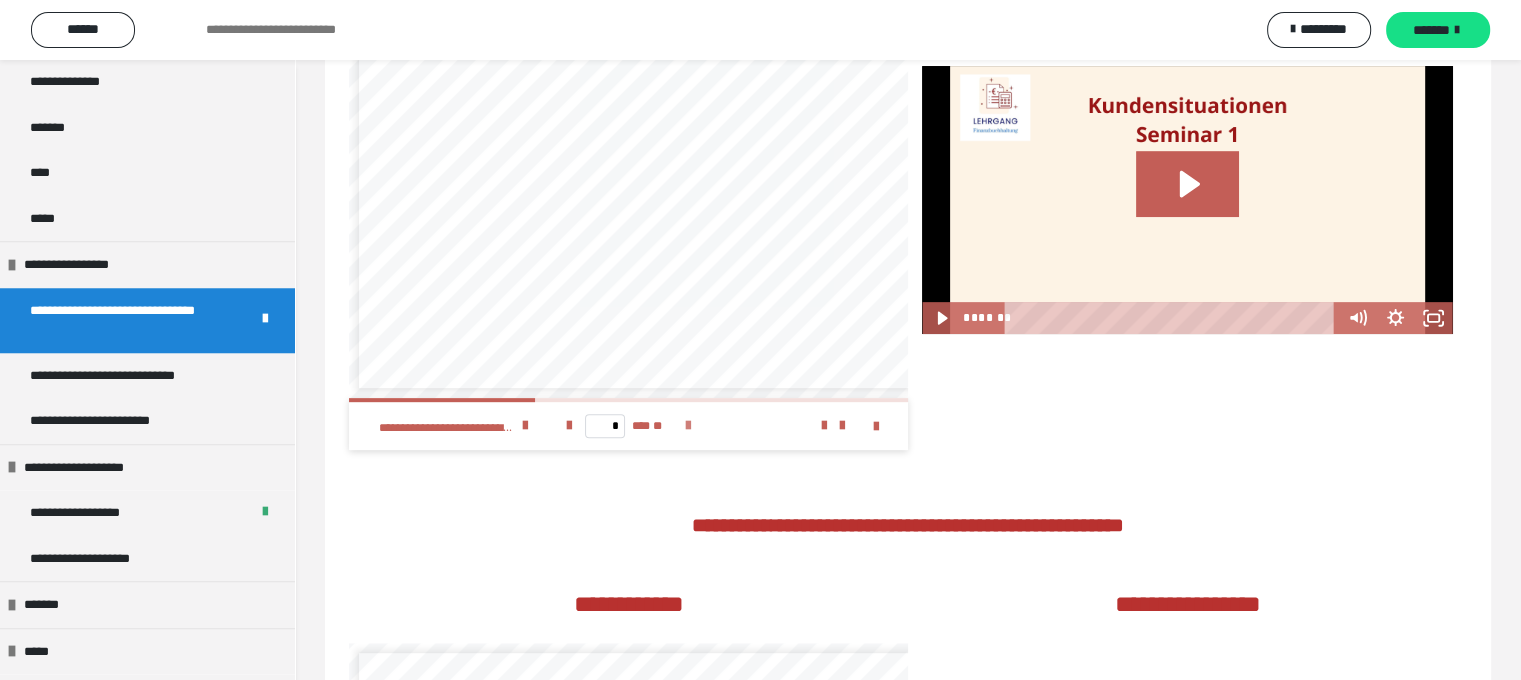 click at bounding box center [688, 426] 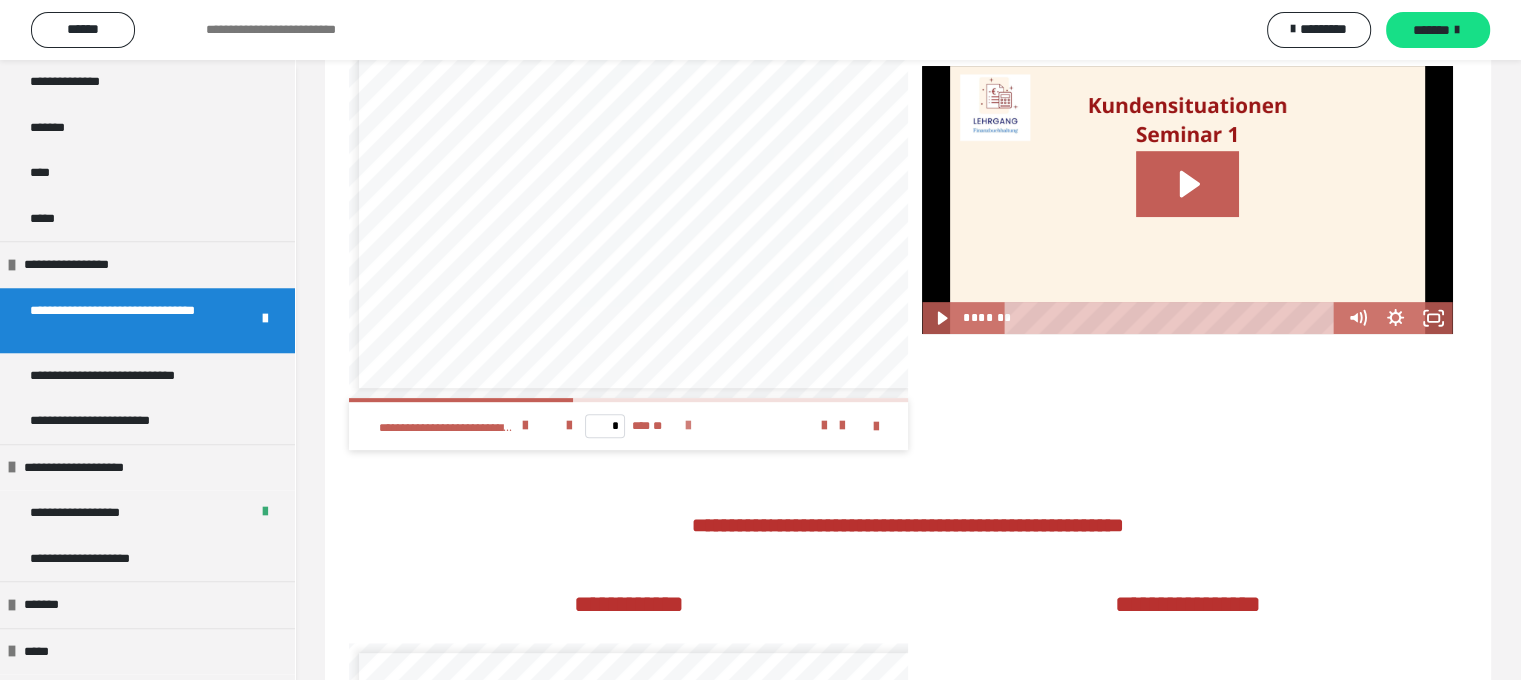 click at bounding box center [688, 426] 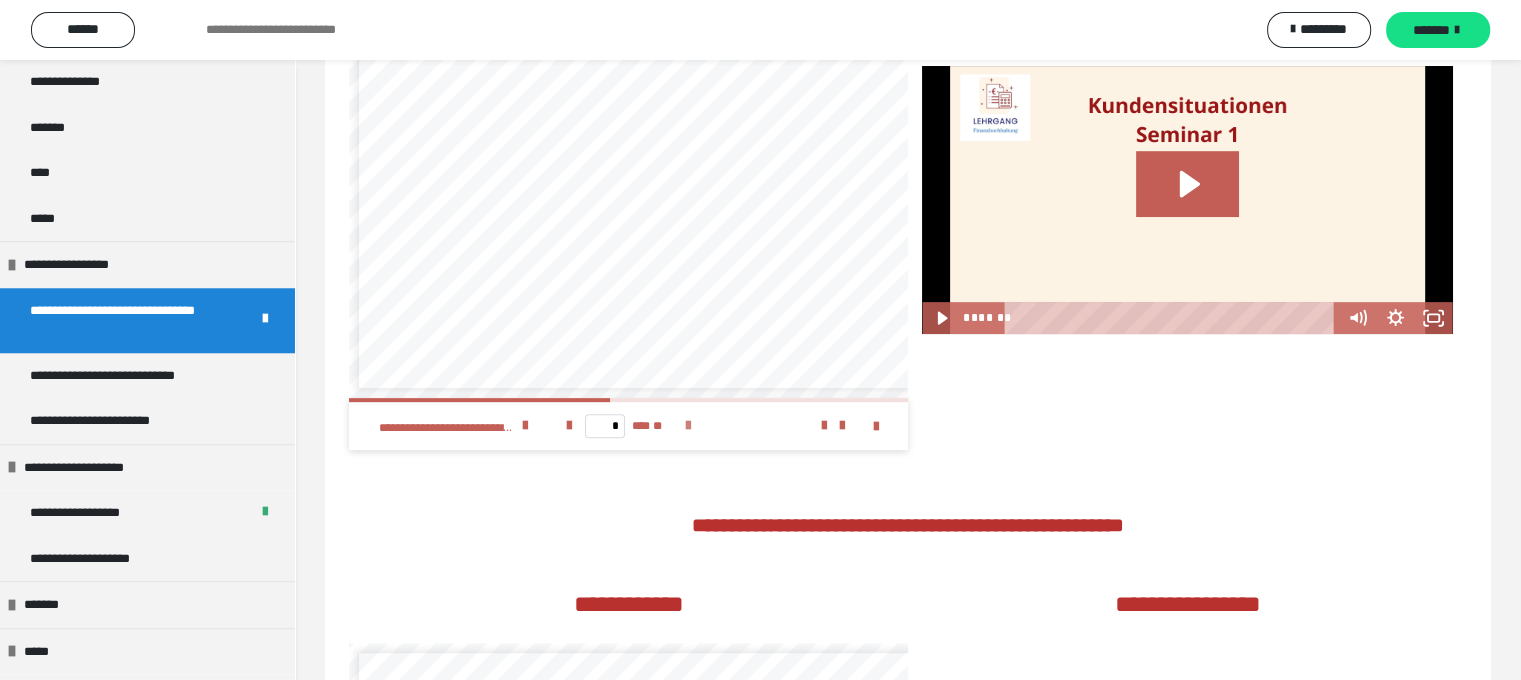 click at bounding box center [688, 426] 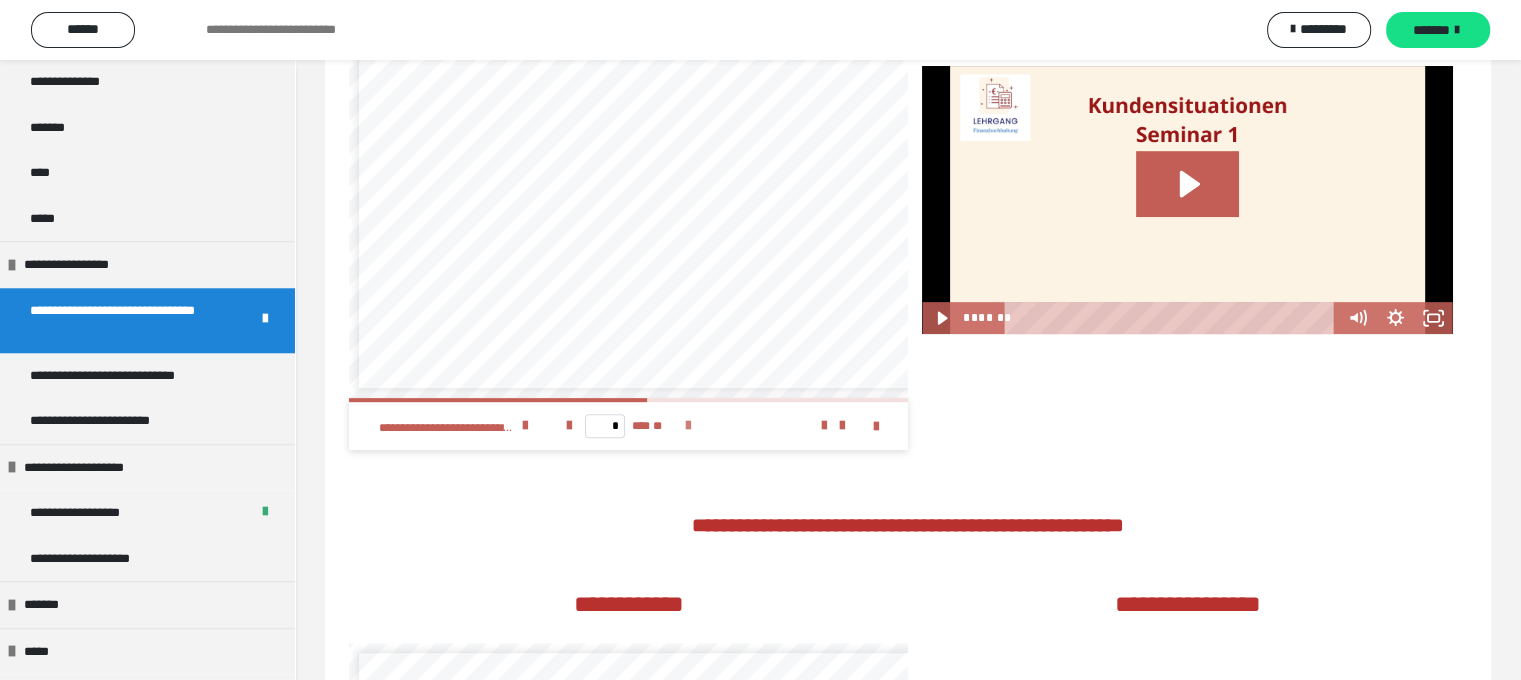click at bounding box center [688, 426] 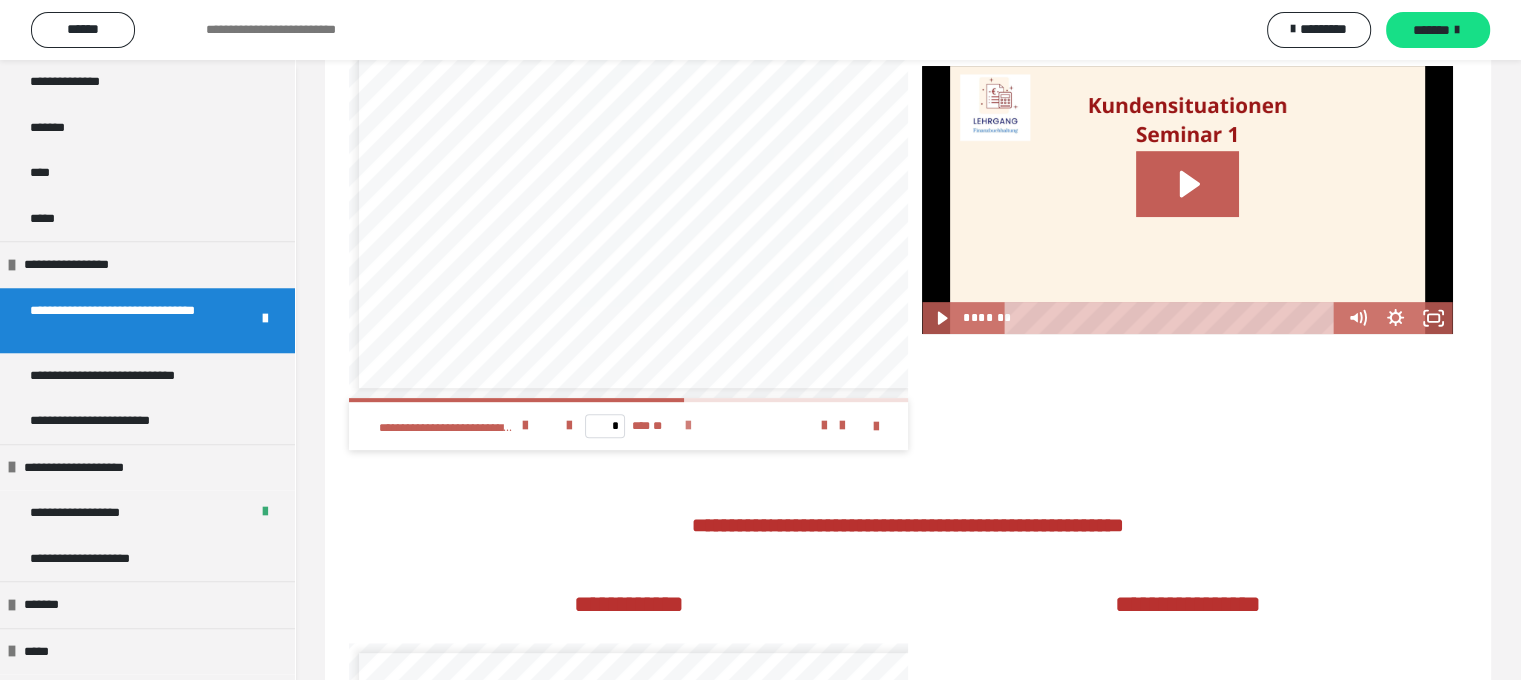 click at bounding box center [688, 426] 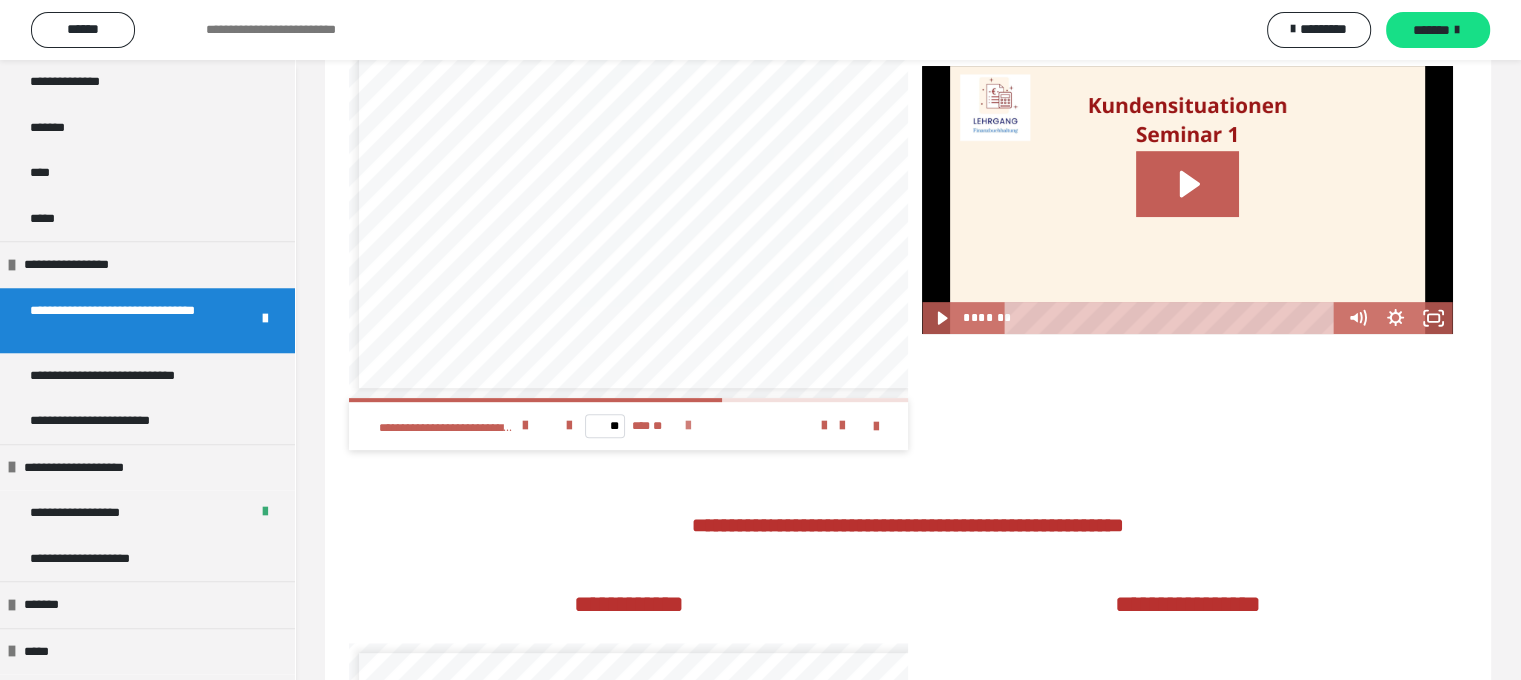 click at bounding box center (688, 426) 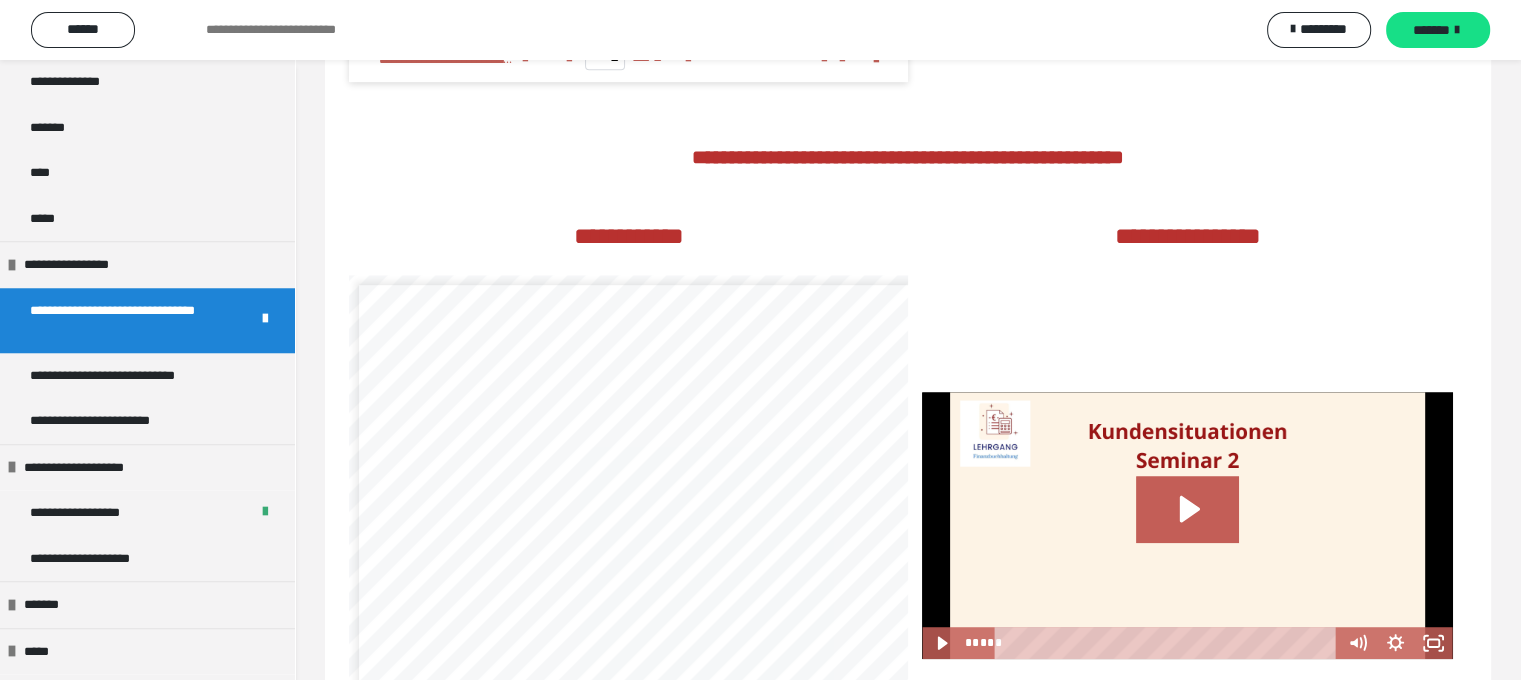 scroll, scrollTop: 1200, scrollLeft: 0, axis: vertical 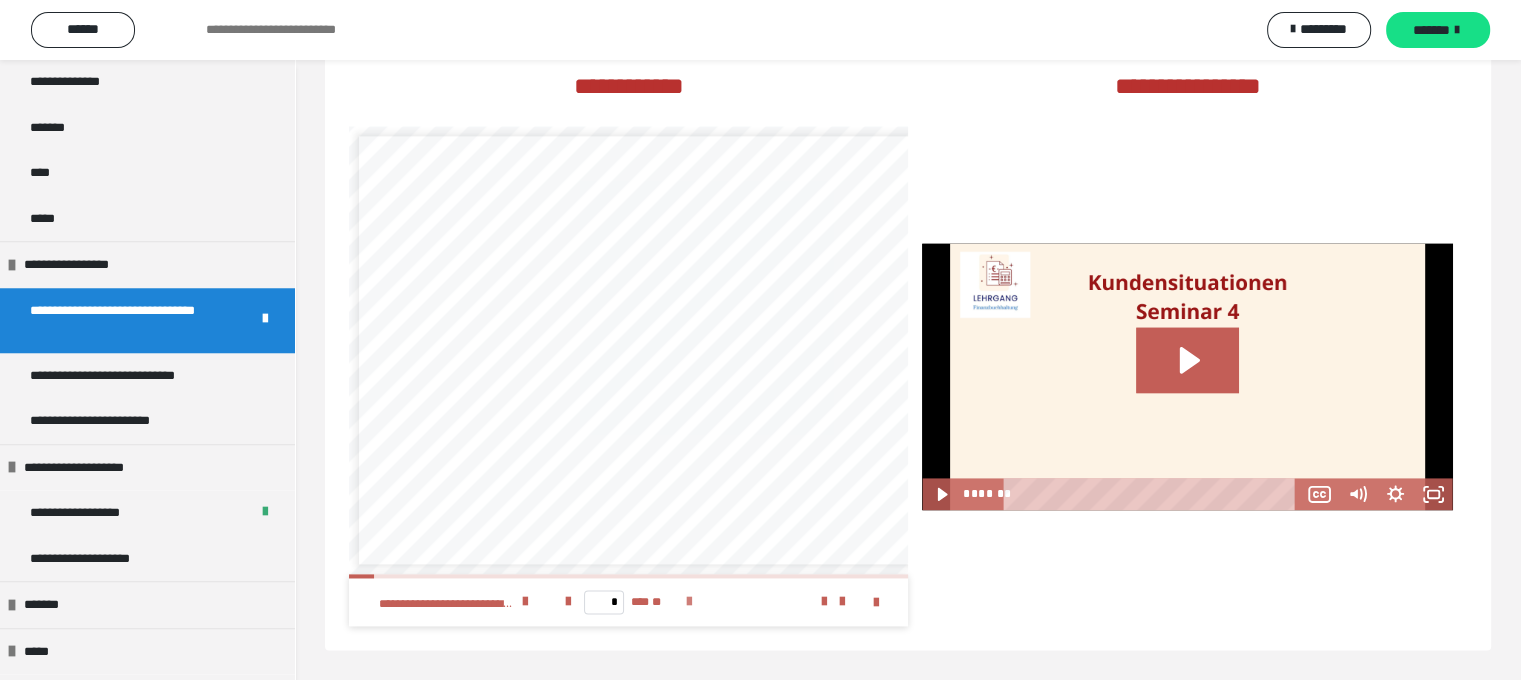 click at bounding box center (689, 602) 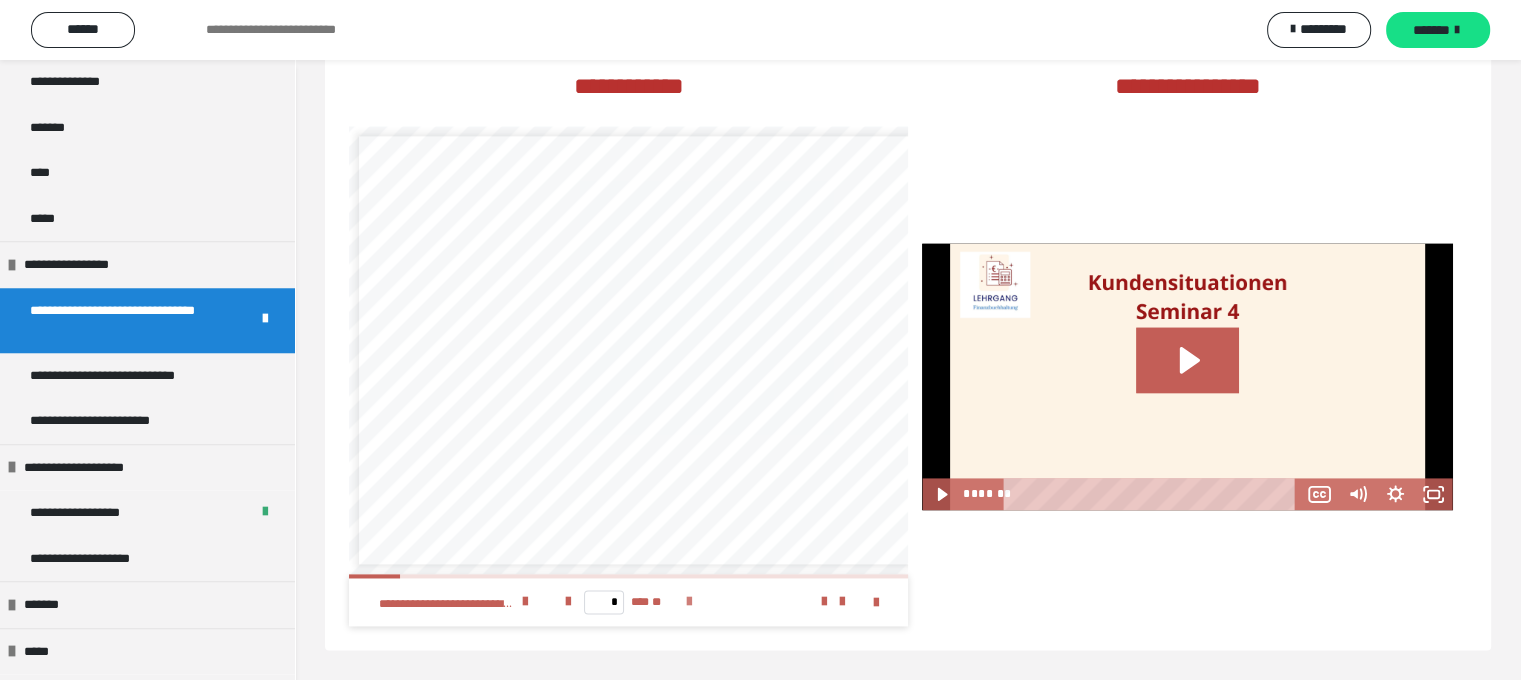 click at bounding box center (689, 602) 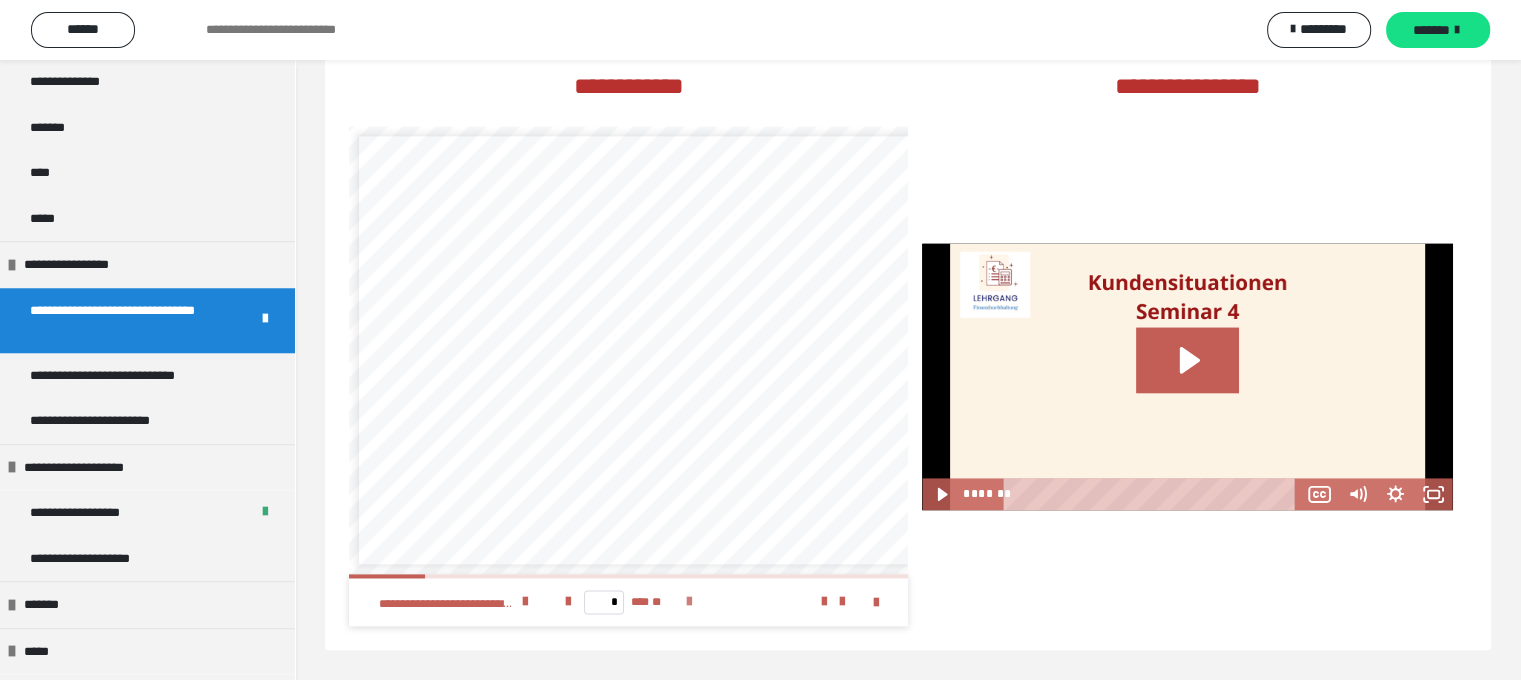 click at bounding box center [689, 602] 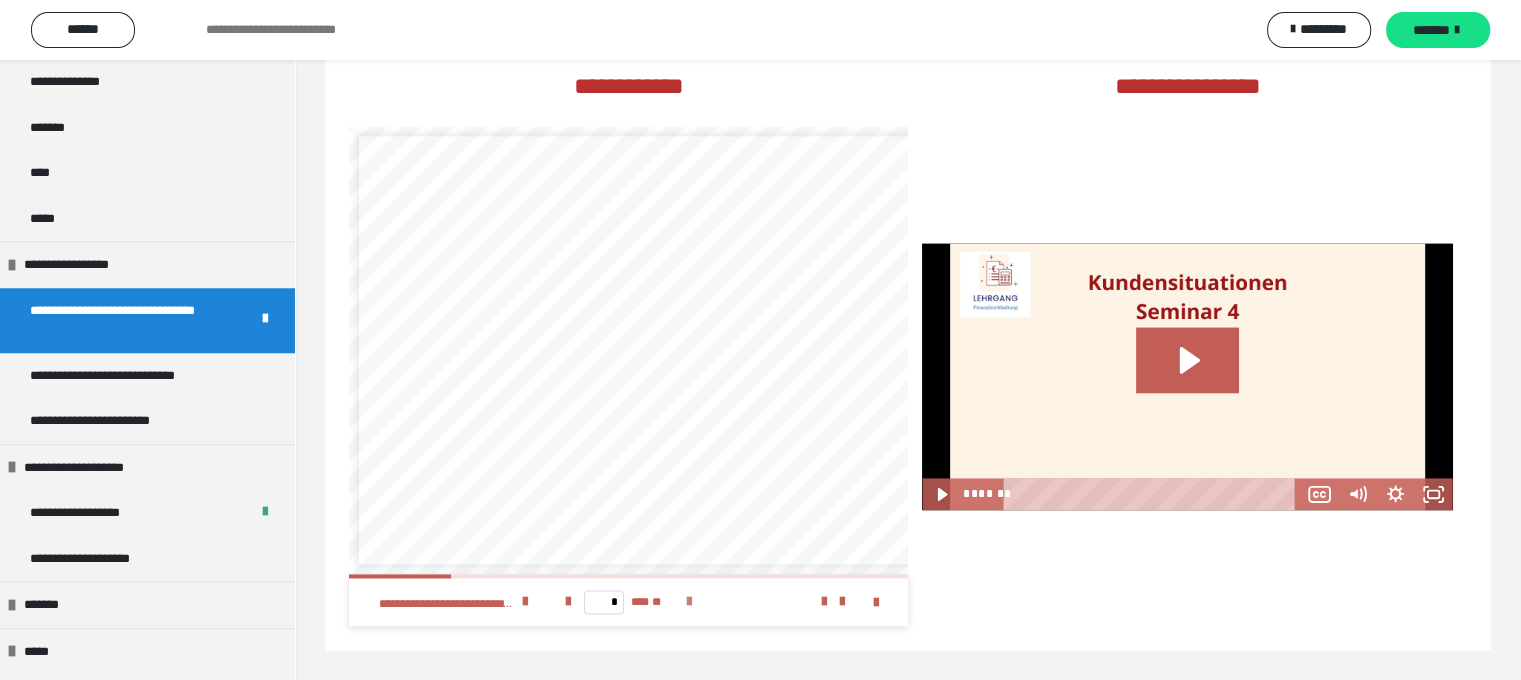 click at bounding box center (689, 602) 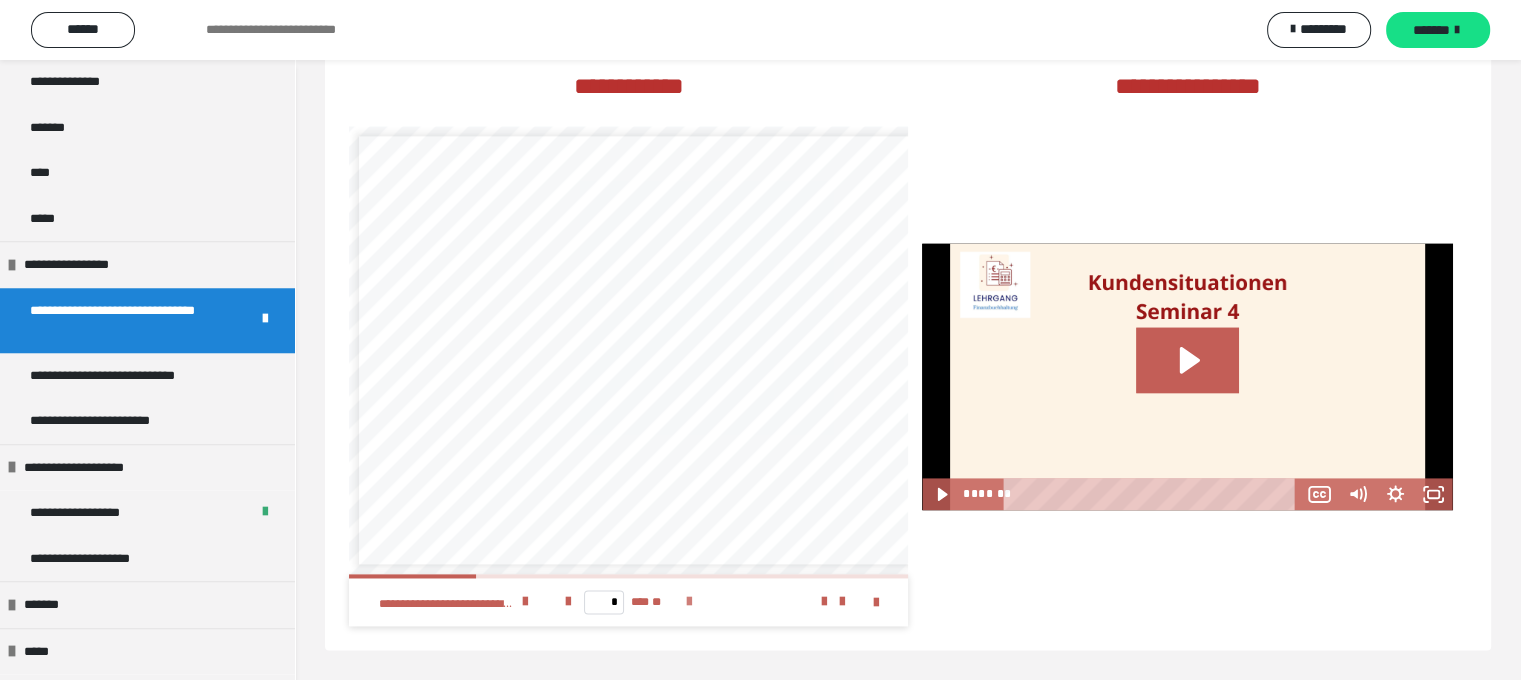 click at bounding box center (689, 602) 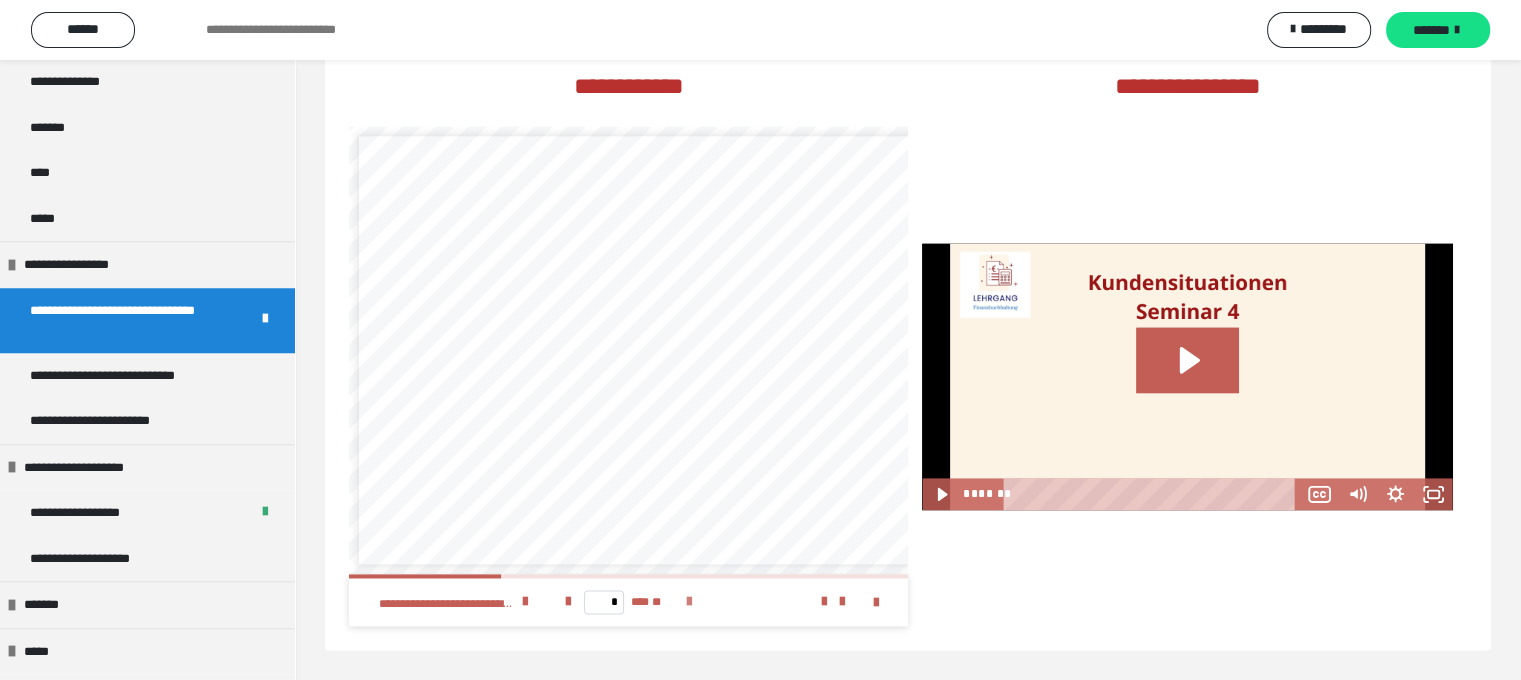 click at bounding box center (689, 602) 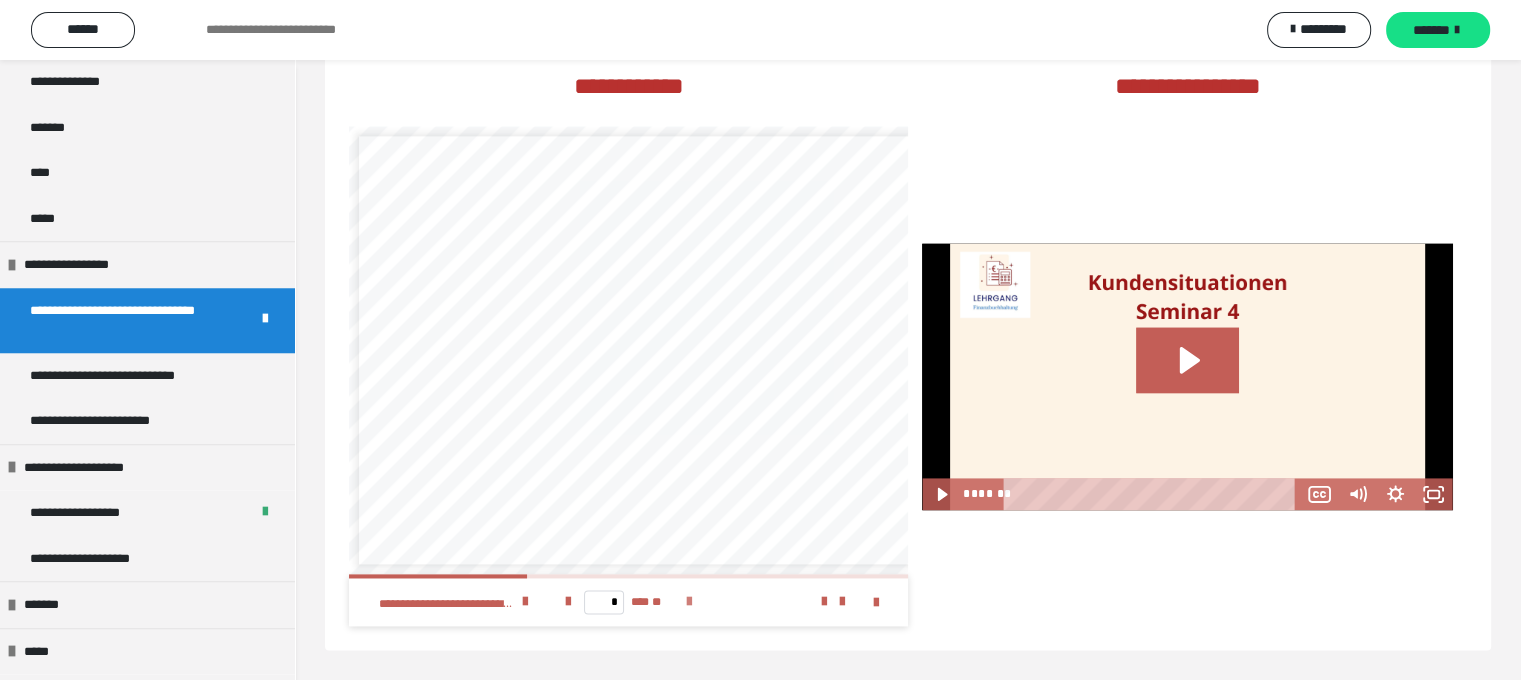 click at bounding box center (689, 602) 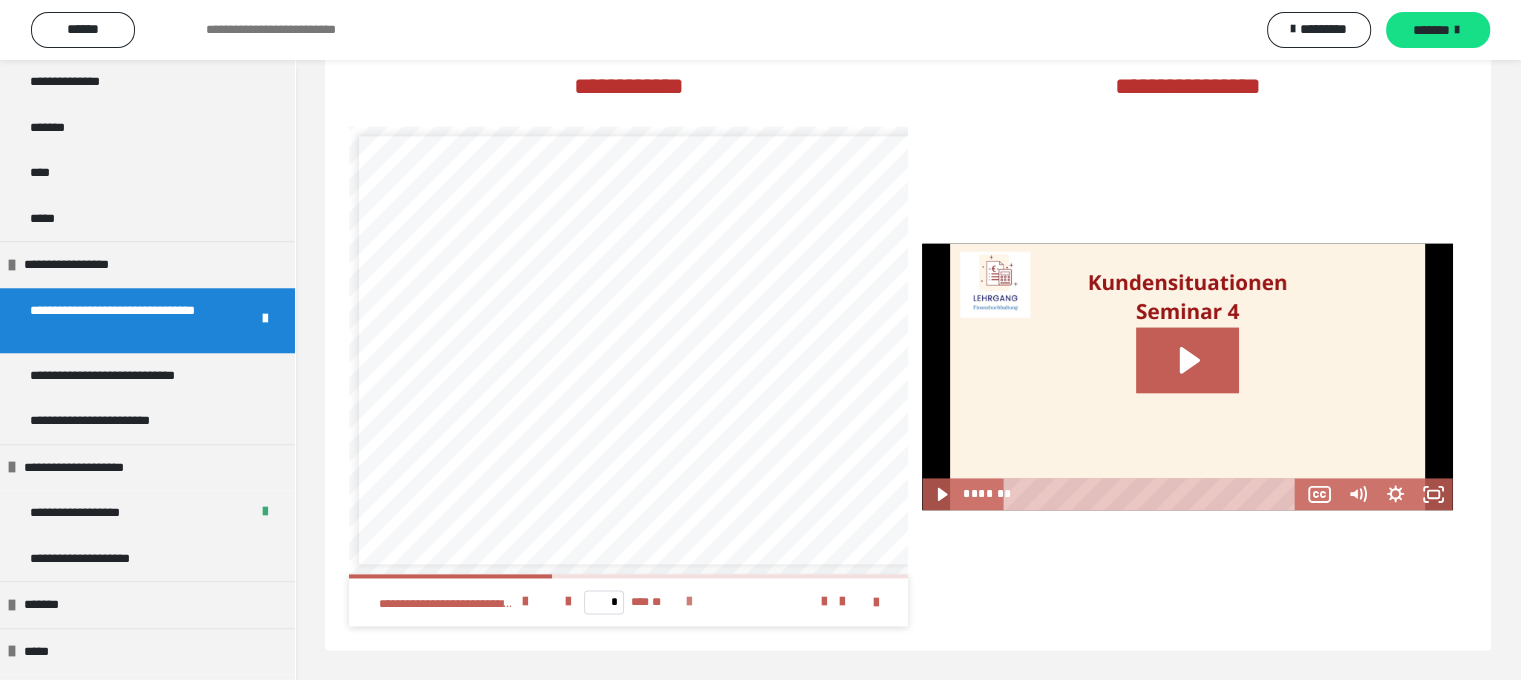 click at bounding box center (689, 602) 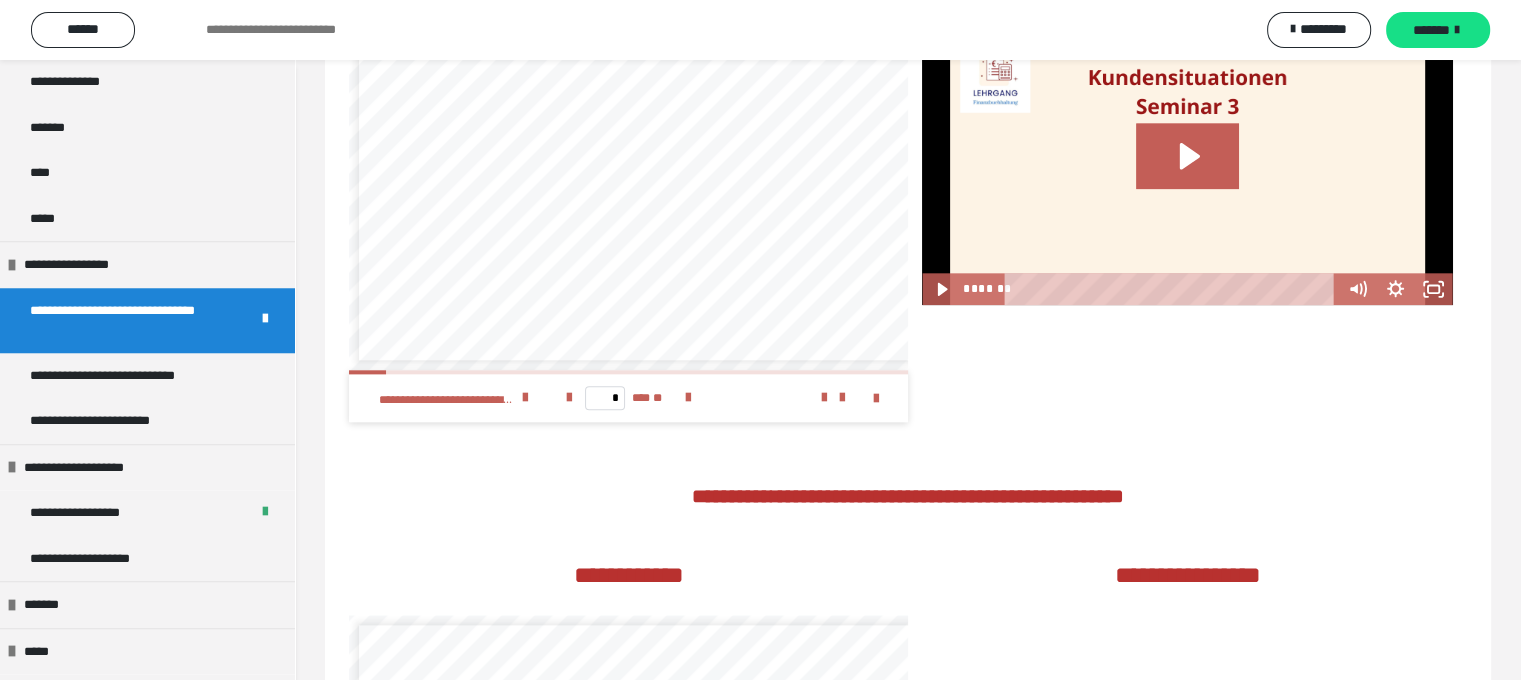 scroll, scrollTop: 2104, scrollLeft: 0, axis: vertical 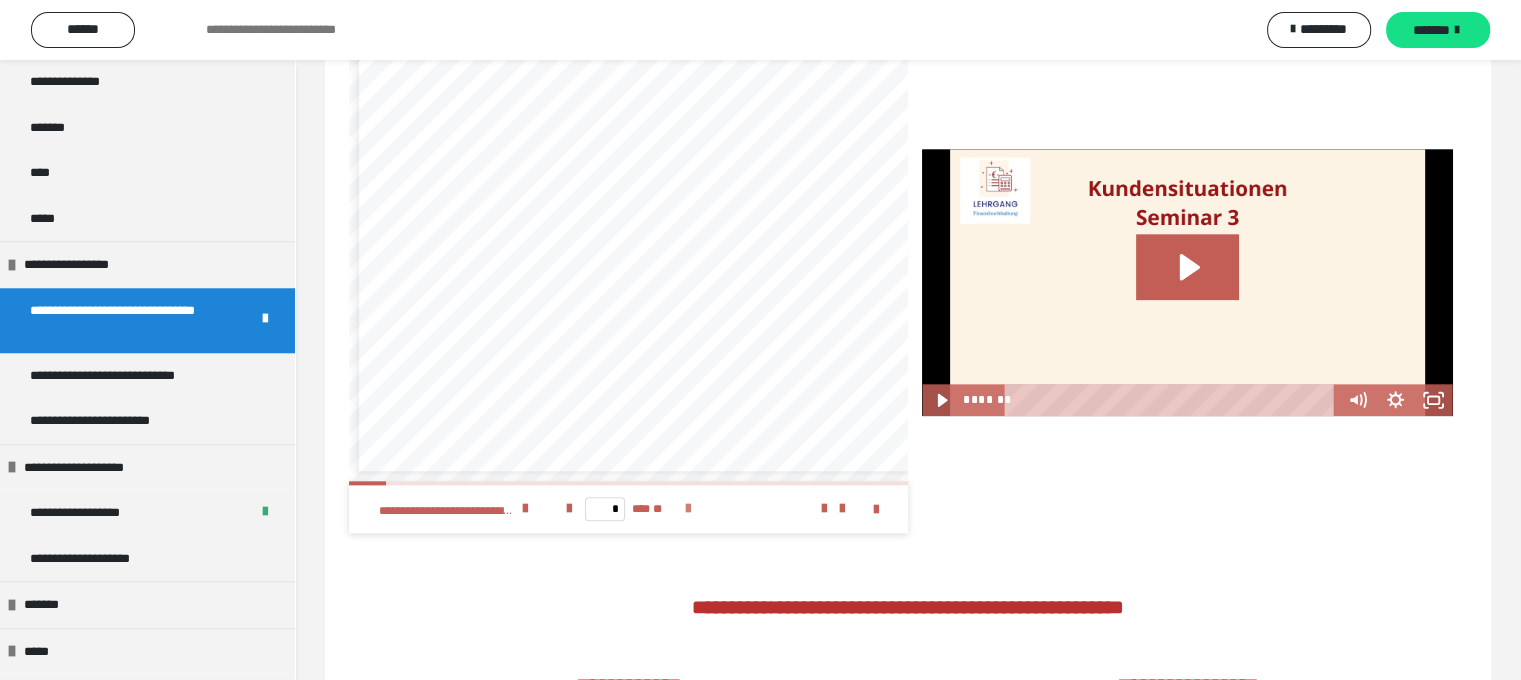 click at bounding box center [688, 509] 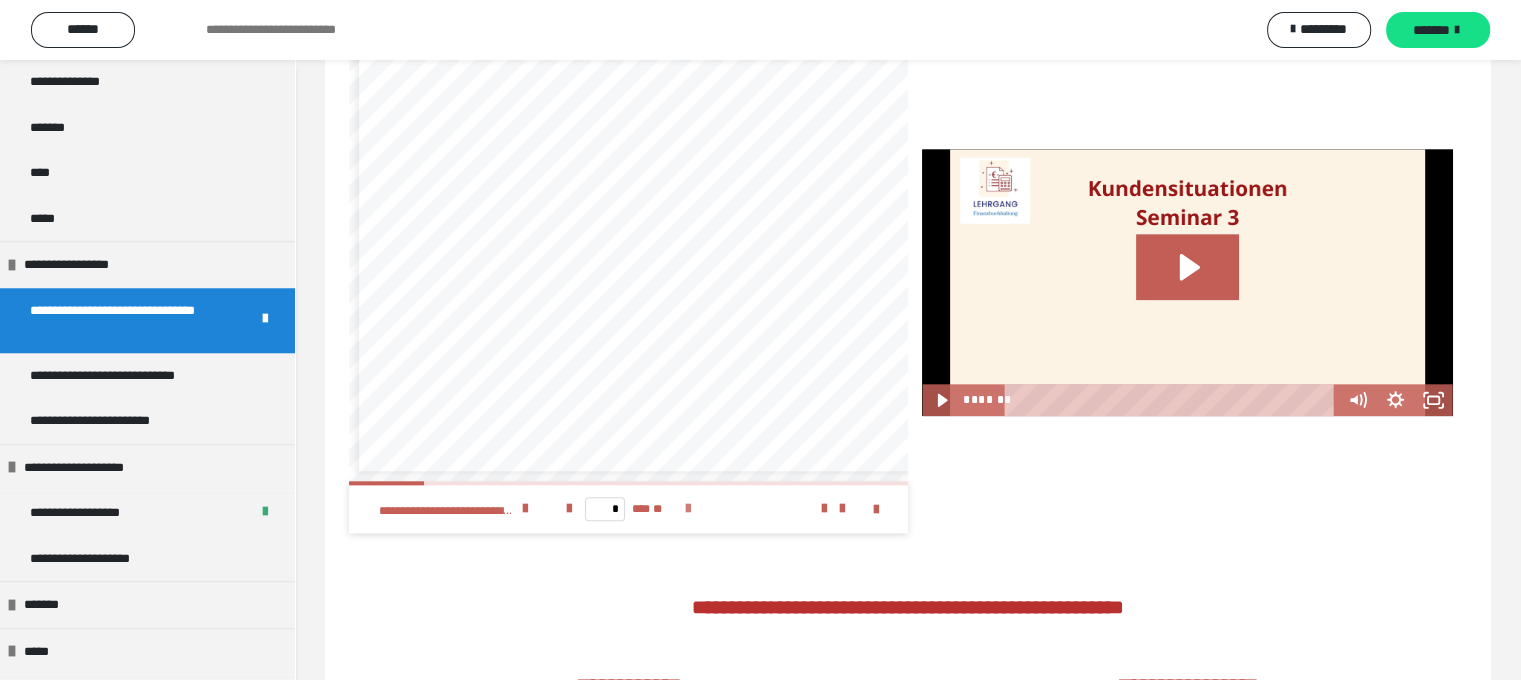 scroll, scrollTop: 0, scrollLeft: 0, axis: both 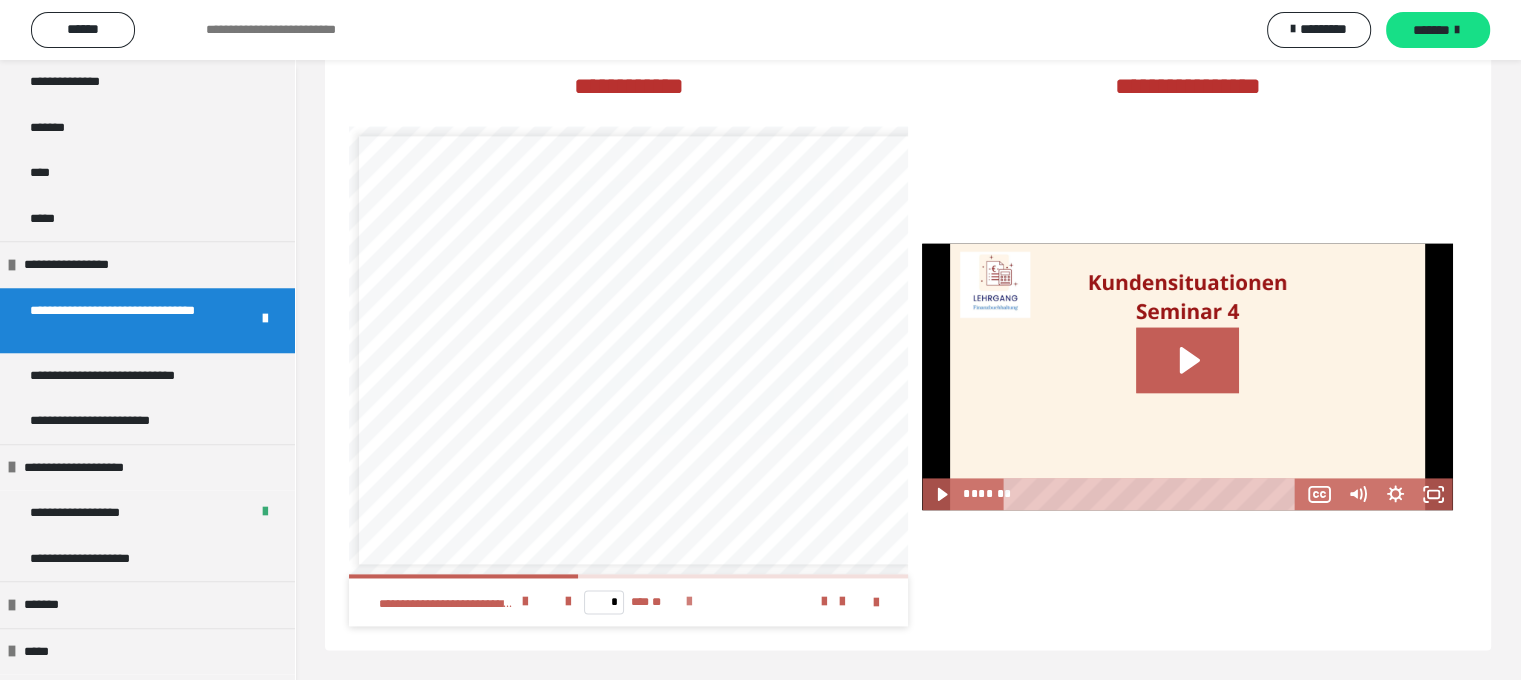 click at bounding box center (689, 602) 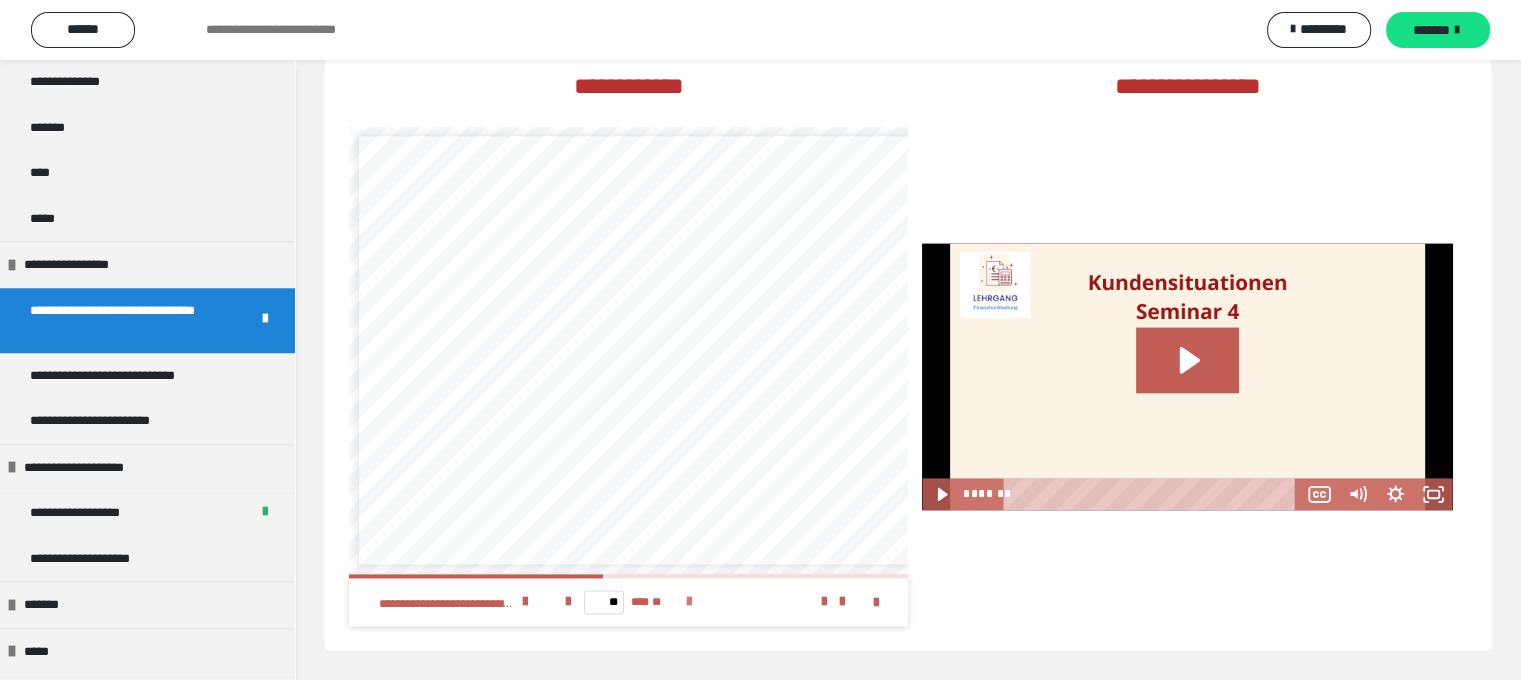 click at bounding box center [689, 602] 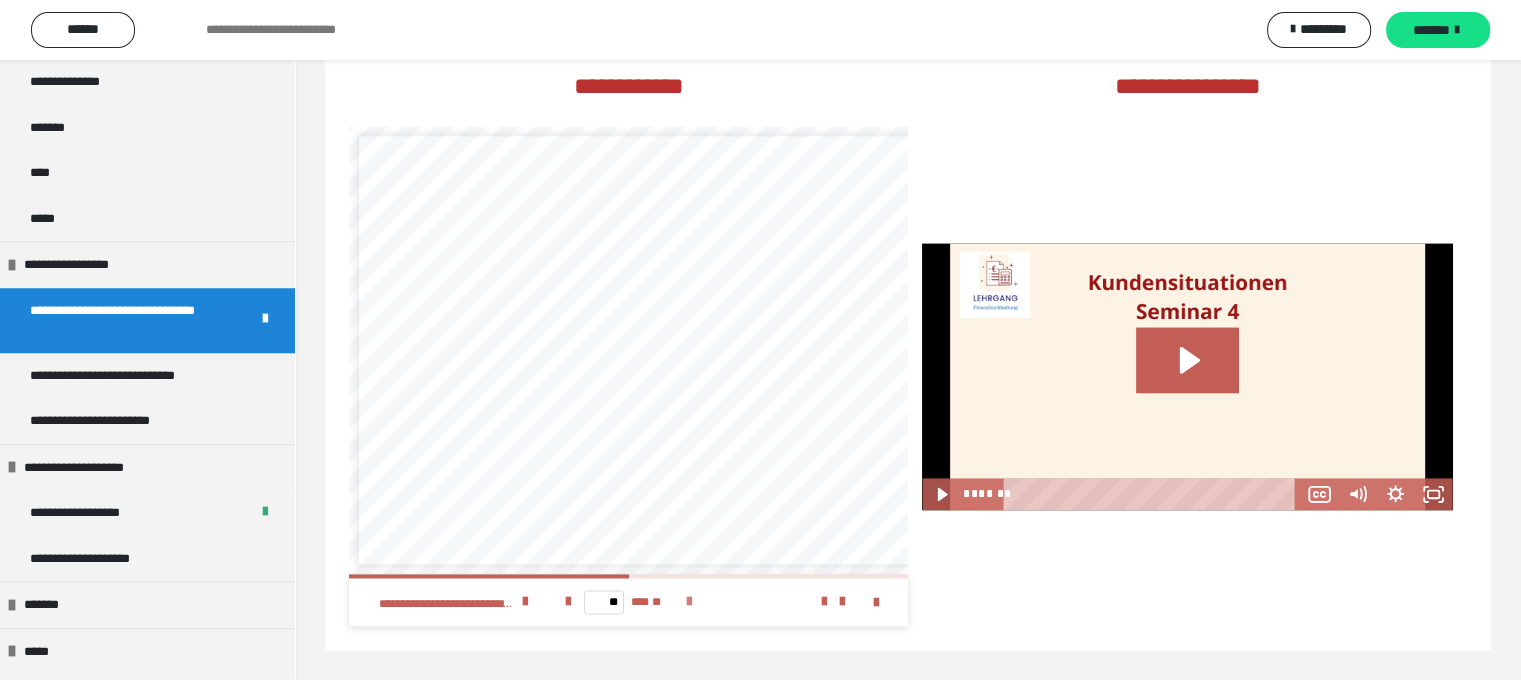 click at bounding box center (689, 602) 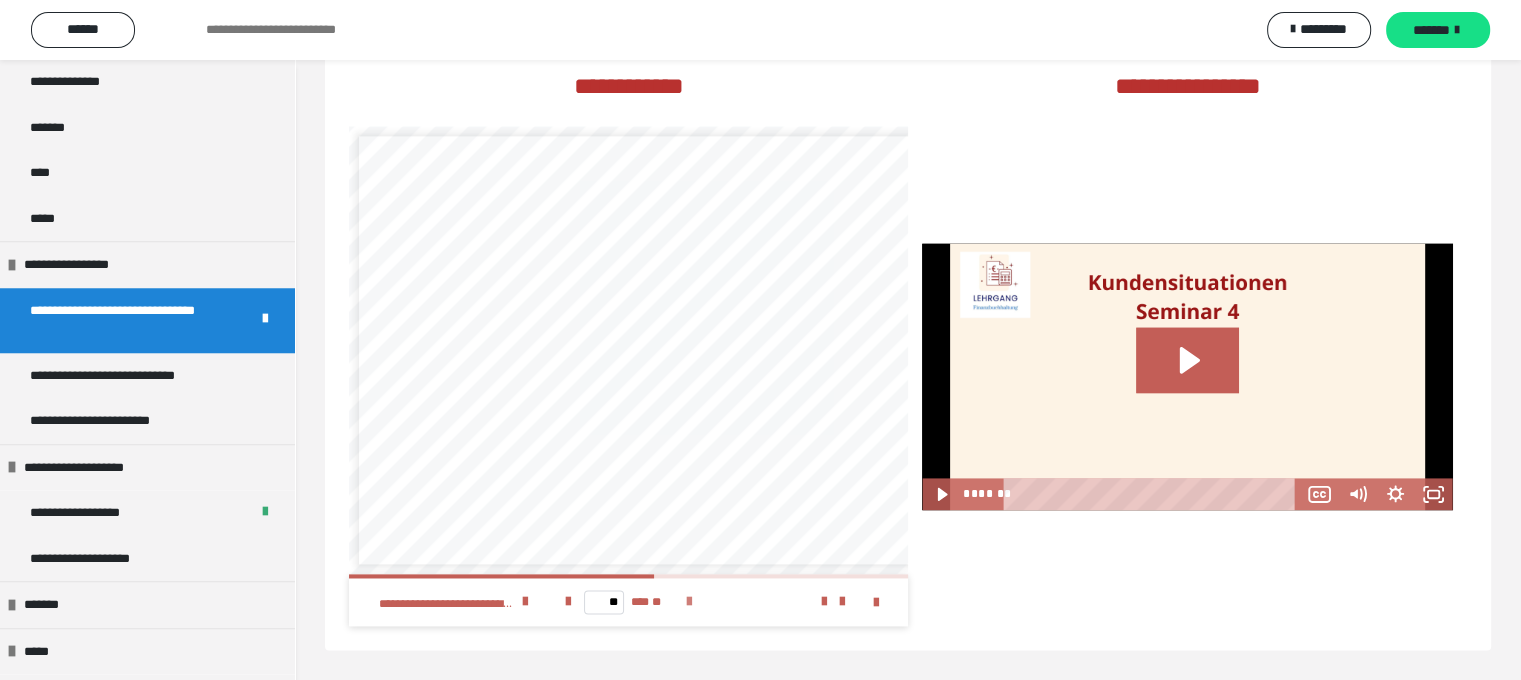 click at bounding box center [689, 602] 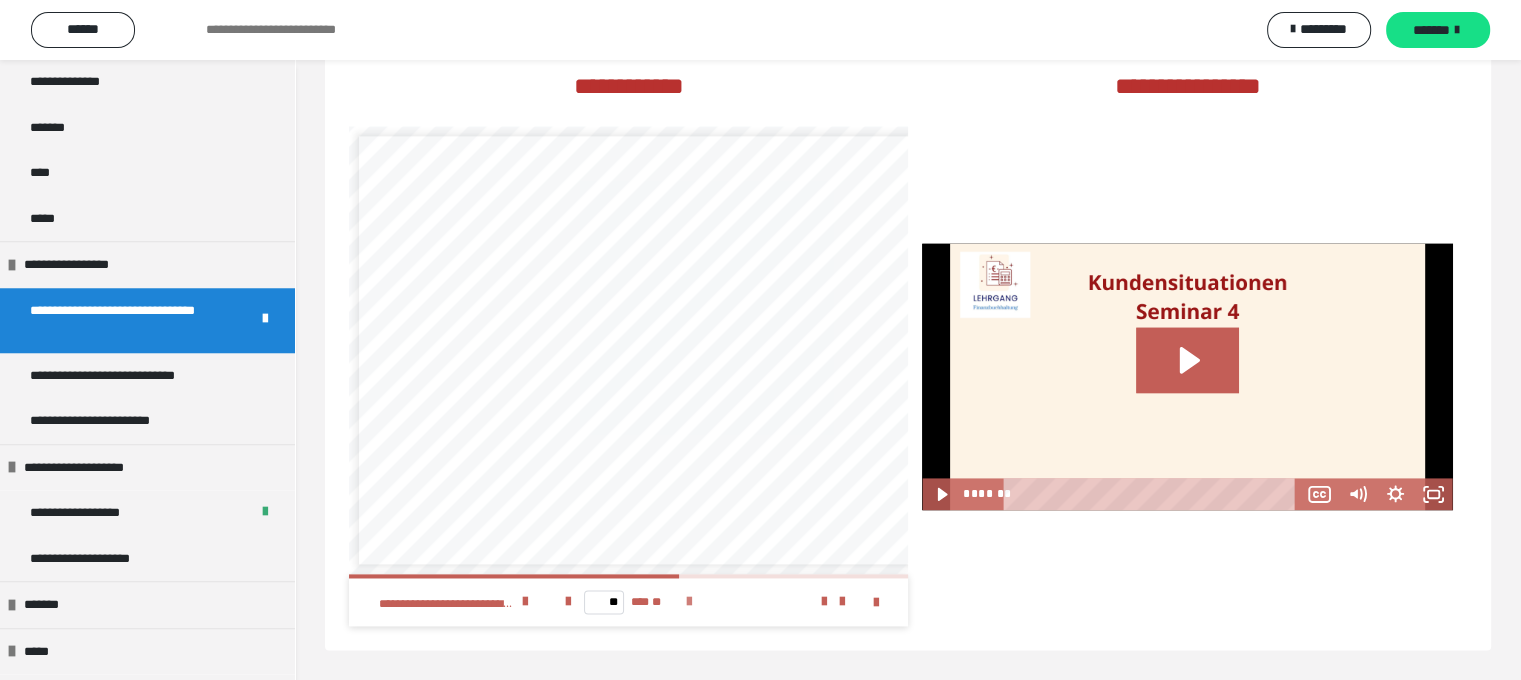 click at bounding box center [689, 602] 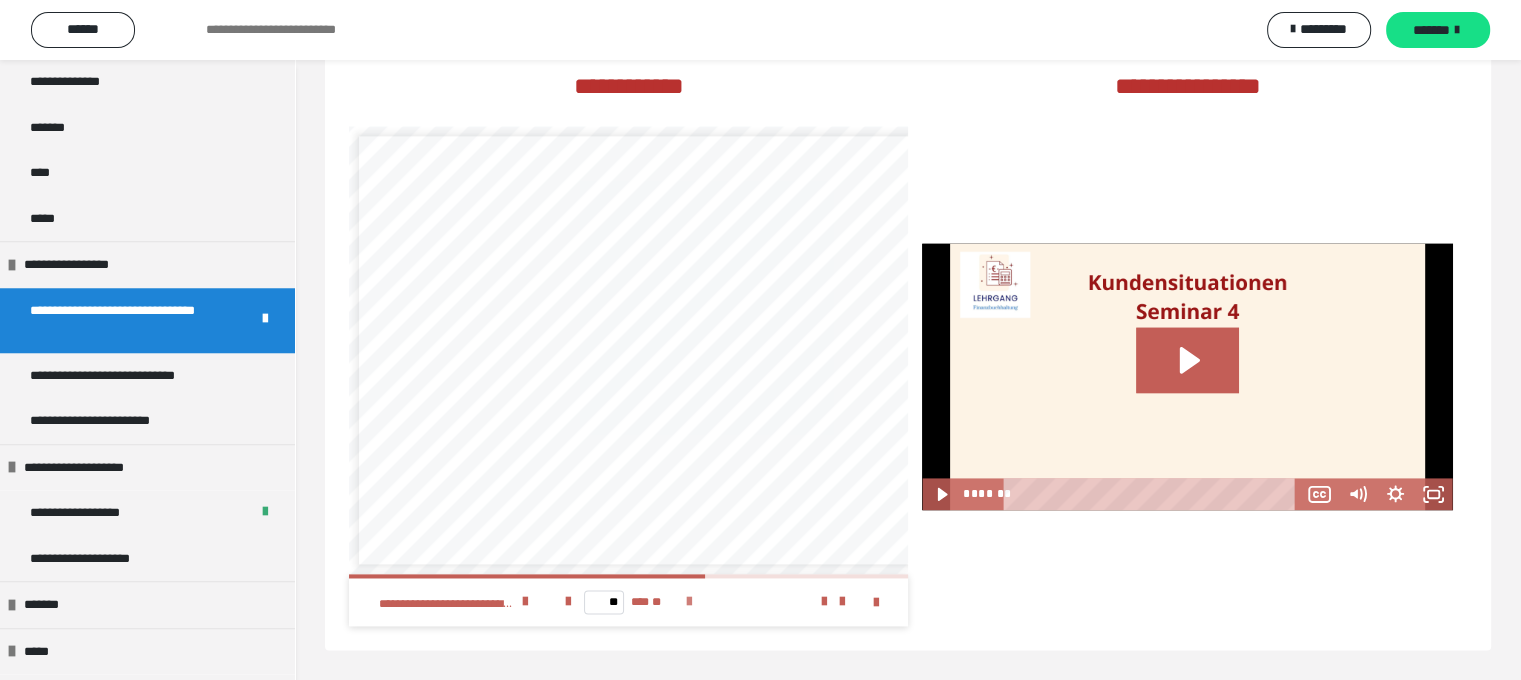 click at bounding box center (689, 602) 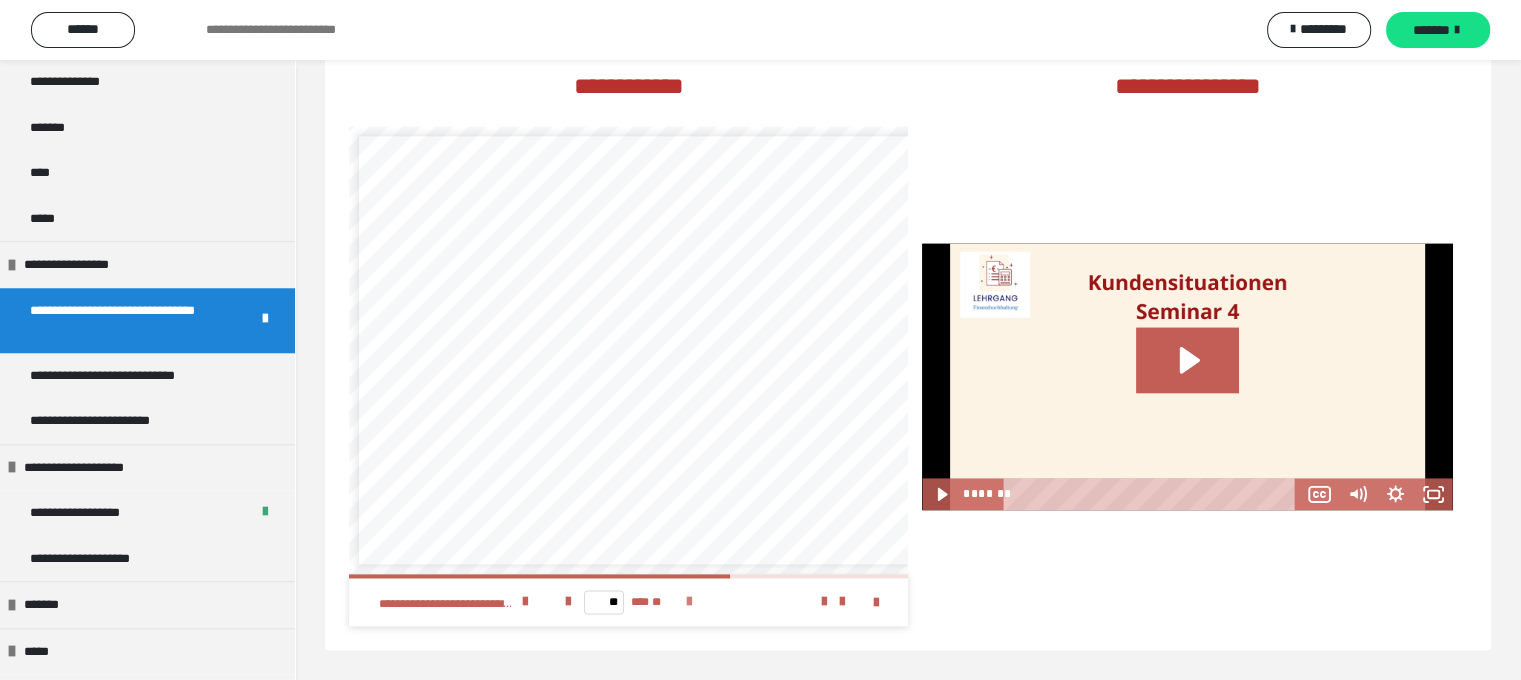click at bounding box center [689, 602] 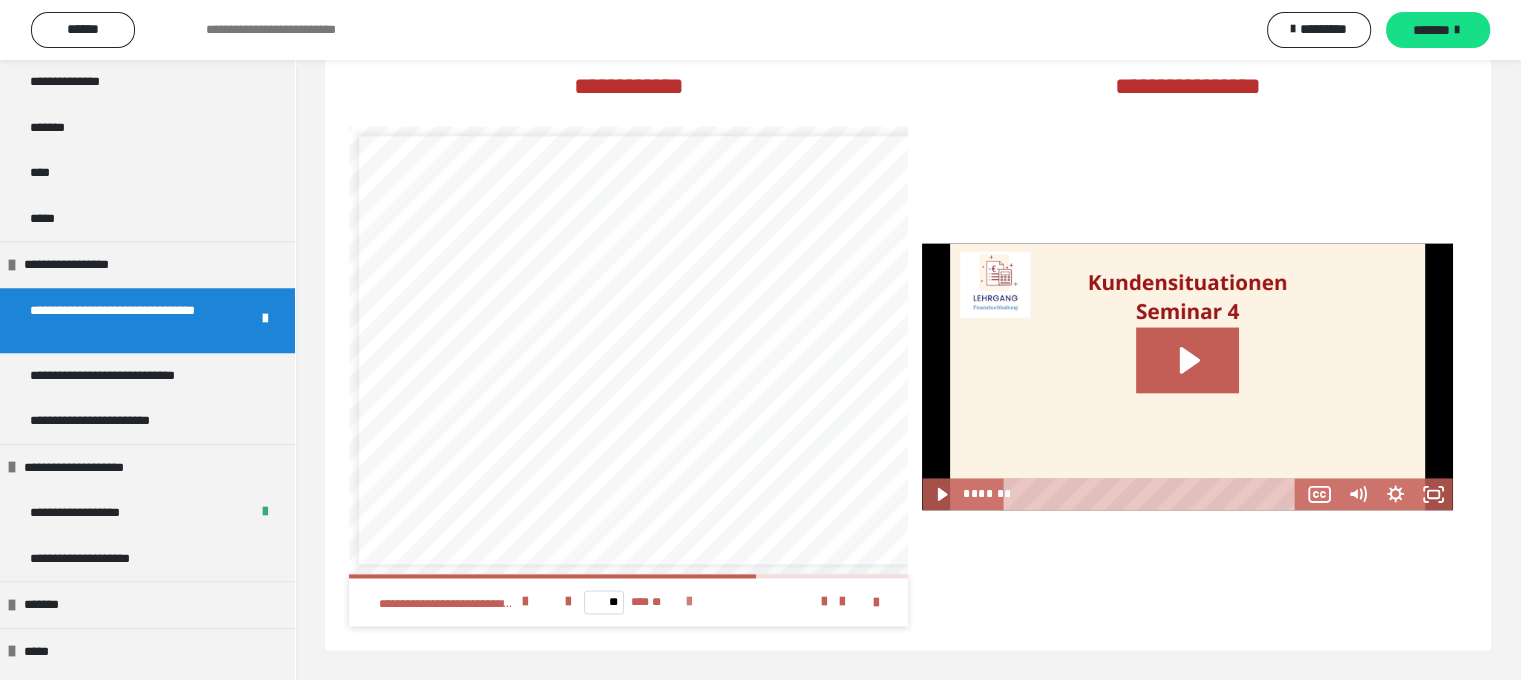 click at bounding box center (689, 602) 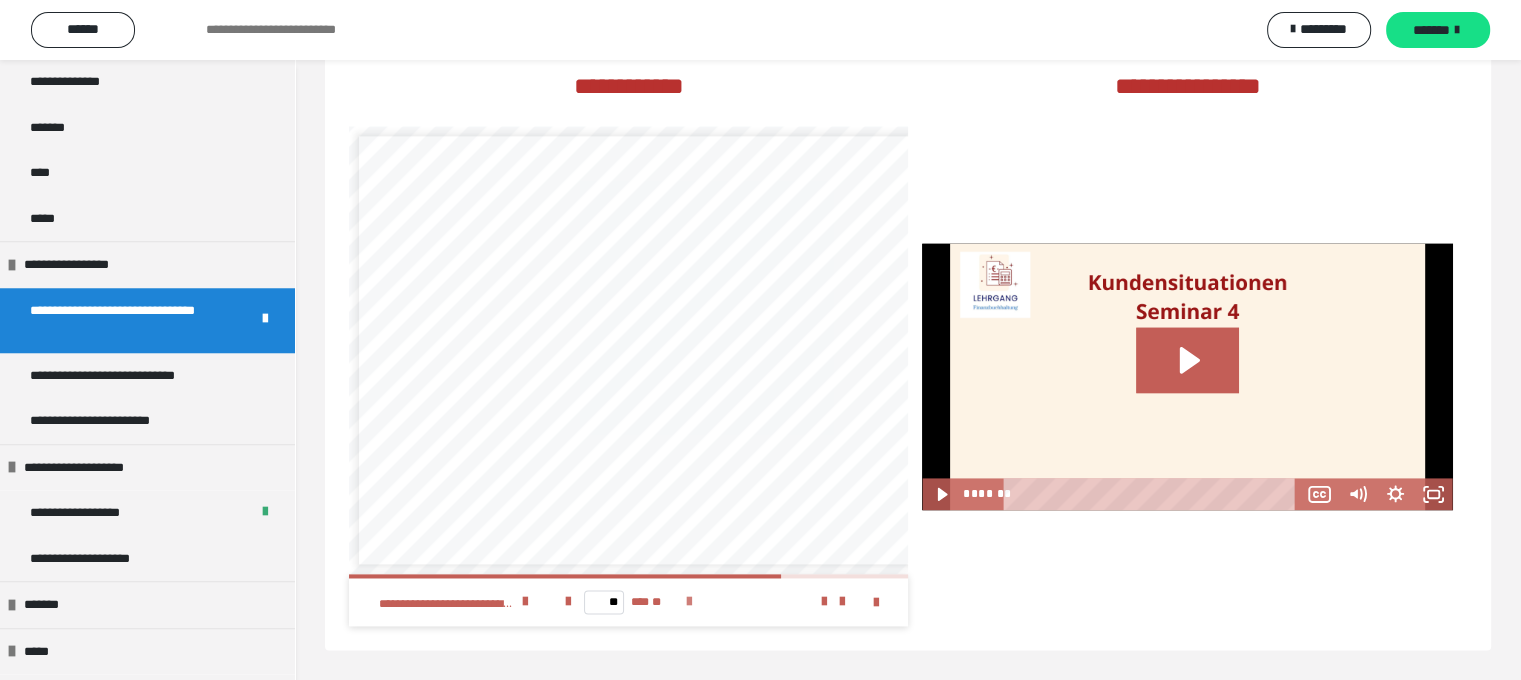 click at bounding box center [689, 602] 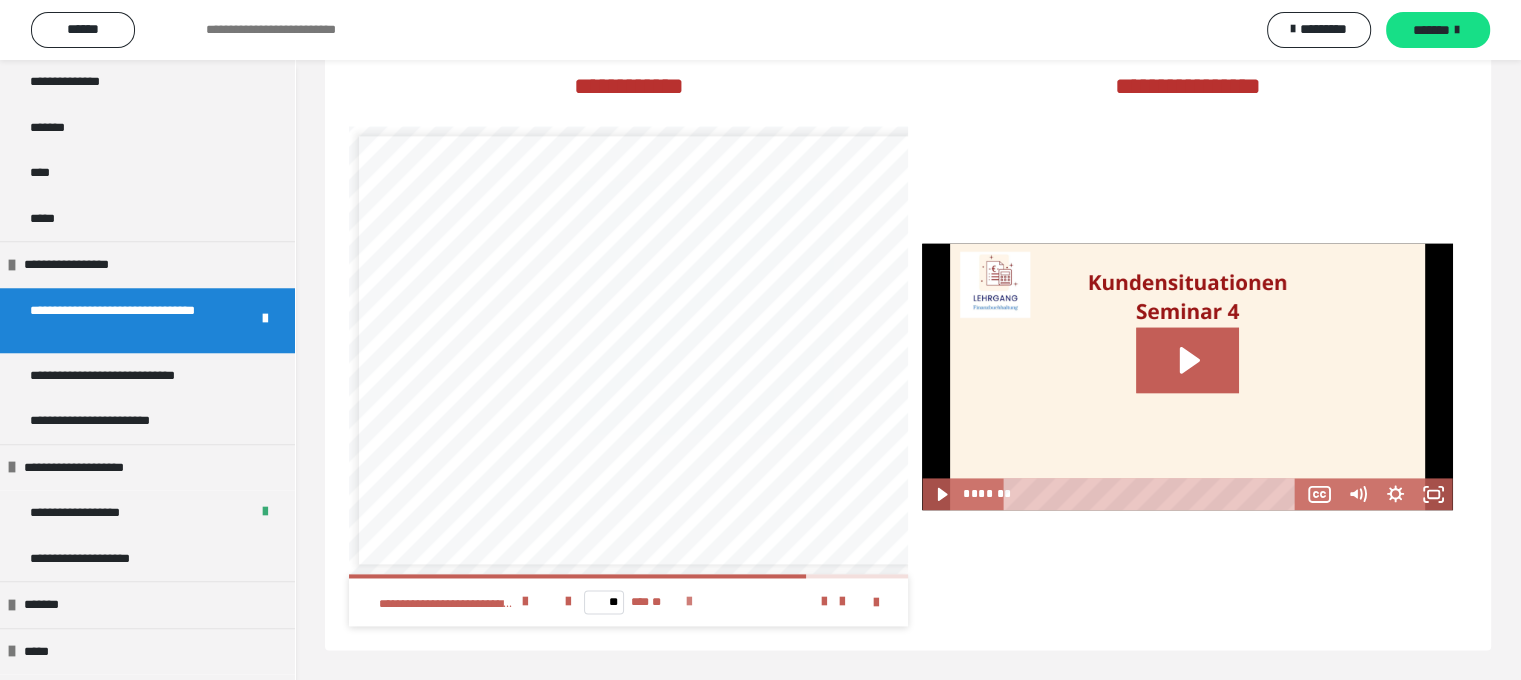 click at bounding box center (689, 602) 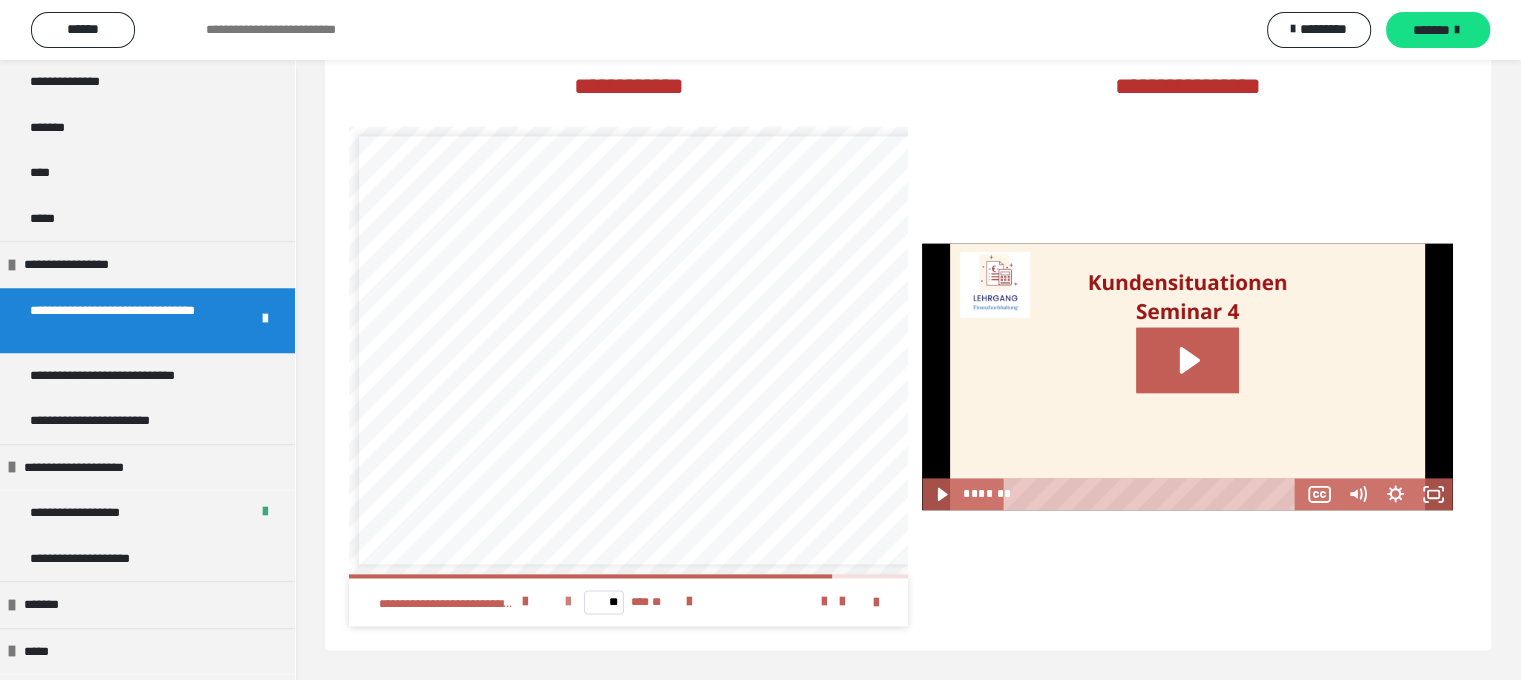 click at bounding box center [568, 602] 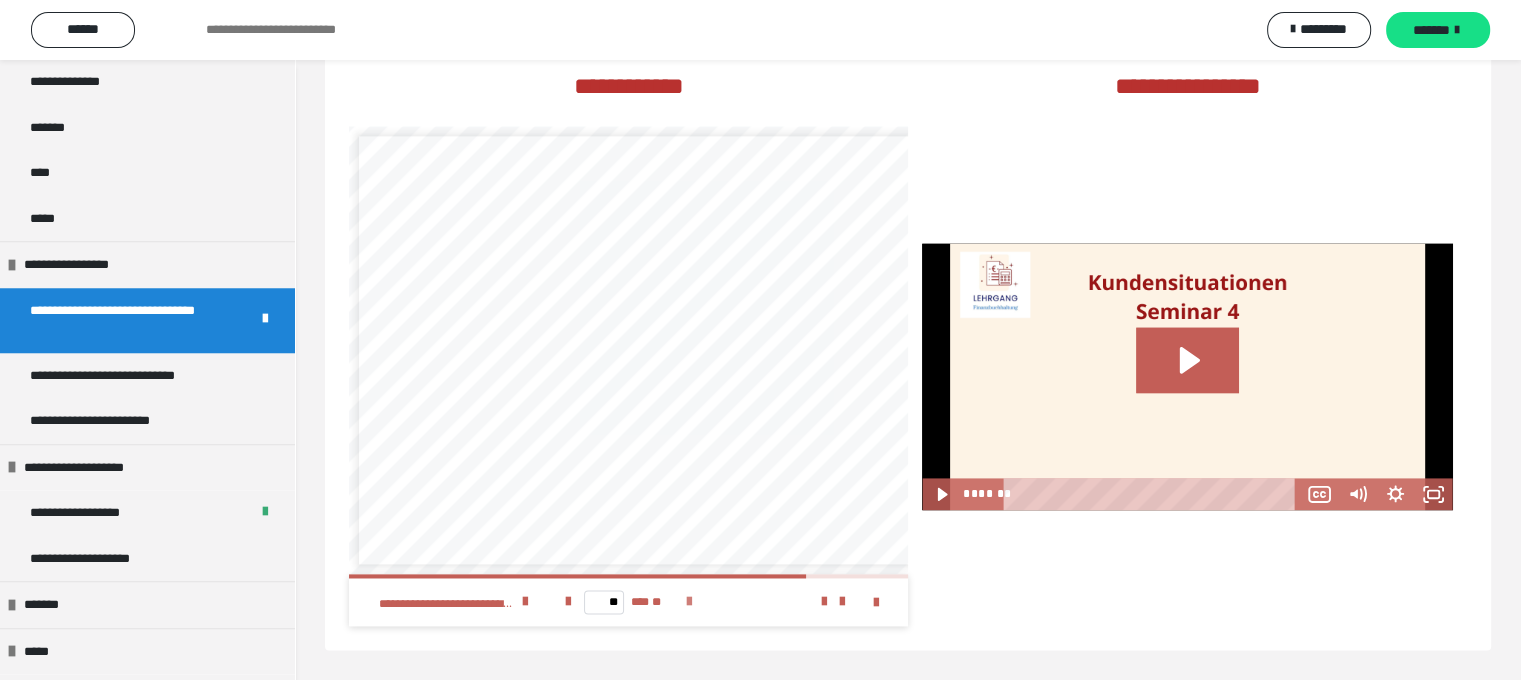 click at bounding box center [689, 602] 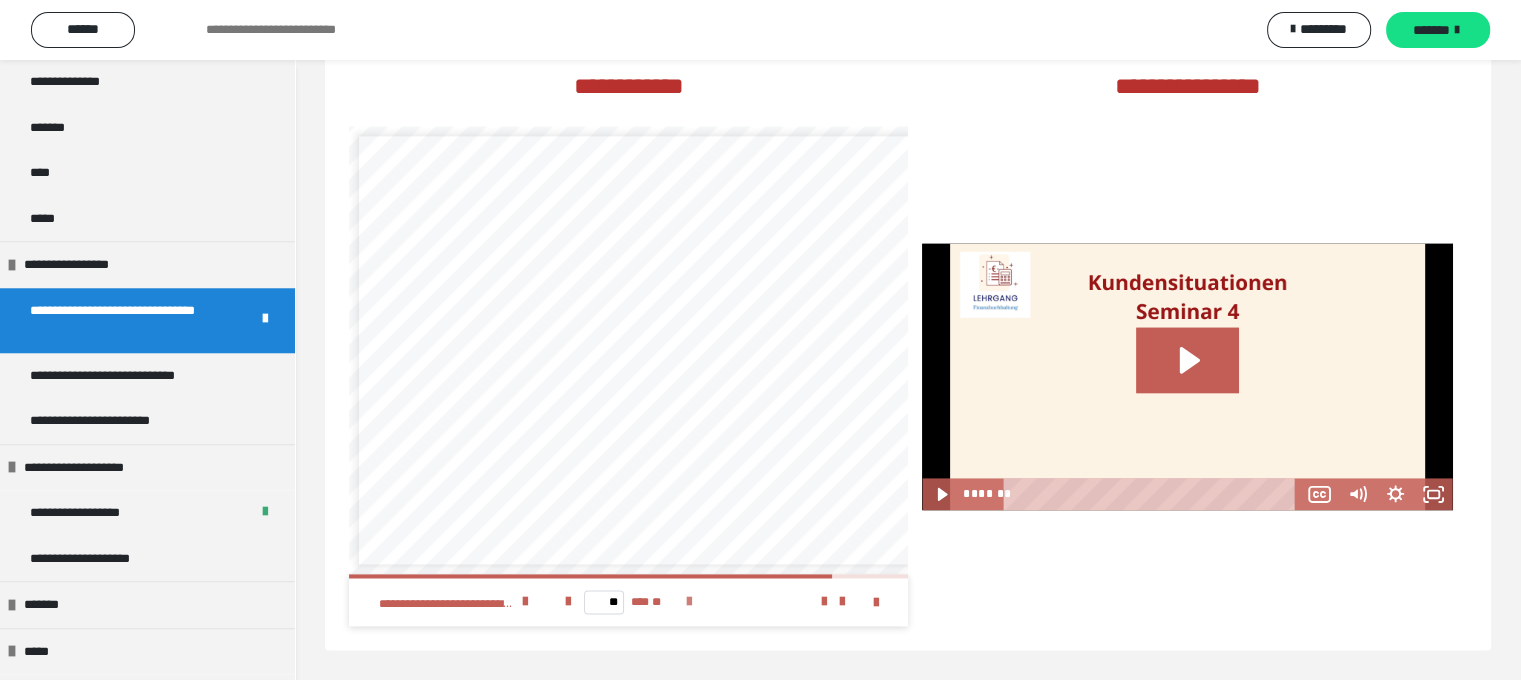 click at bounding box center (689, 602) 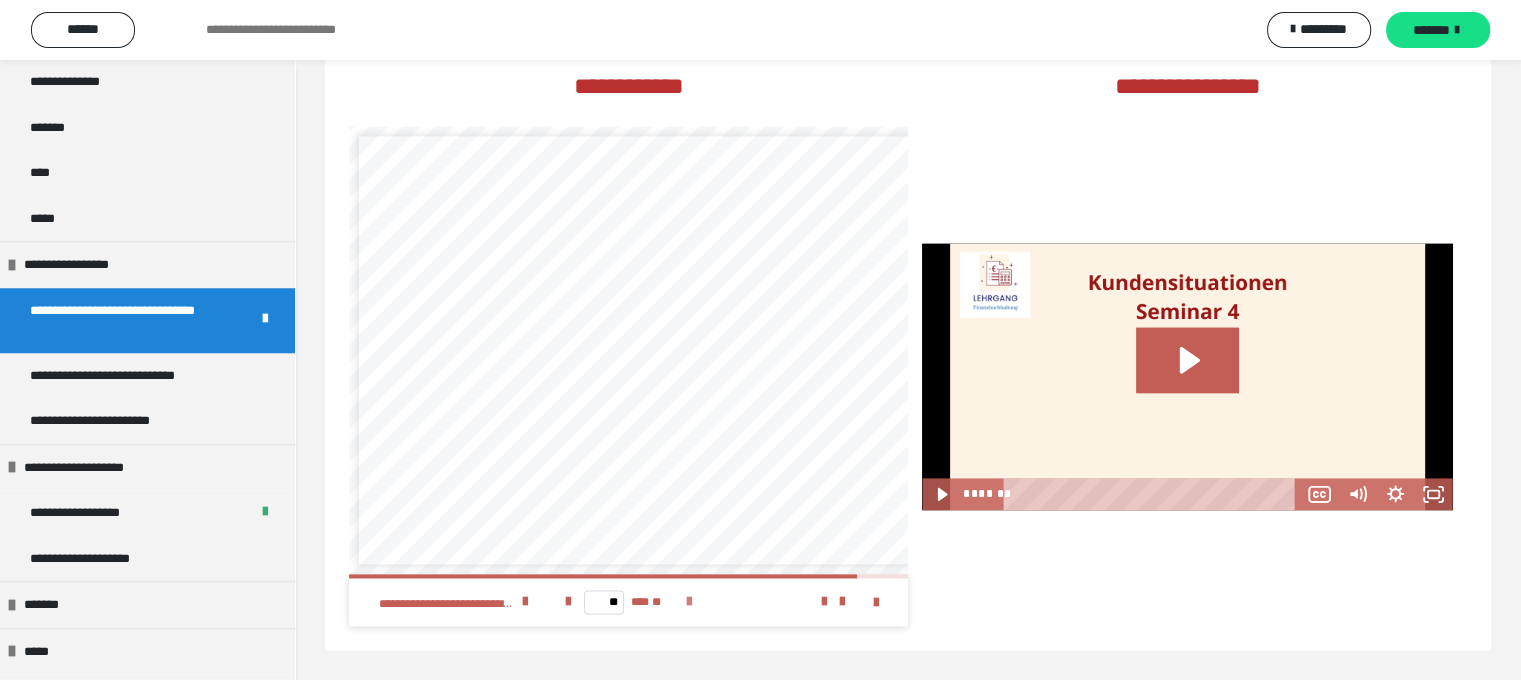 click at bounding box center (689, 602) 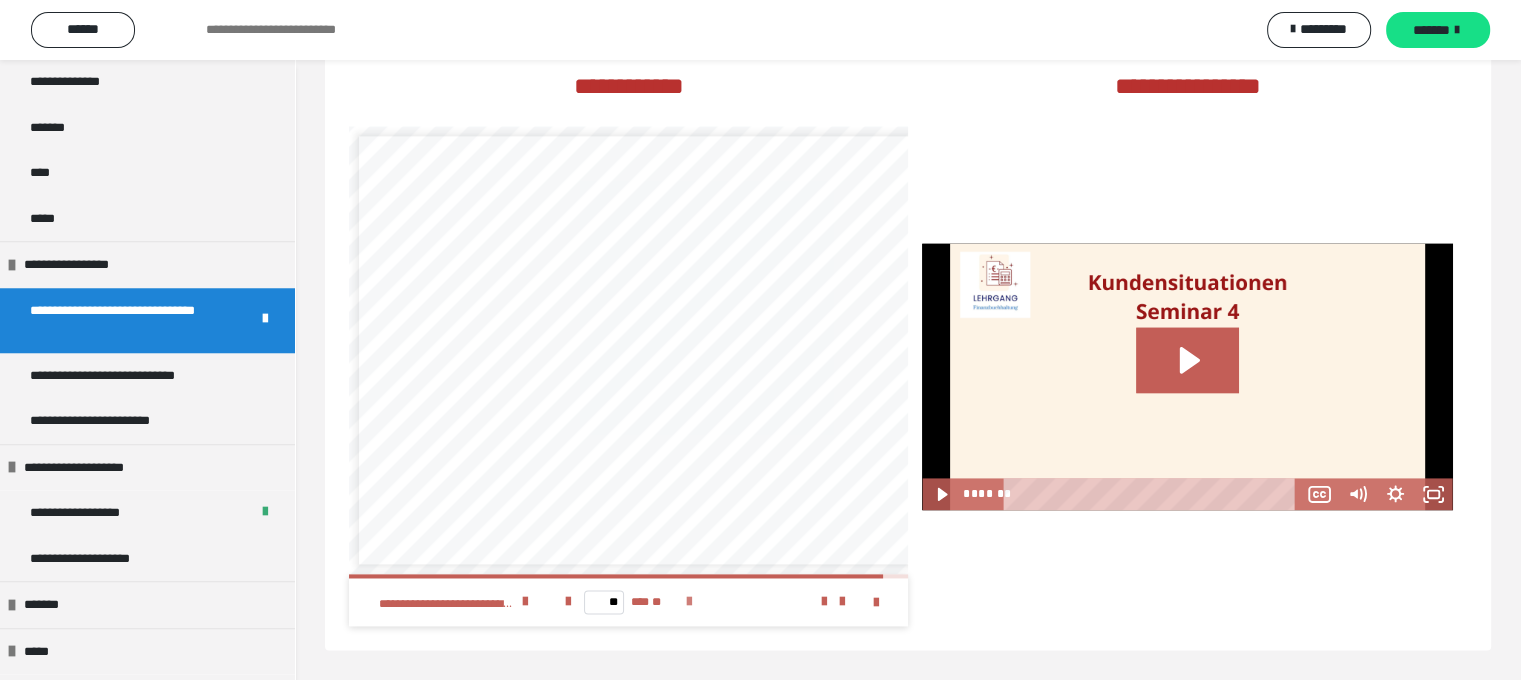click at bounding box center (689, 602) 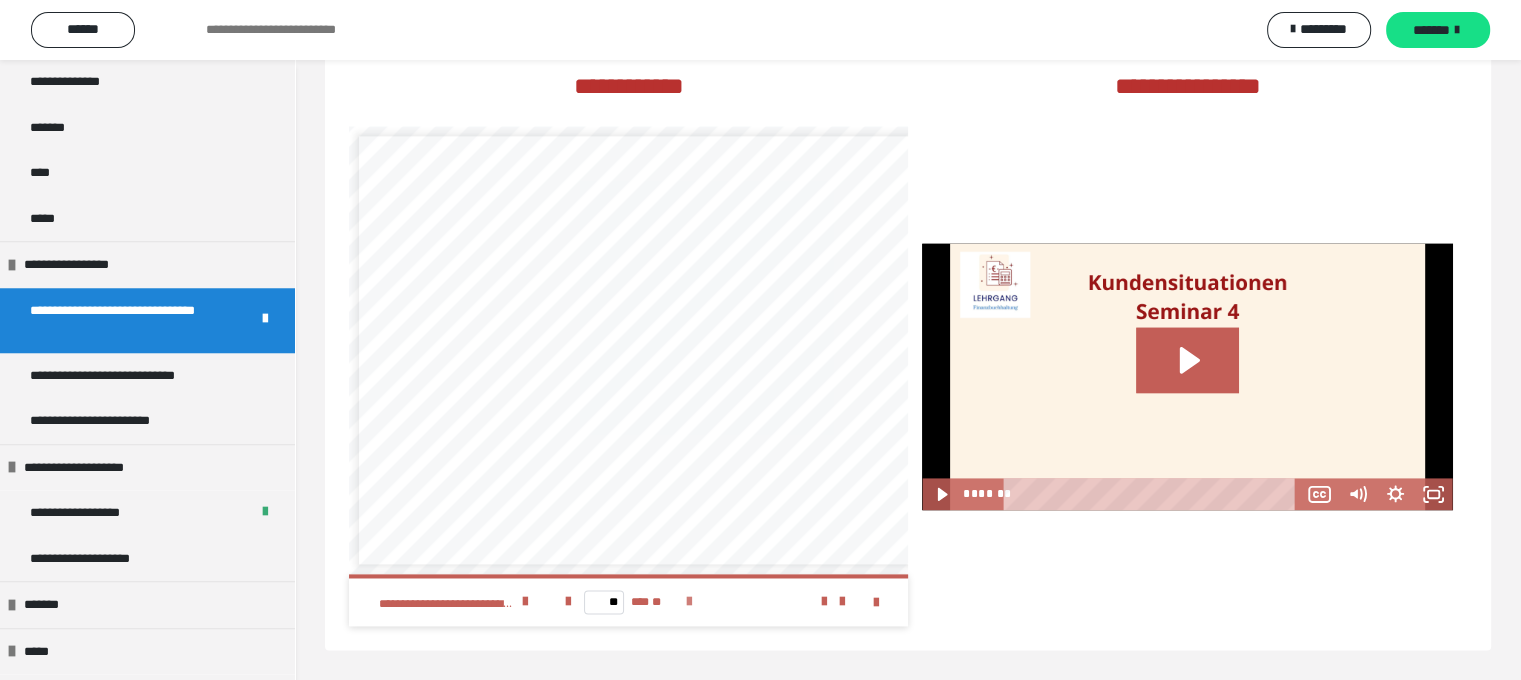 click on "** *** **" at bounding box center [628, 602] 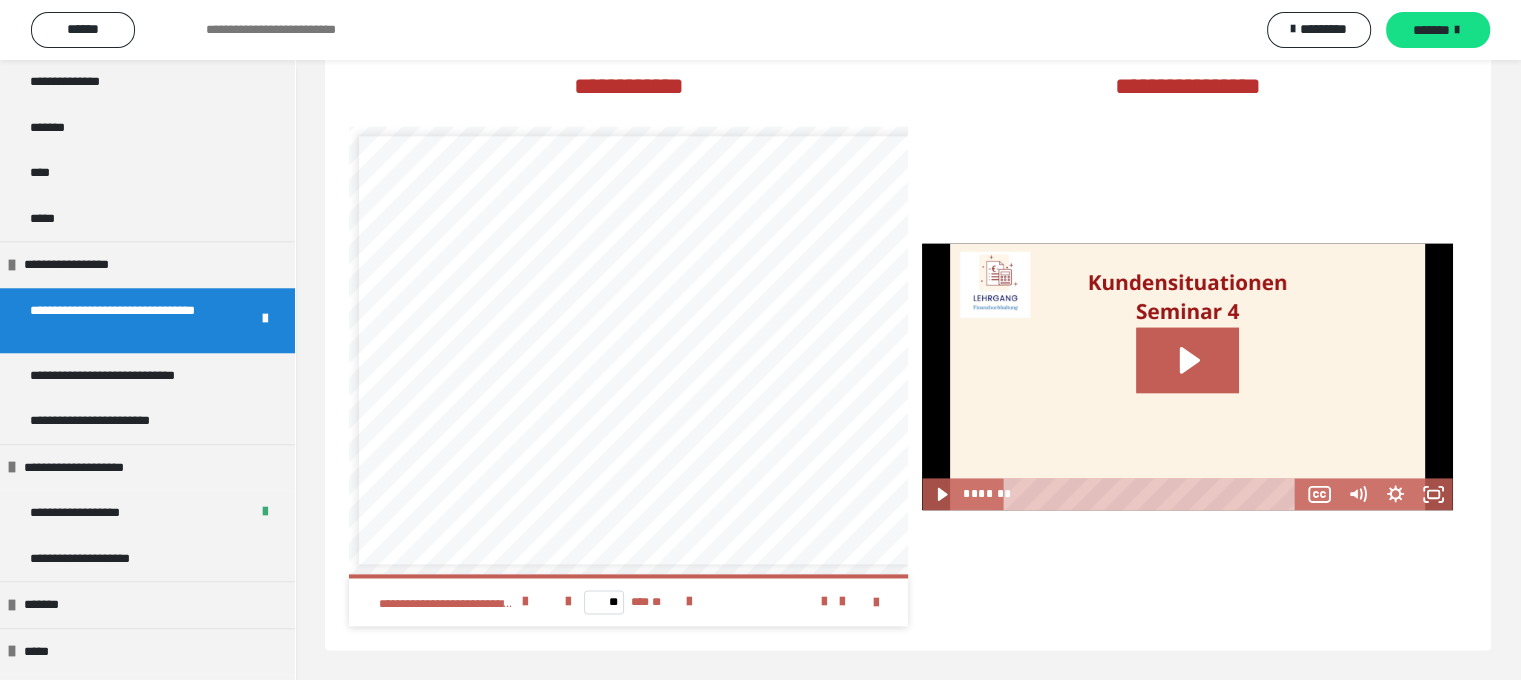 click on "** *** **" at bounding box center [628, 602] 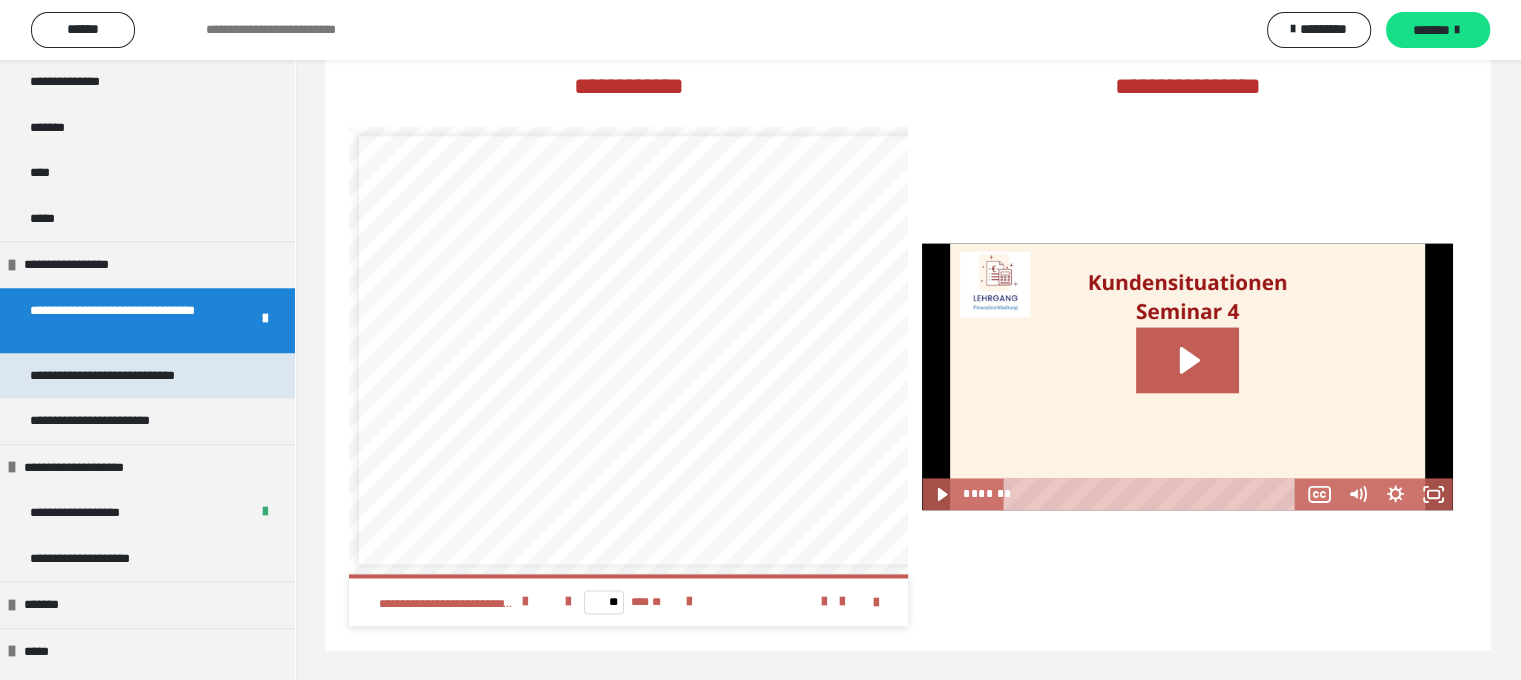 click on "**********" at bounding box center (131, 376) 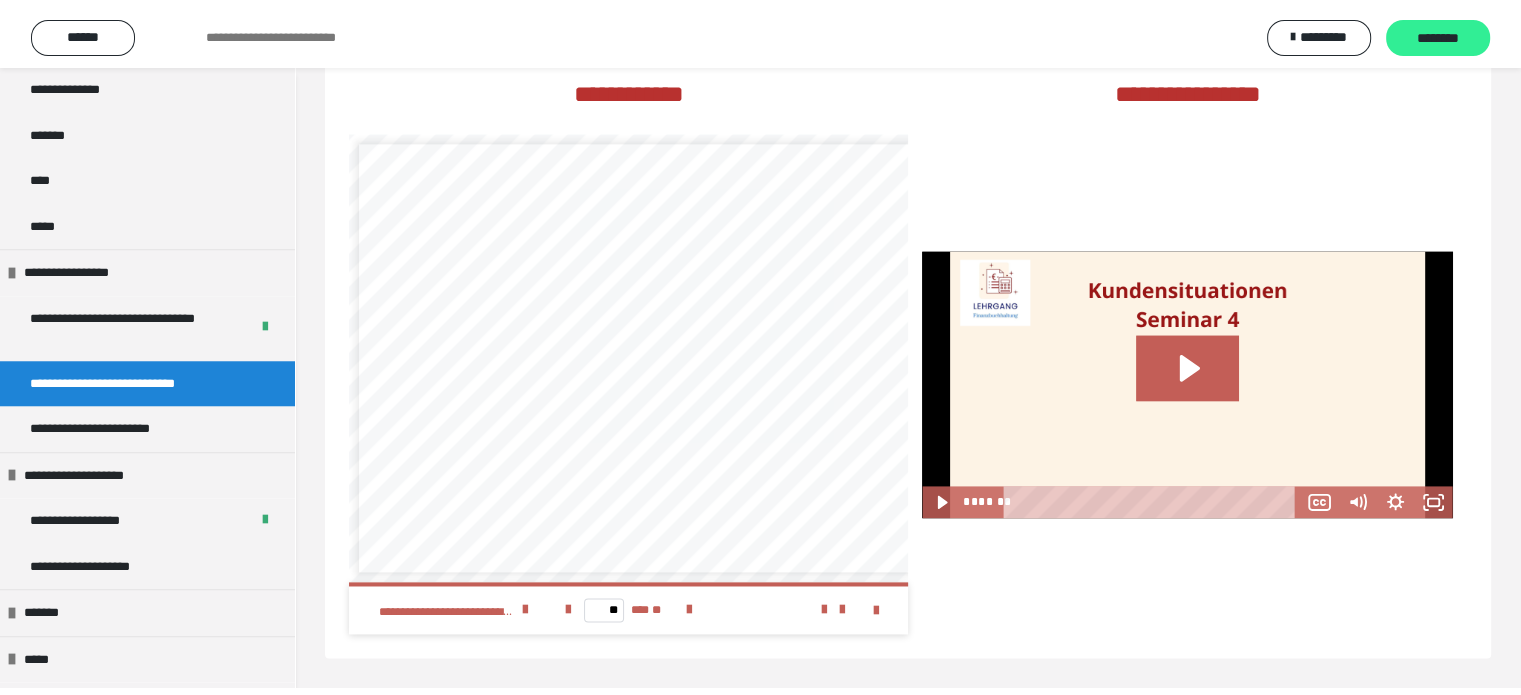 scroll, scrollTop: 748, scrollLeft: 0, axis: vertical 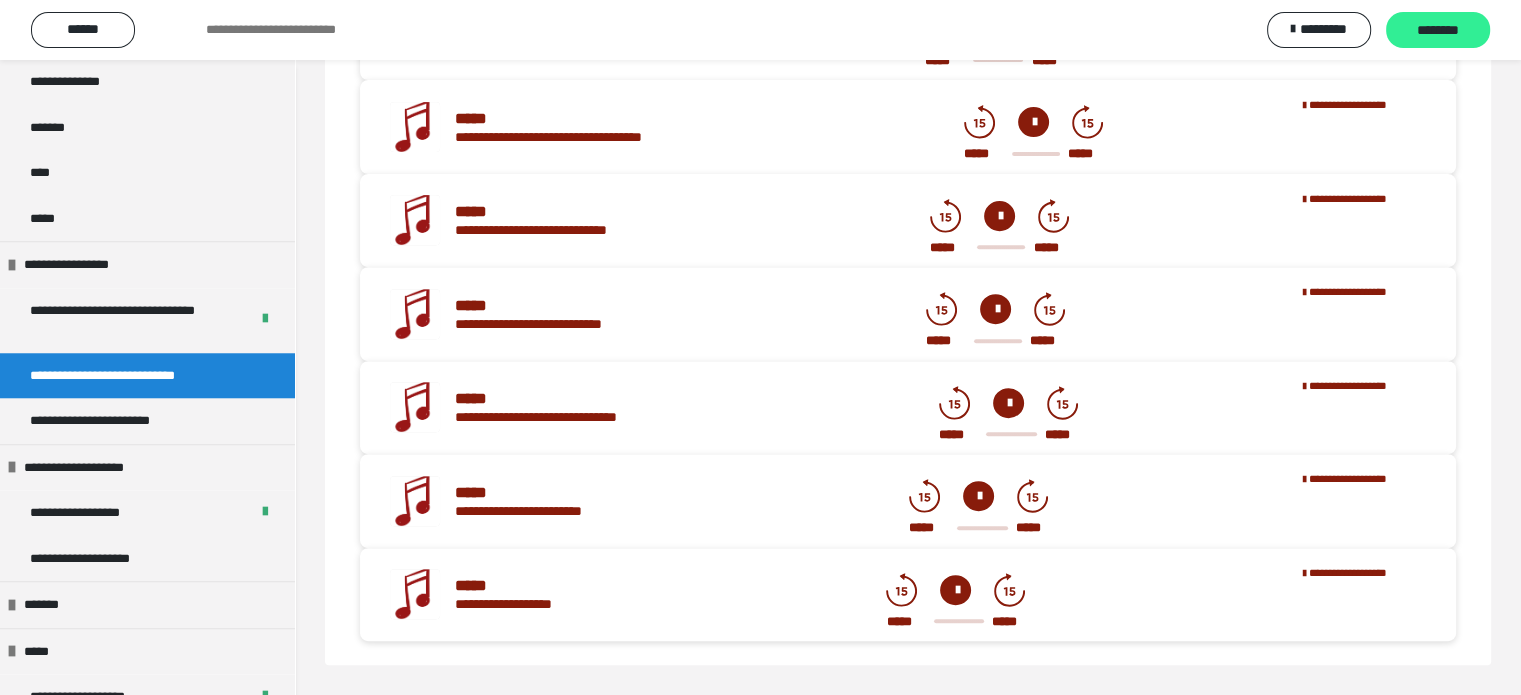 click on "********" at bounding box center (1438, 31) 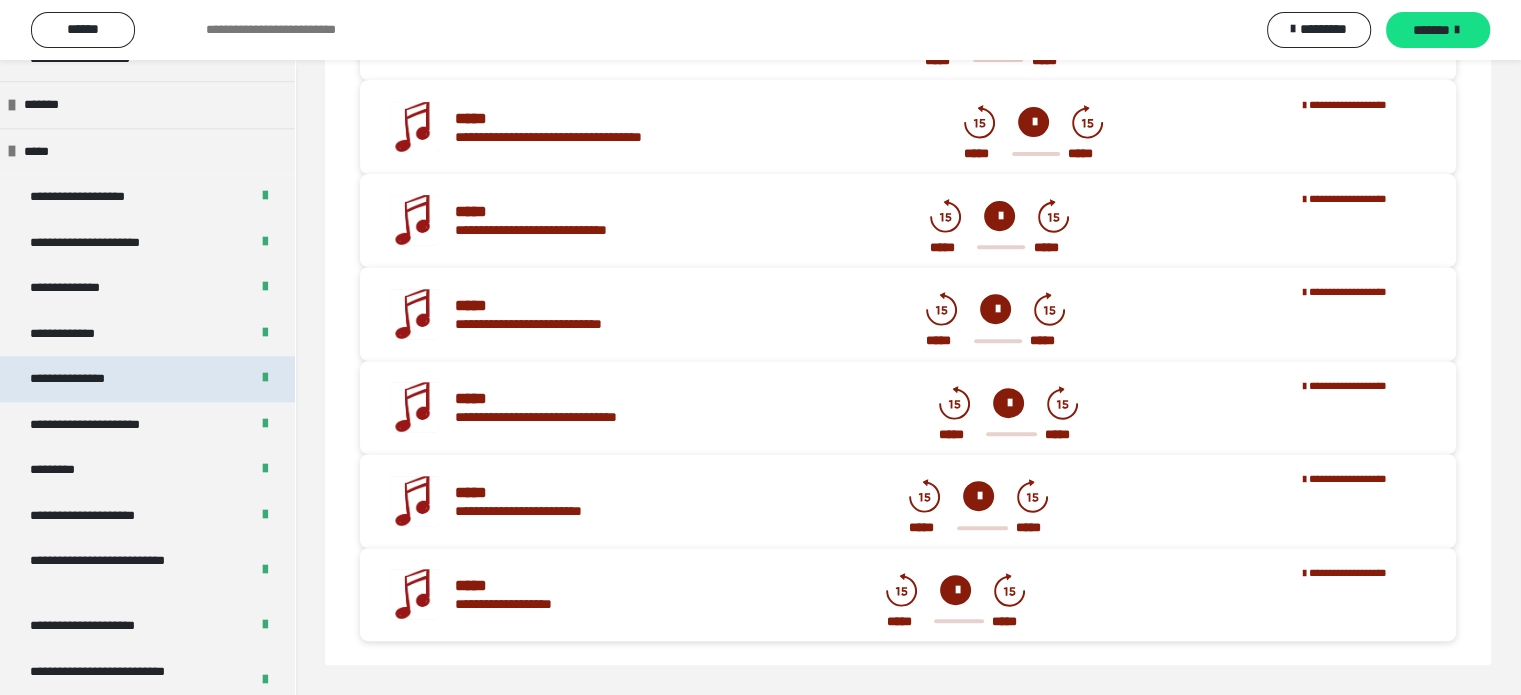 scroll, scrollTop: 1900, scrollLeft: 0, axis: vertical 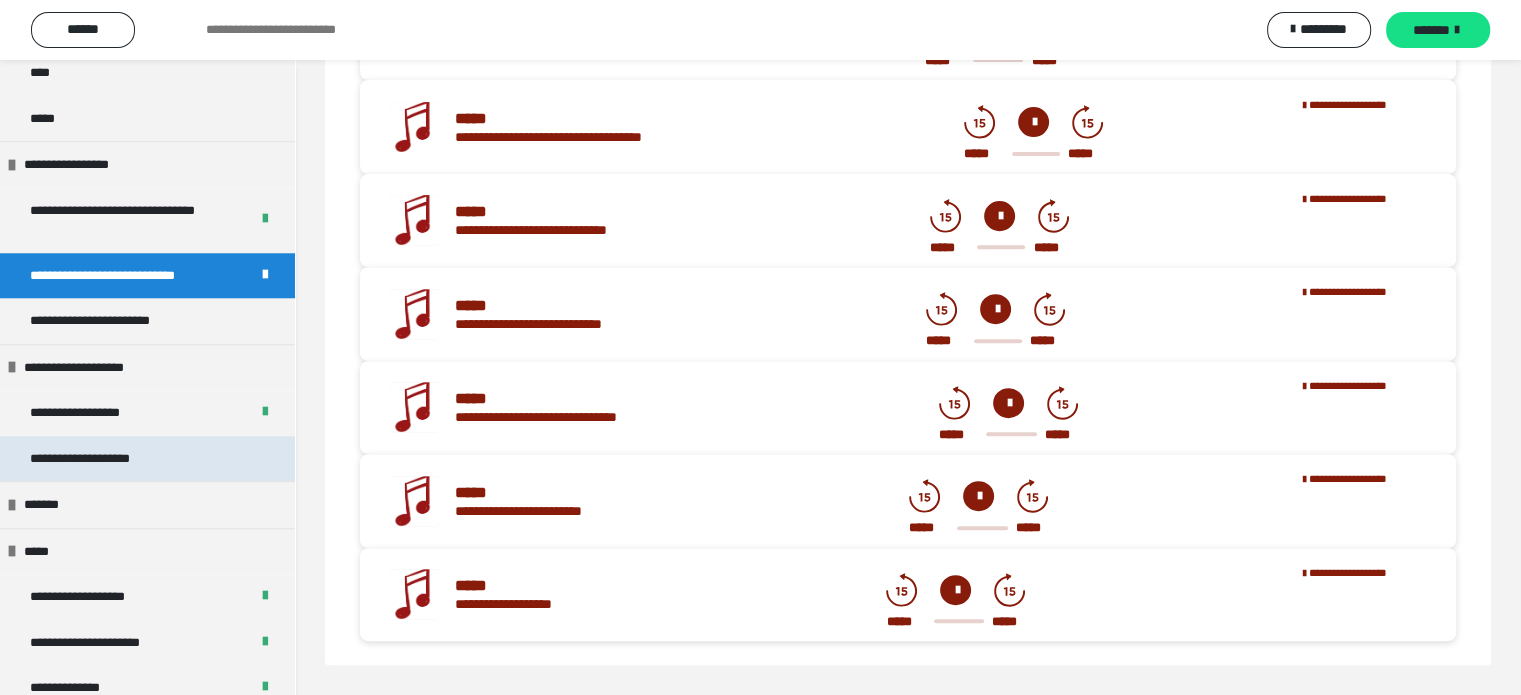 click on "**********" at bounding box center (147, 459) 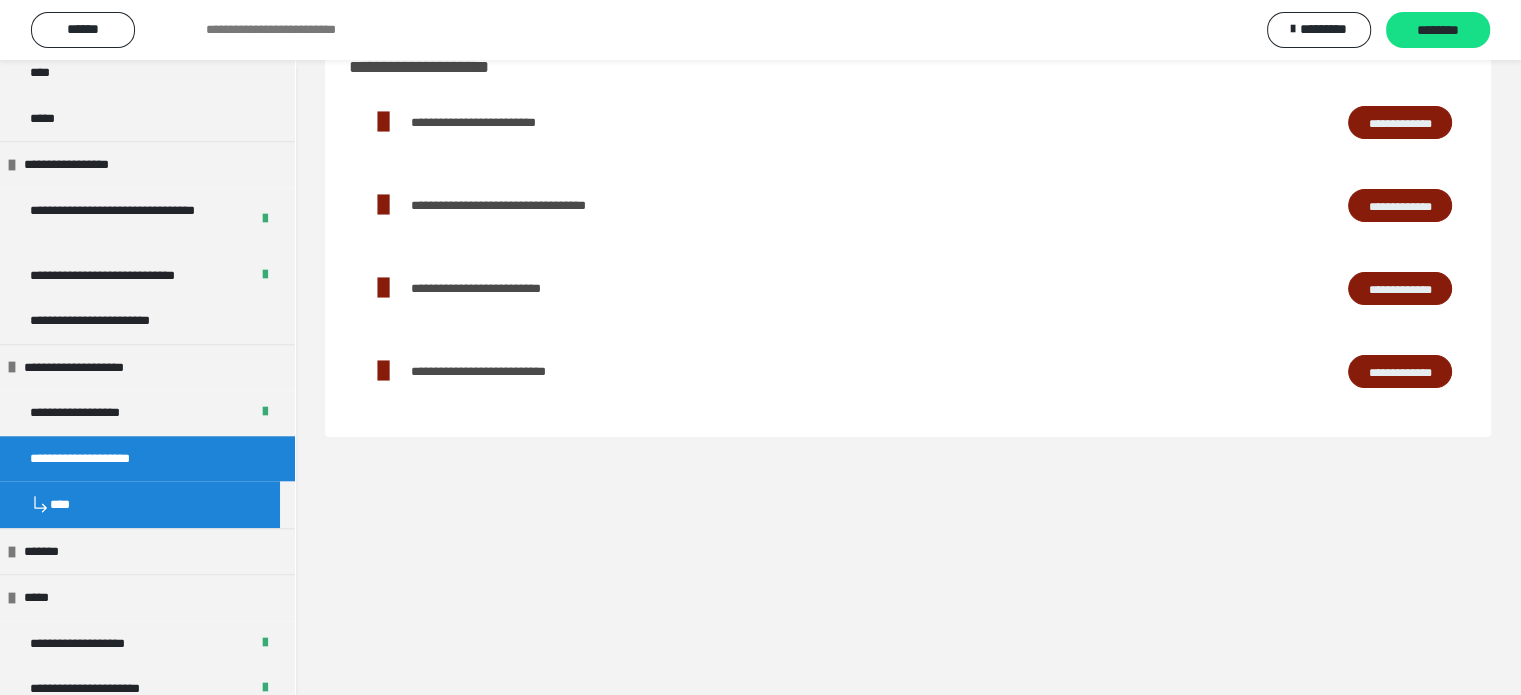 scroll, scrollTop: 60, scrollLeft: 0, axis: vertical 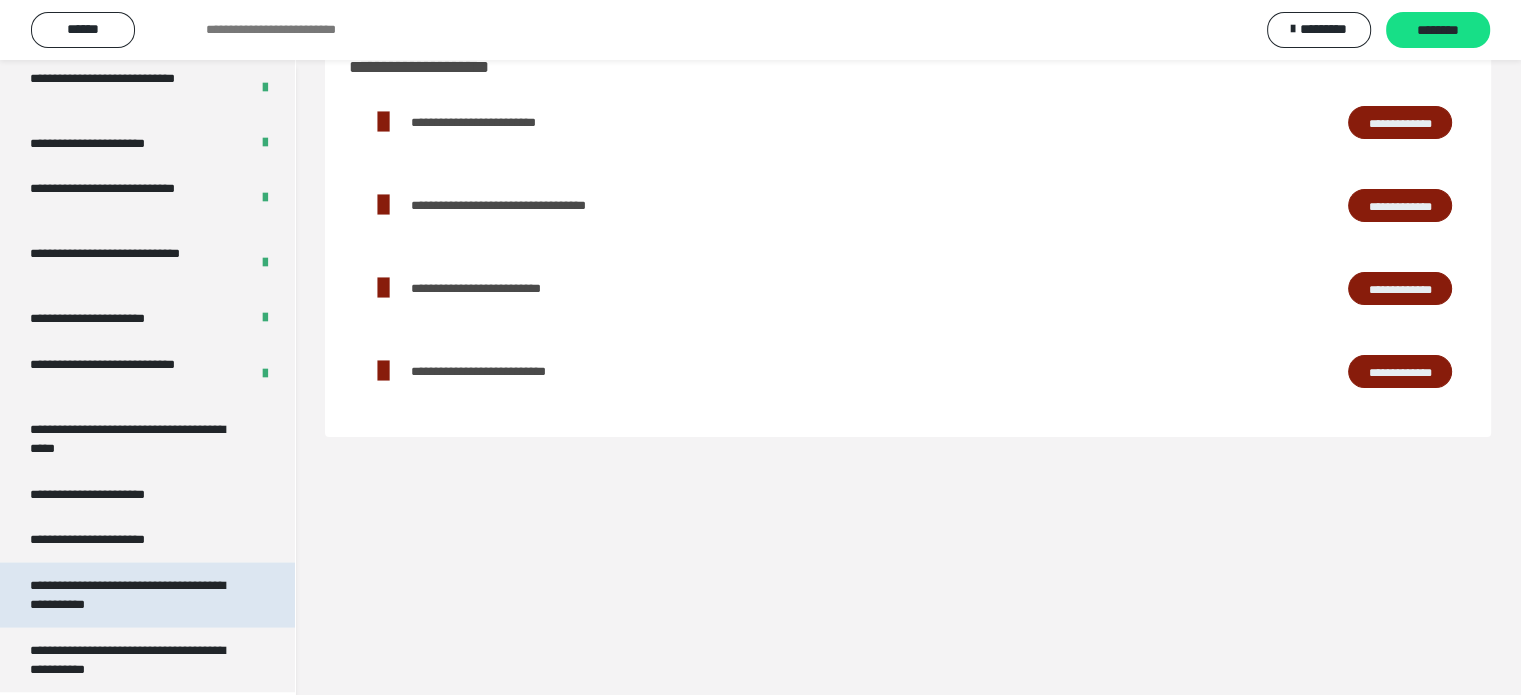 click on "**********" at bounding box center (132, 595) 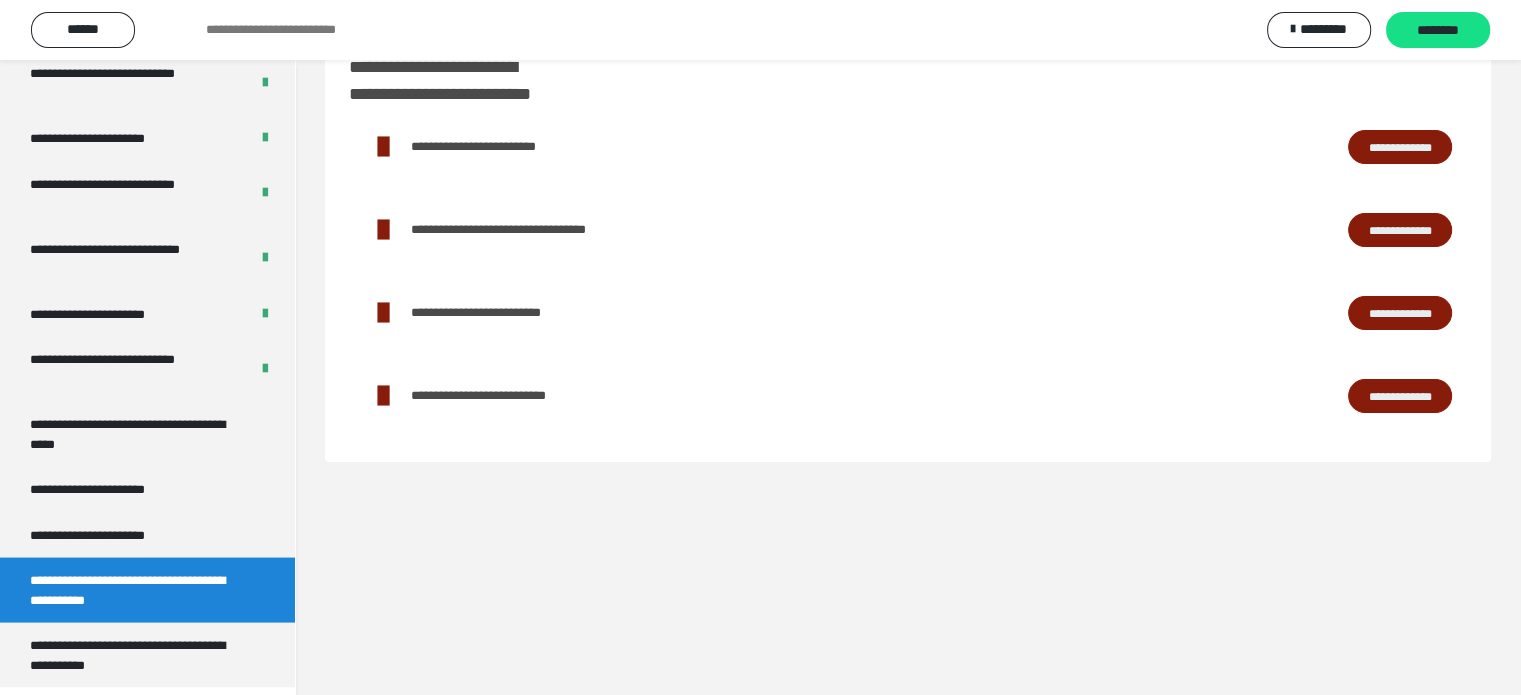 scroll, scrollTop: 3861, scrollLeft: 0, axis: vertical 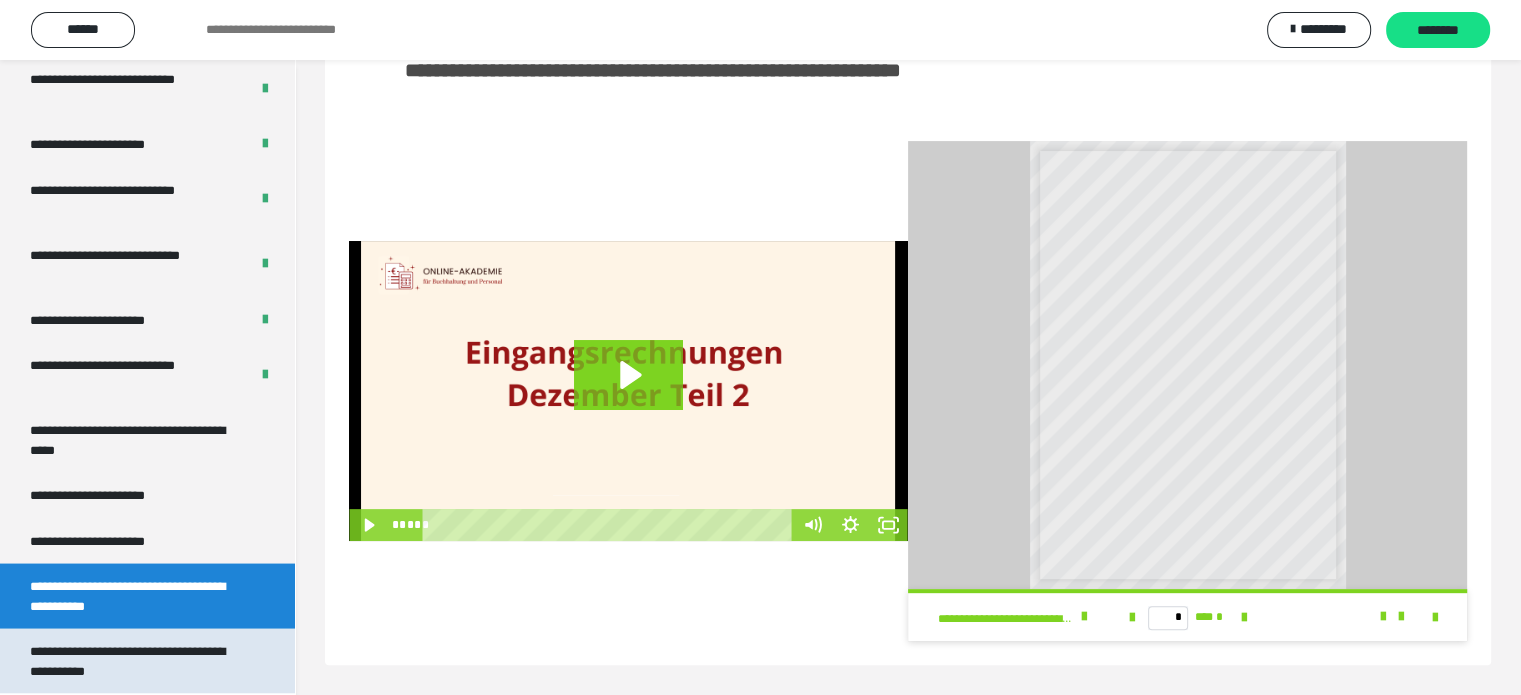 click on "**********" at bounding box center (132, 660) 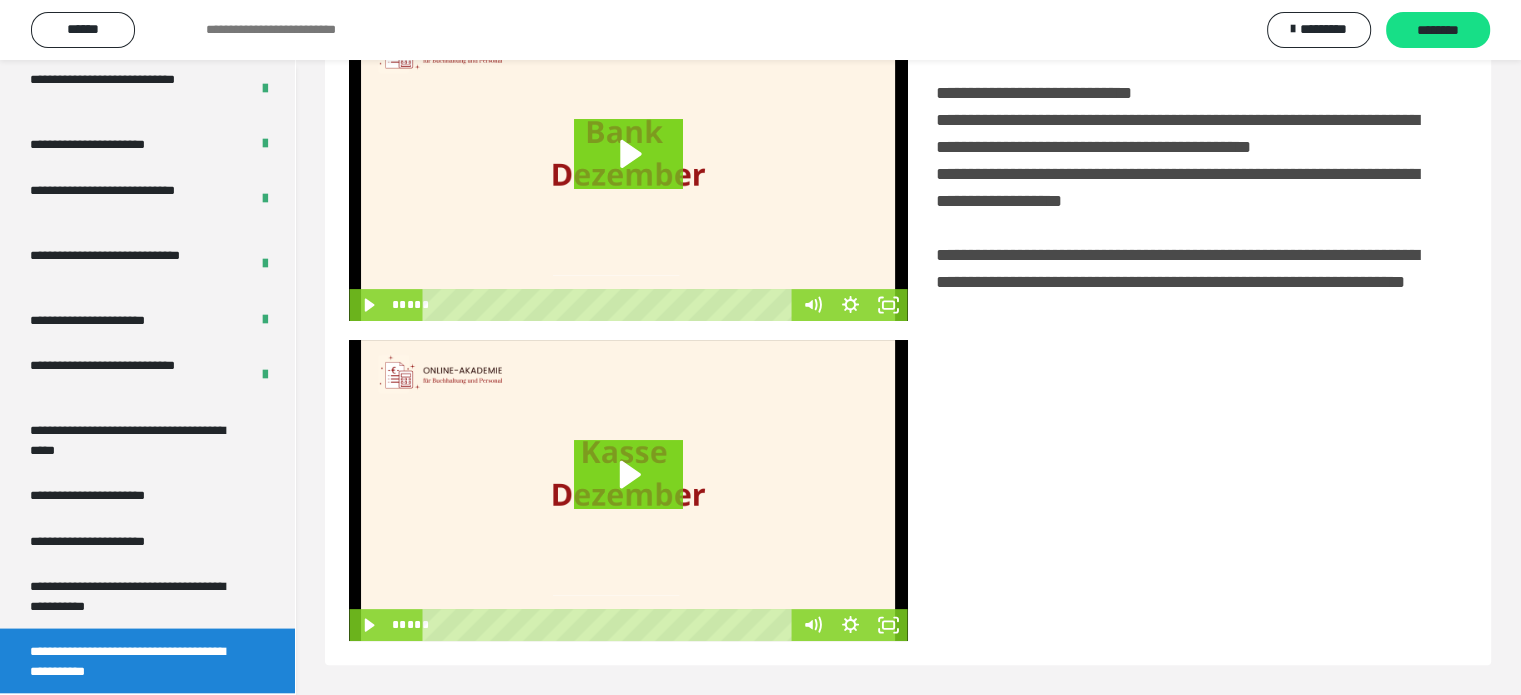 scroll, scrollTop: 494, scrollLeft: 0, axis: vertical 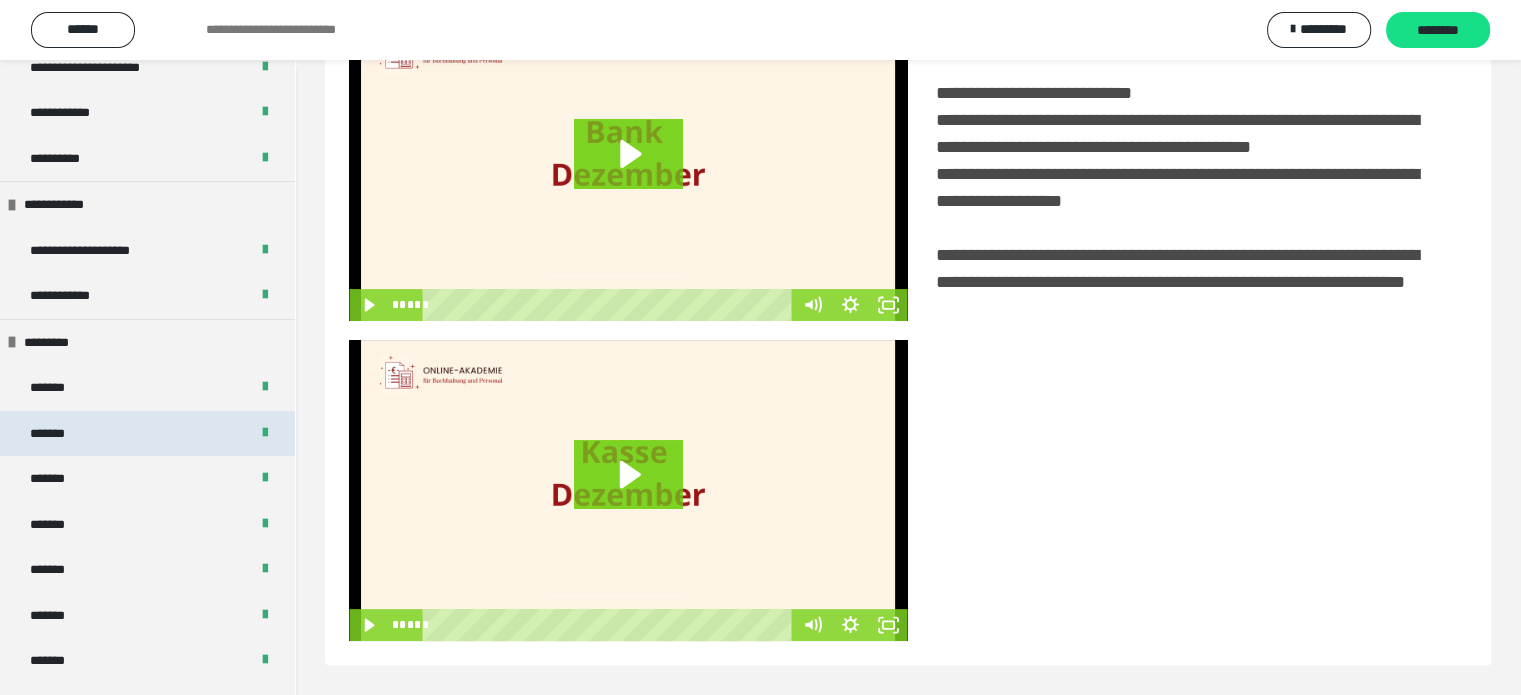 click on "*******" at bounding box center (147, 434) 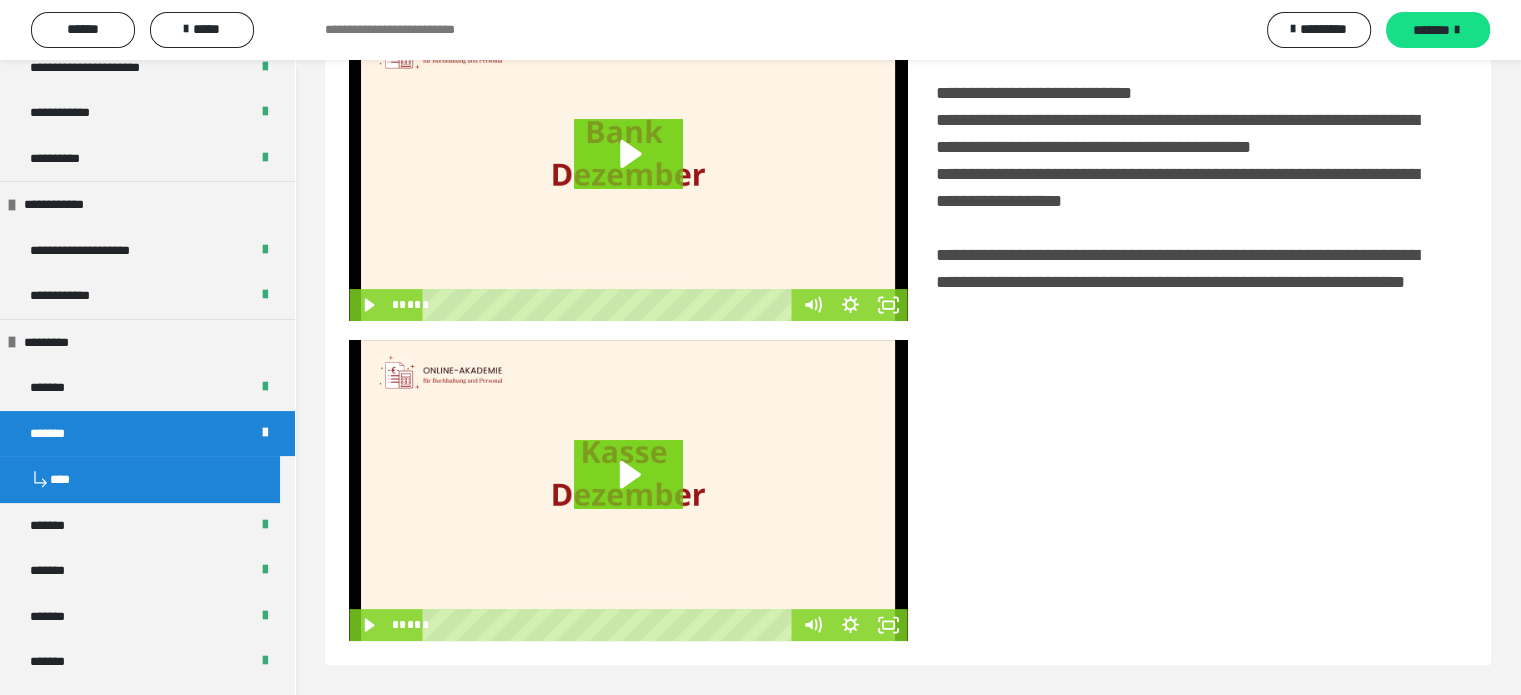 scroll, scrollTop: 1036, scrollLeft: 0, axis: vertical 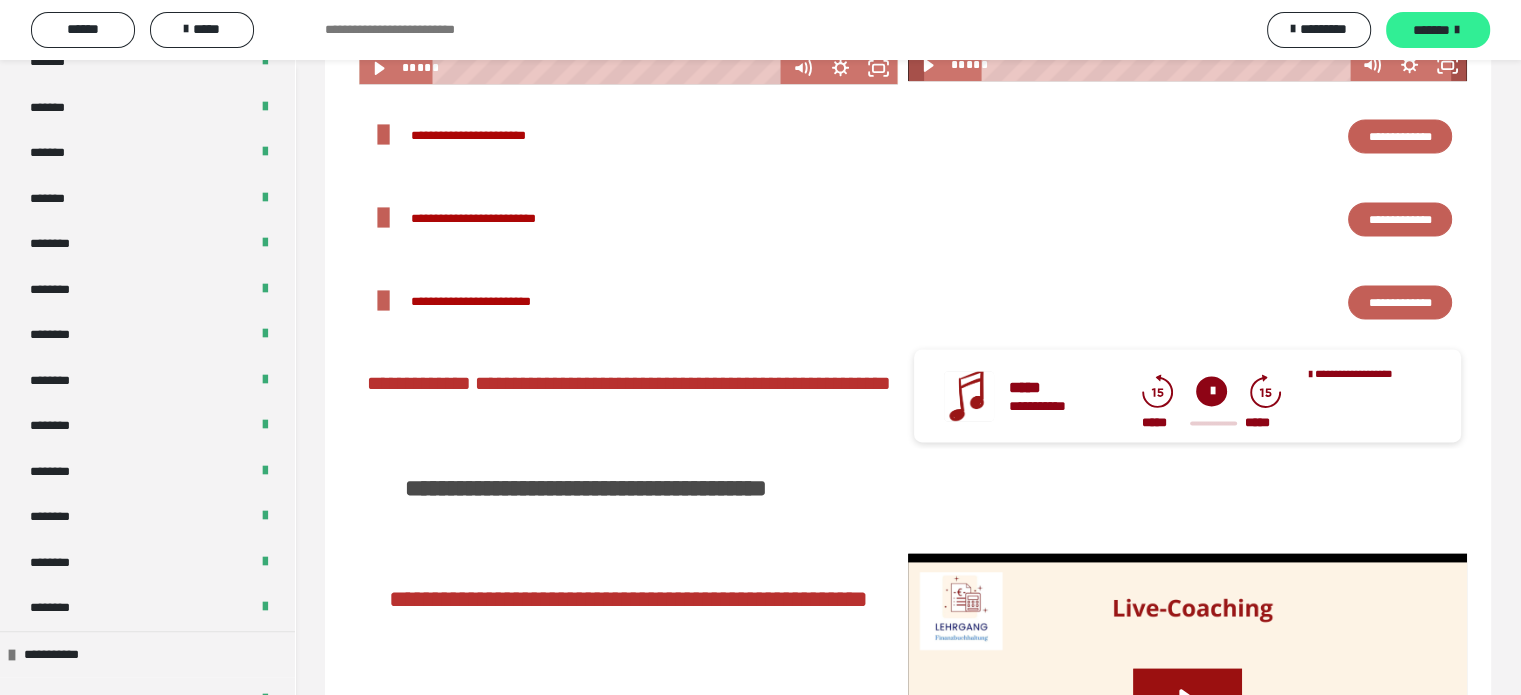 click on "*******" at bounding box center [1431, 30] 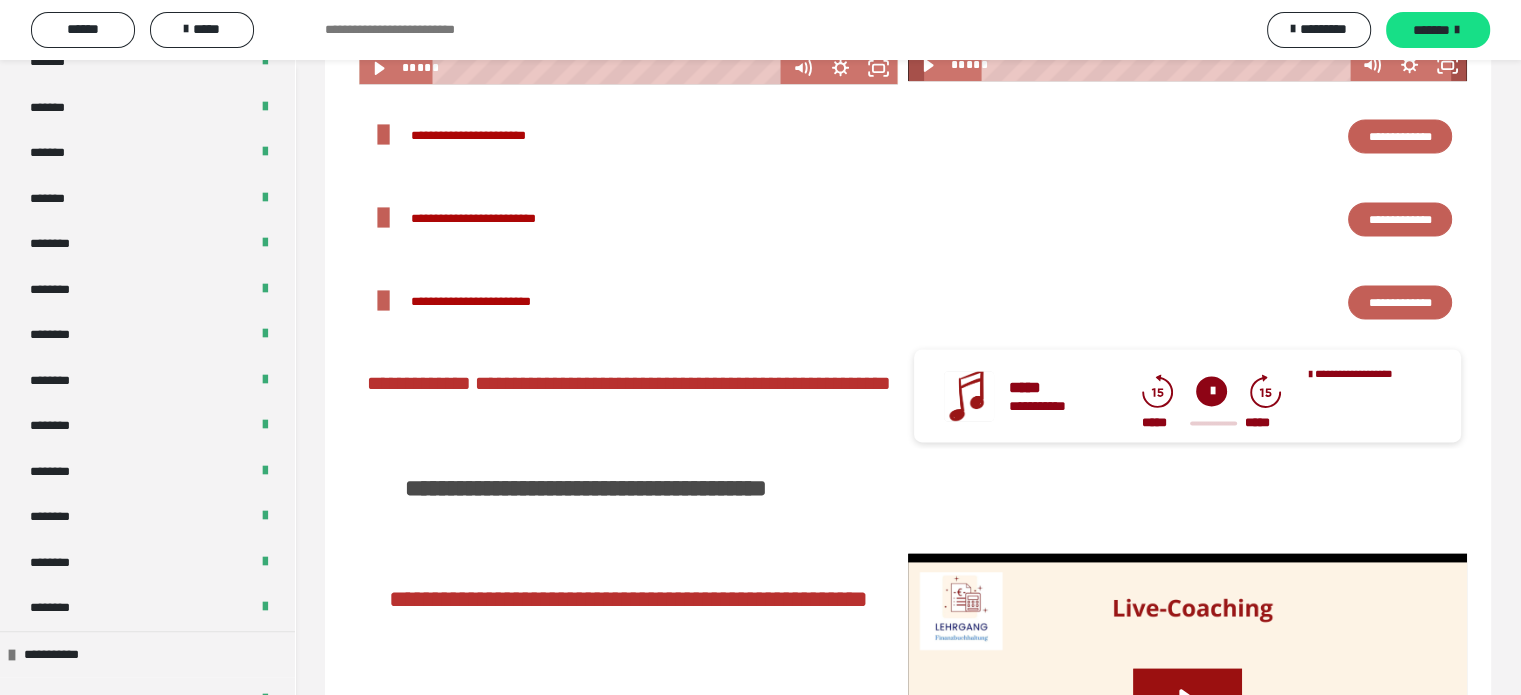 scroll, scrollTop: 2804, scrollLeft: 0, axis: vertical 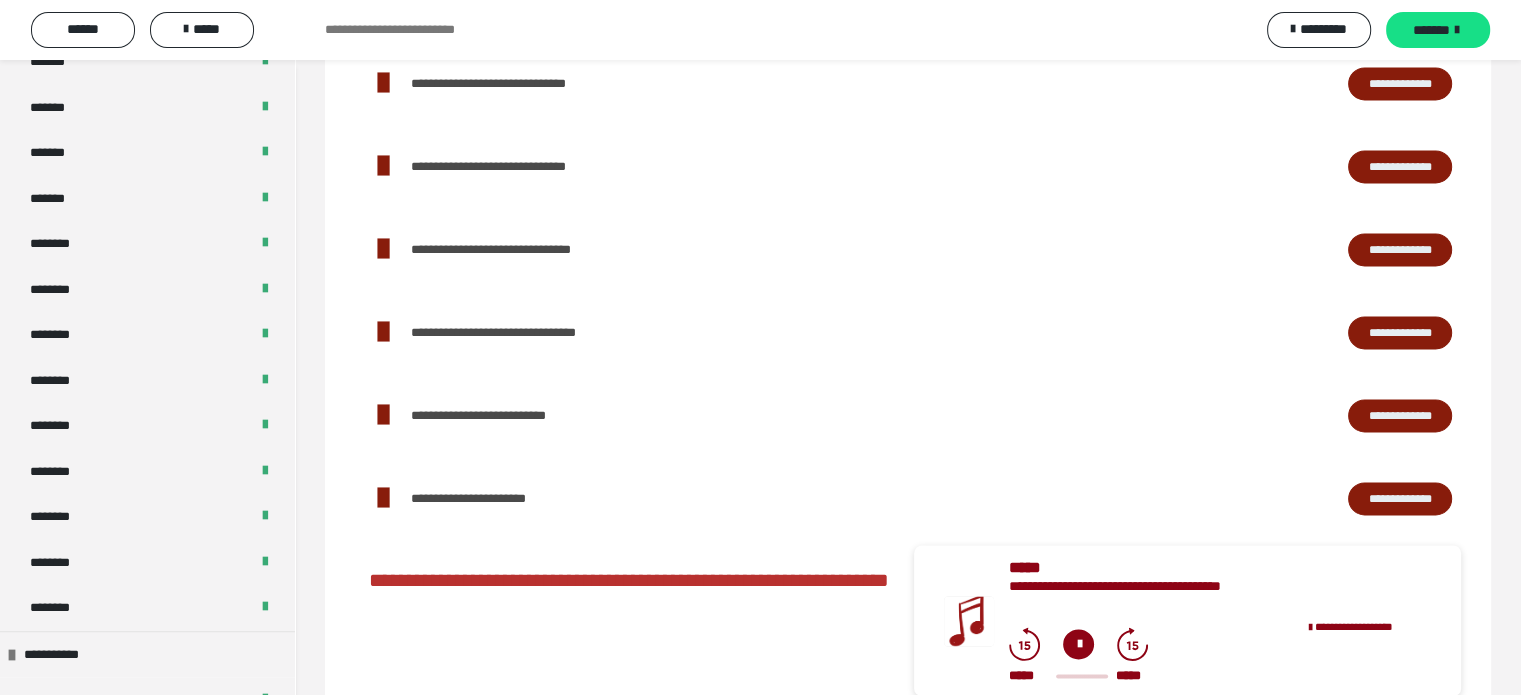 click on "**********" at bounding box center [1400, 84] 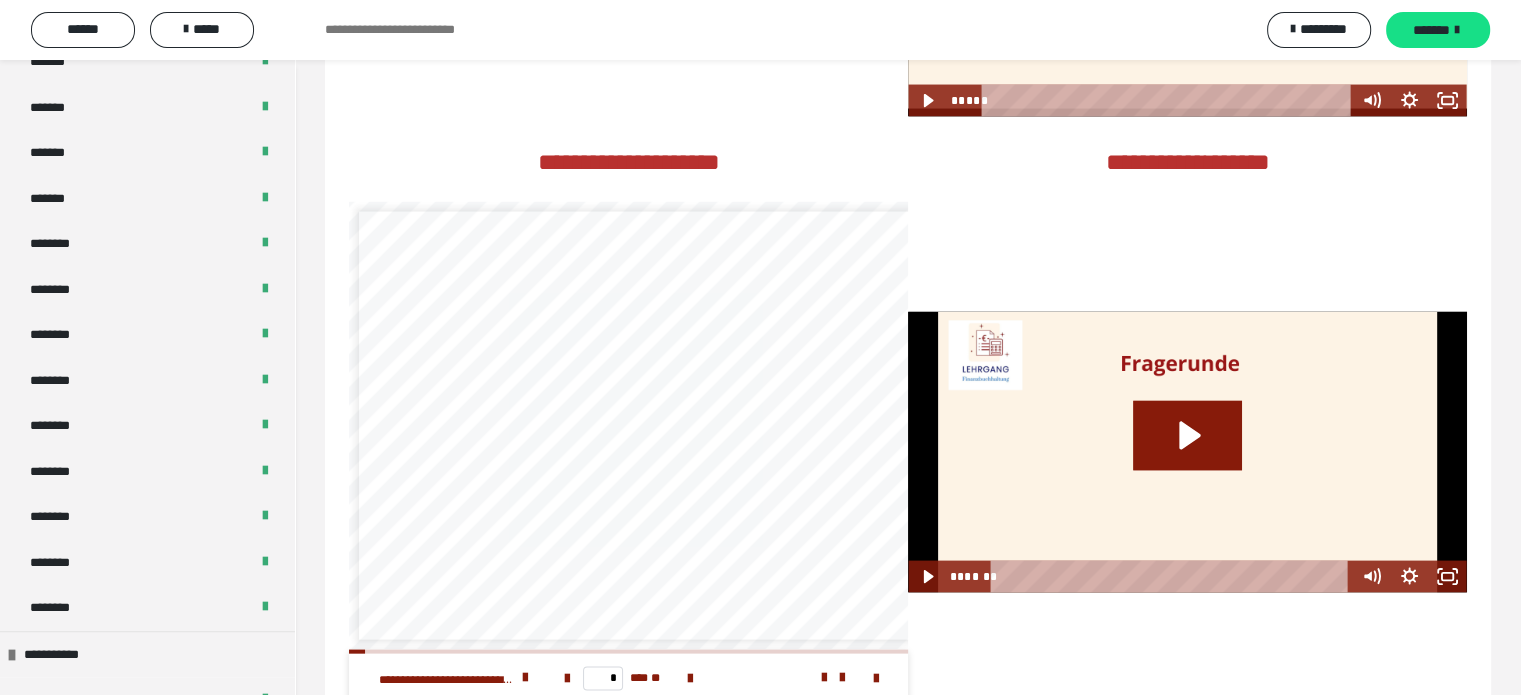 scroll, scrollTop: 4157, scrollLeft: 0, axis: vertical 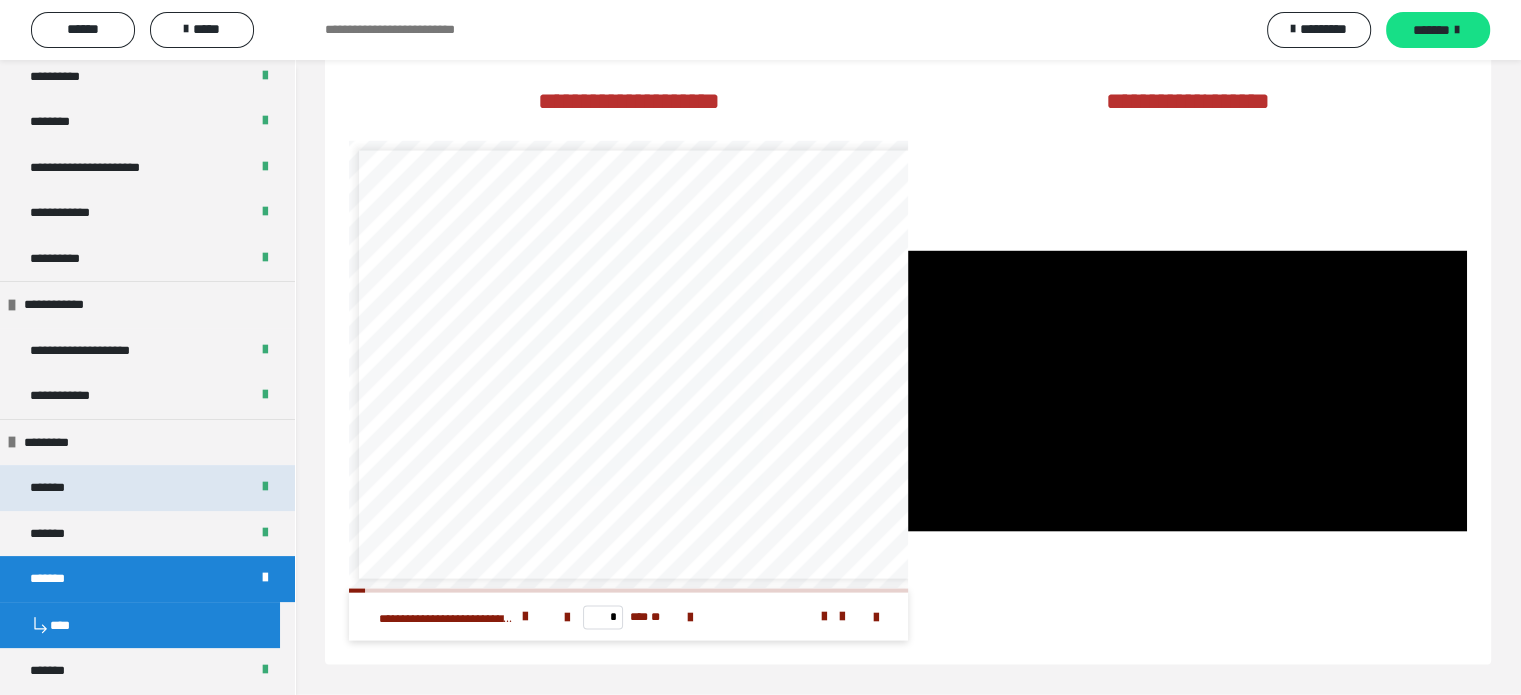 click on "*******" at bounding box center (147, 488) 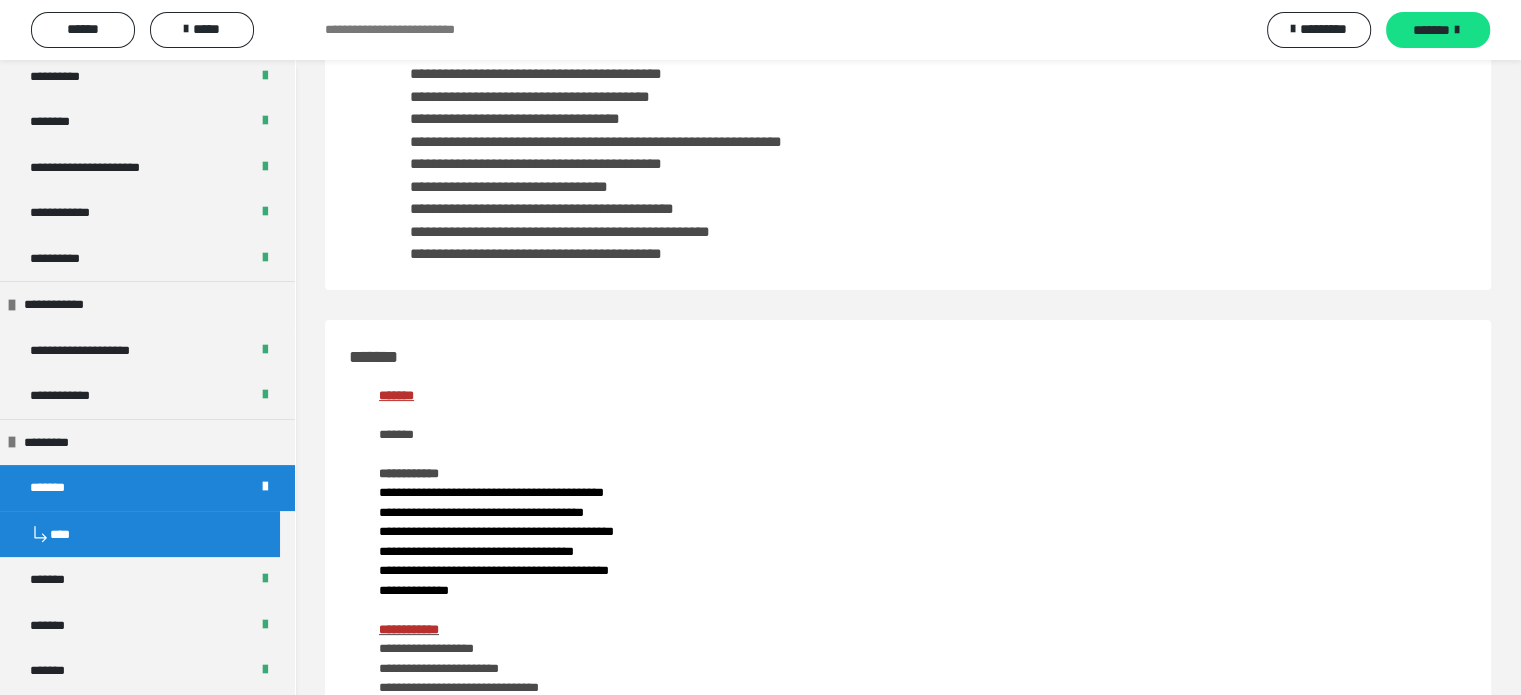 scroll, scrollTop: 0, scrollLeft: 0, axis: both 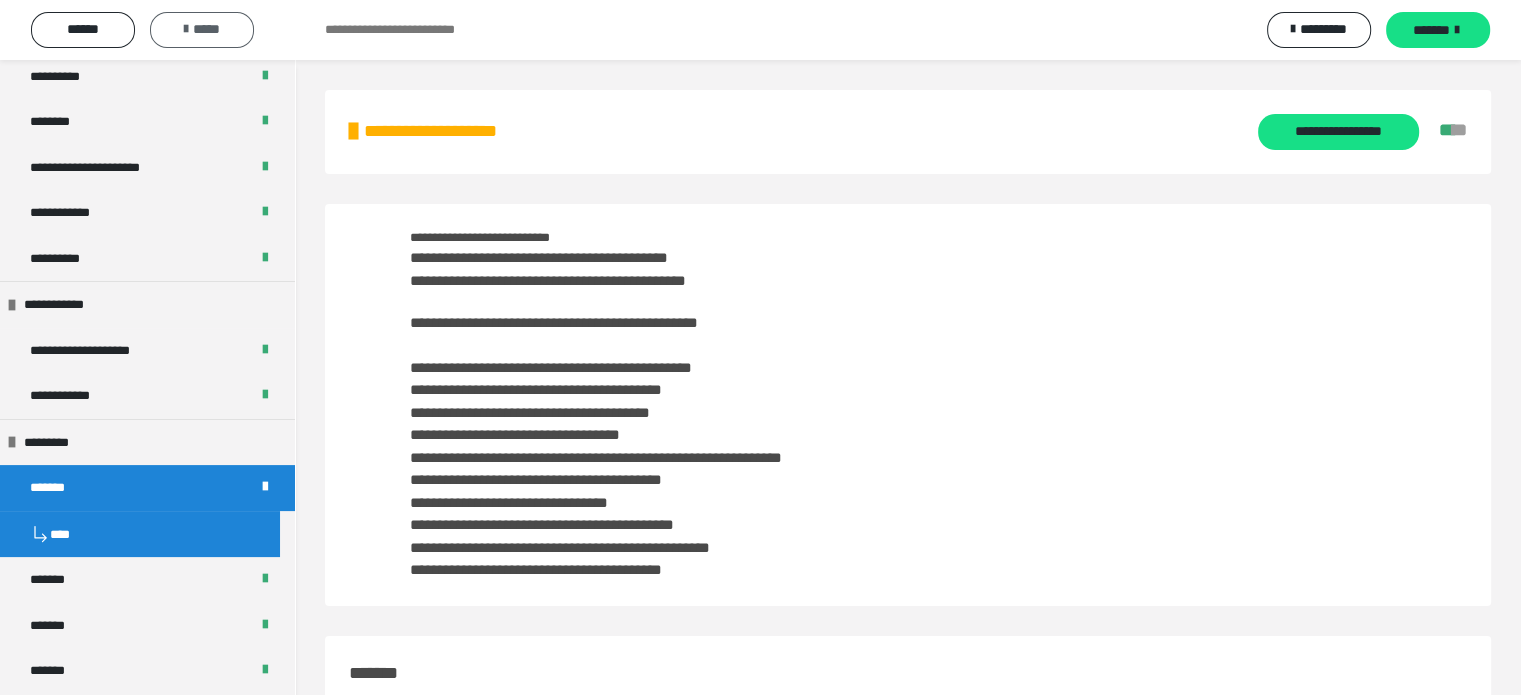 click on "*****" at bounding box center [202, 29] 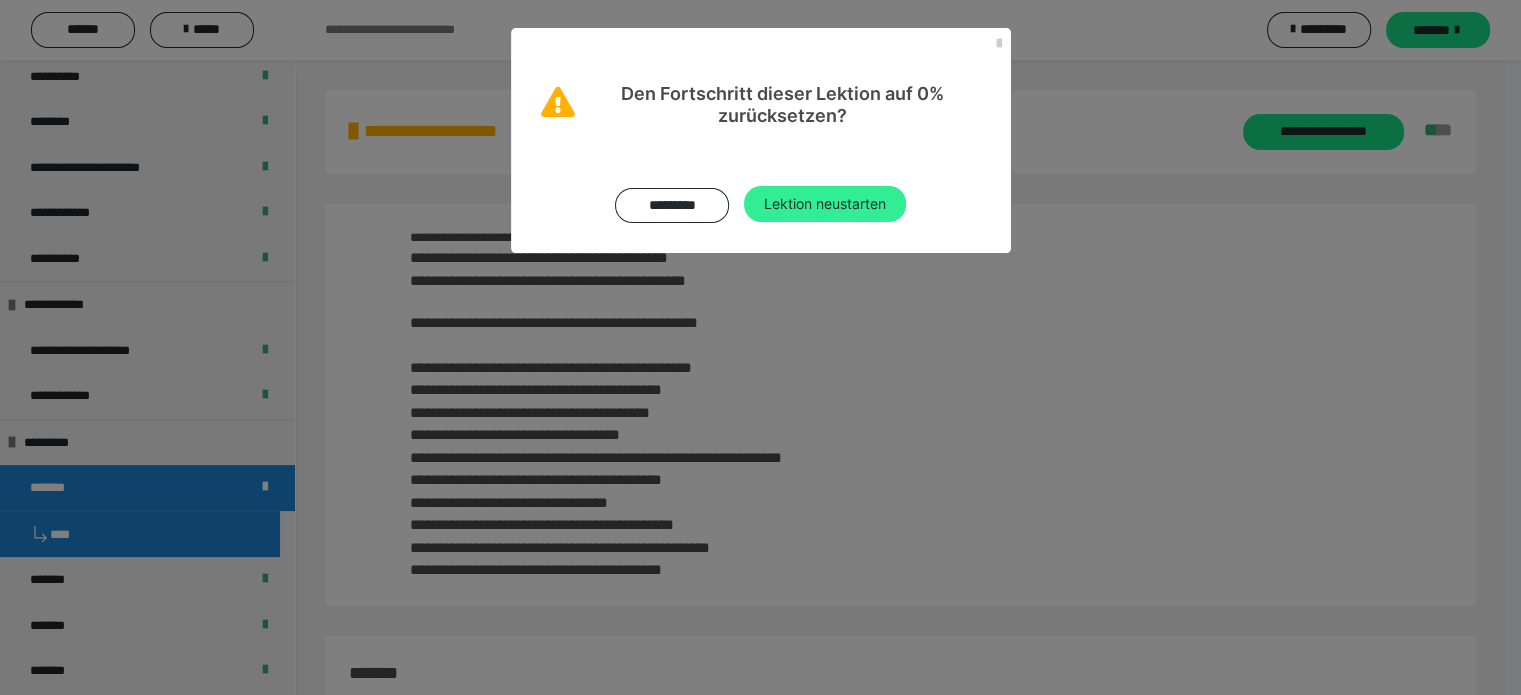 click on "Lektion neustarten" at bounding box center [825, 204] 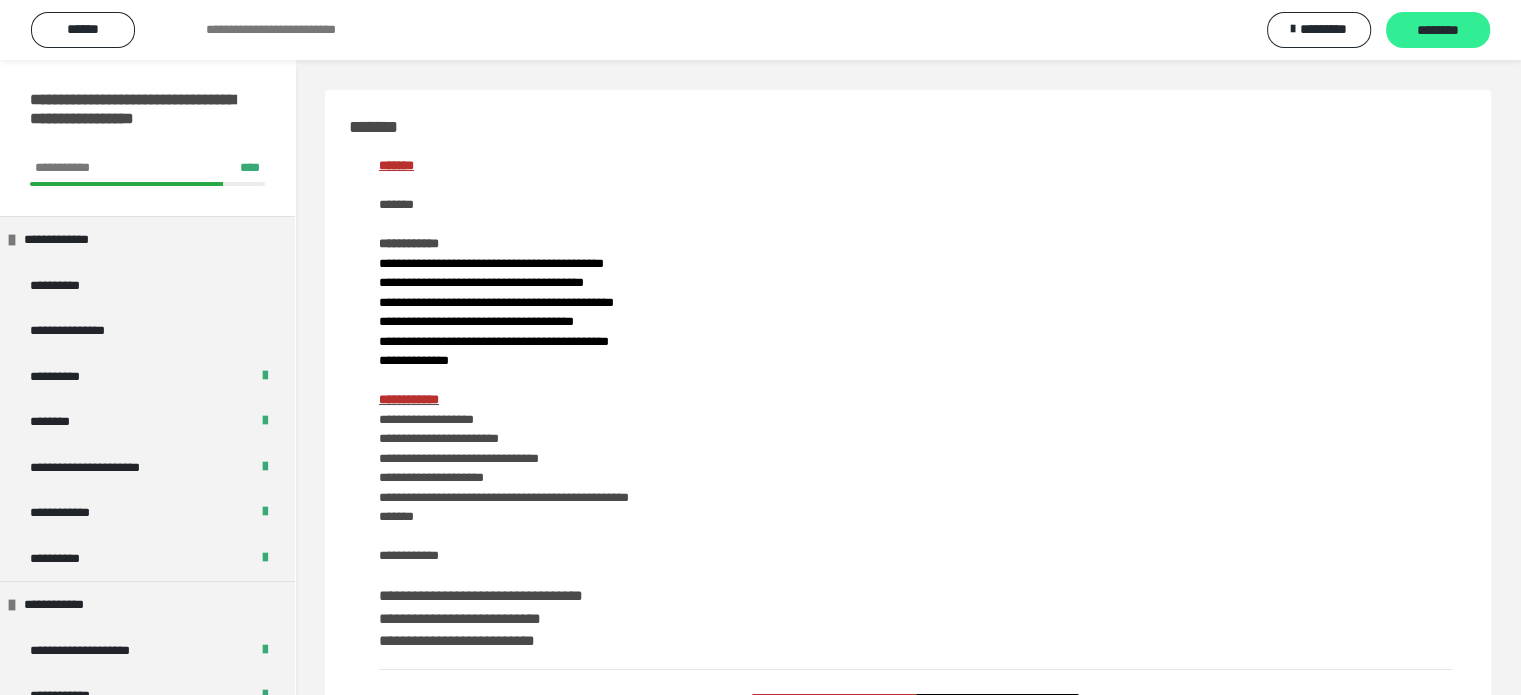 click on "********" at bounding box center [1438, 31] 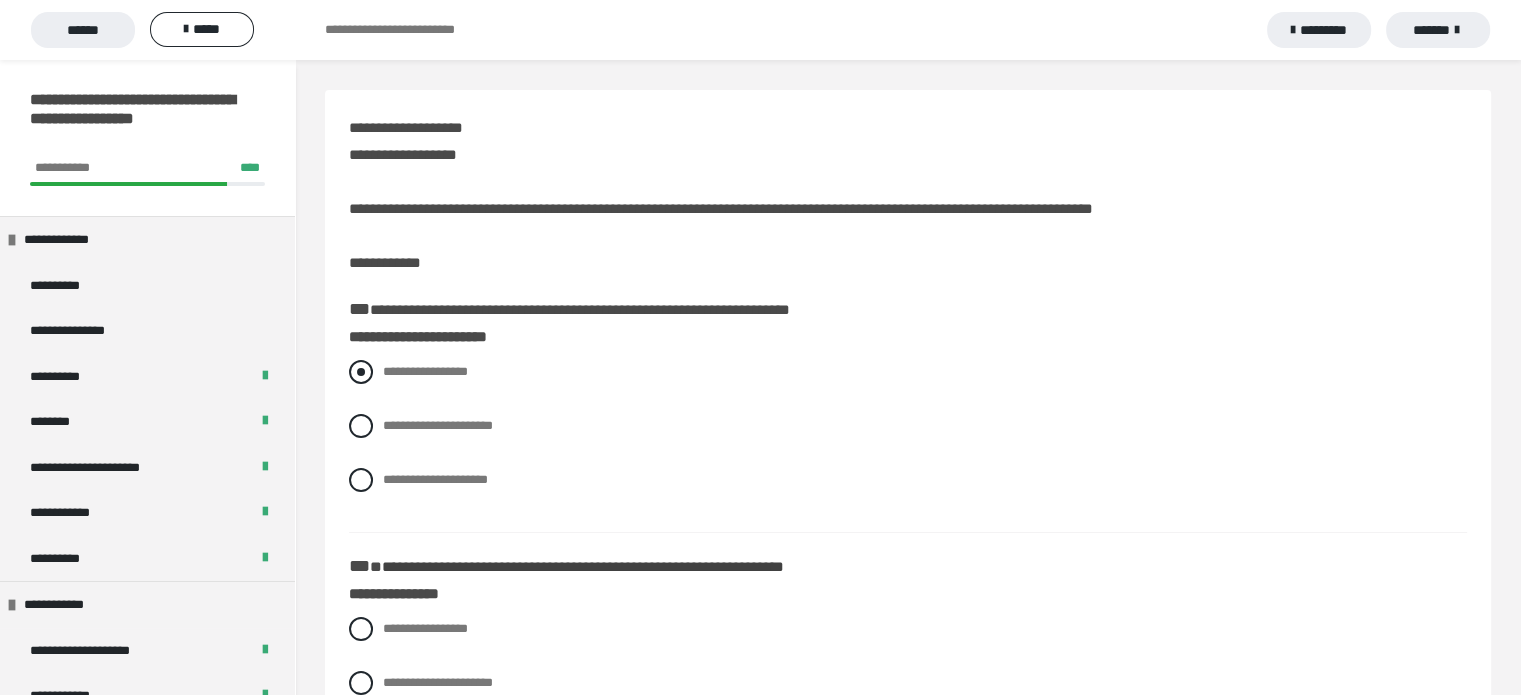 click on "**********" at bounding box center (908, 372) 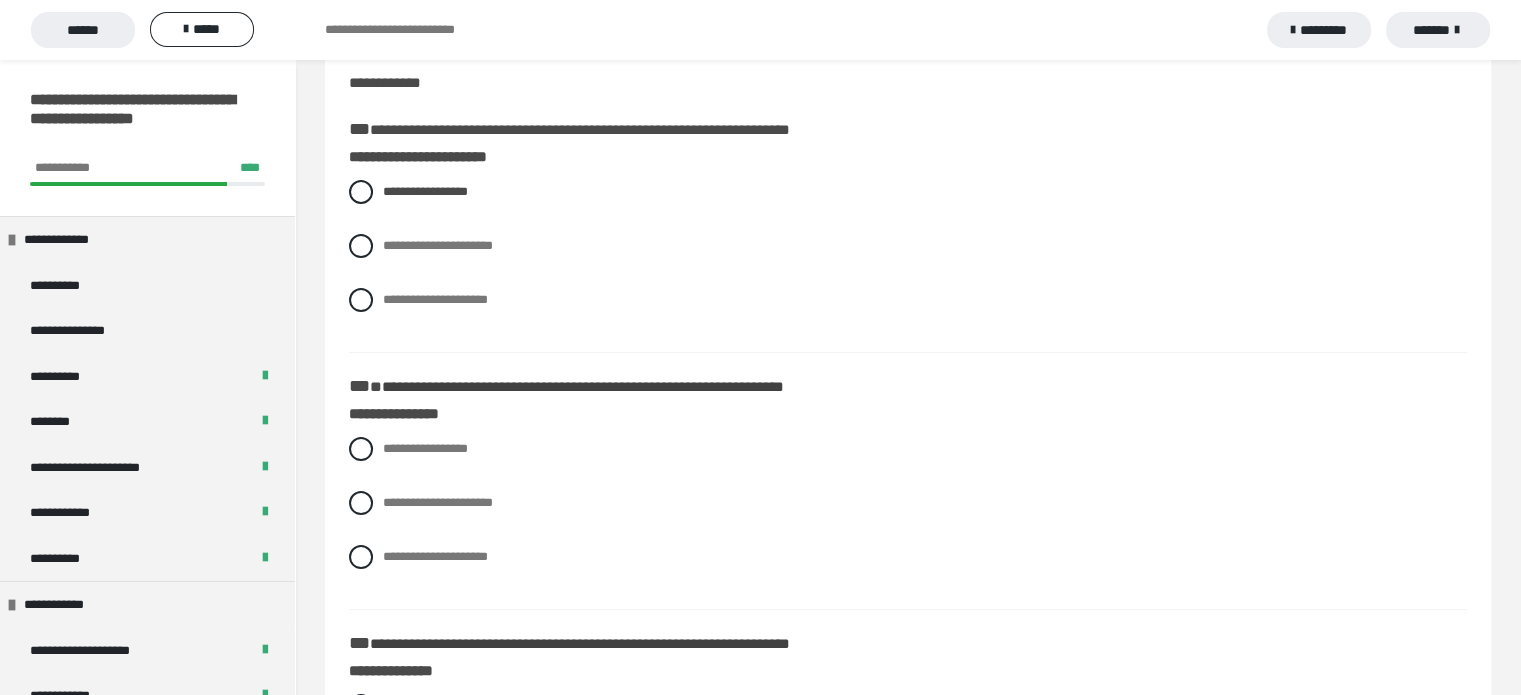 scroll, scrollTop: 200, scrollLeft: 0, axis: vertical 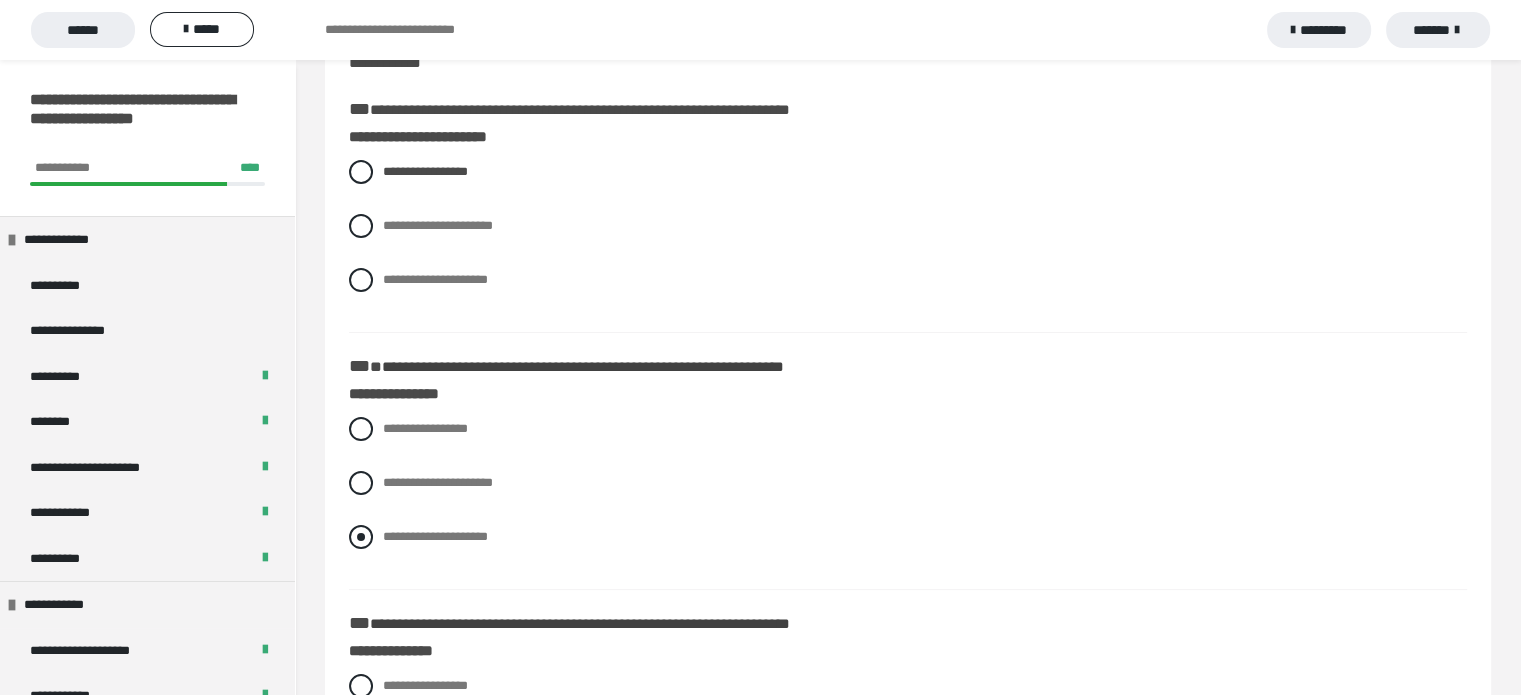 click on "**********" at bounding box center [435, 536] 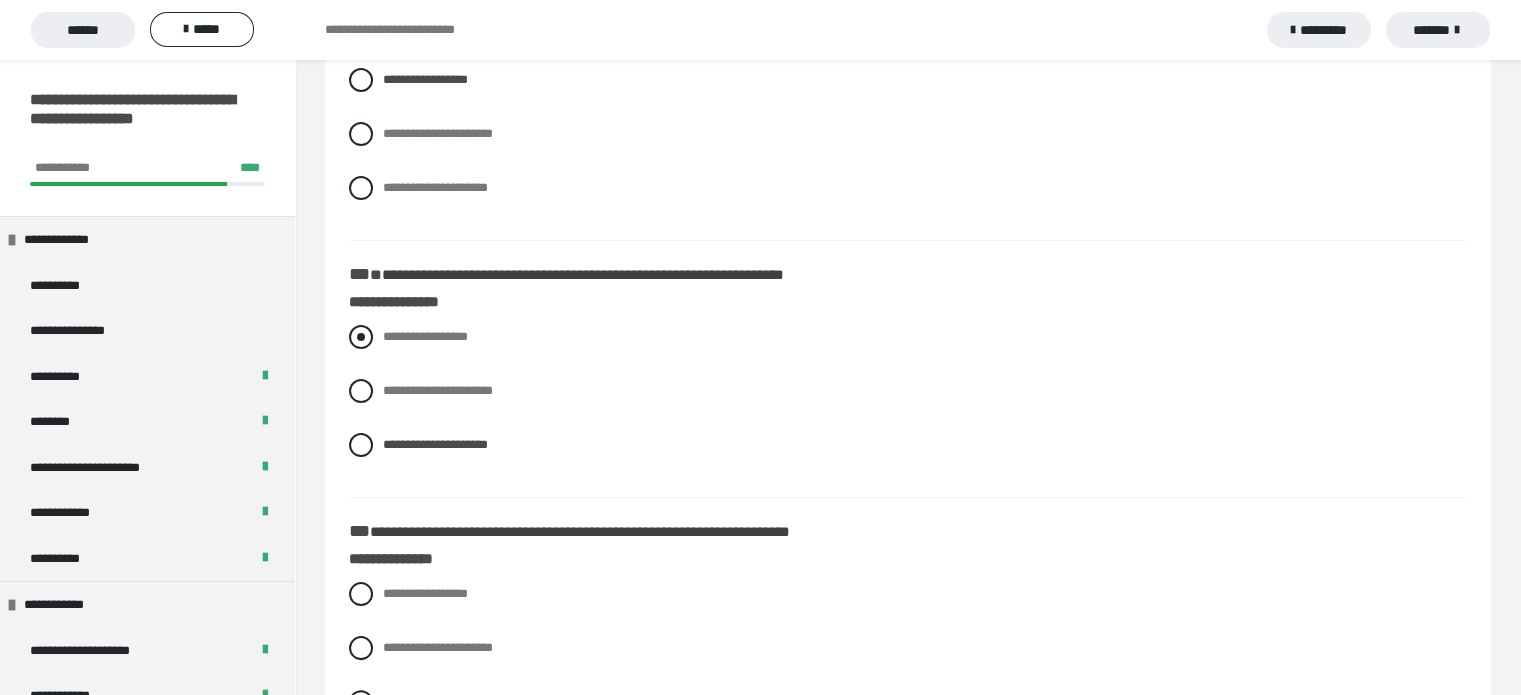 scroll, scrollTop: 400, scrollLeft: 0, axis: vertical 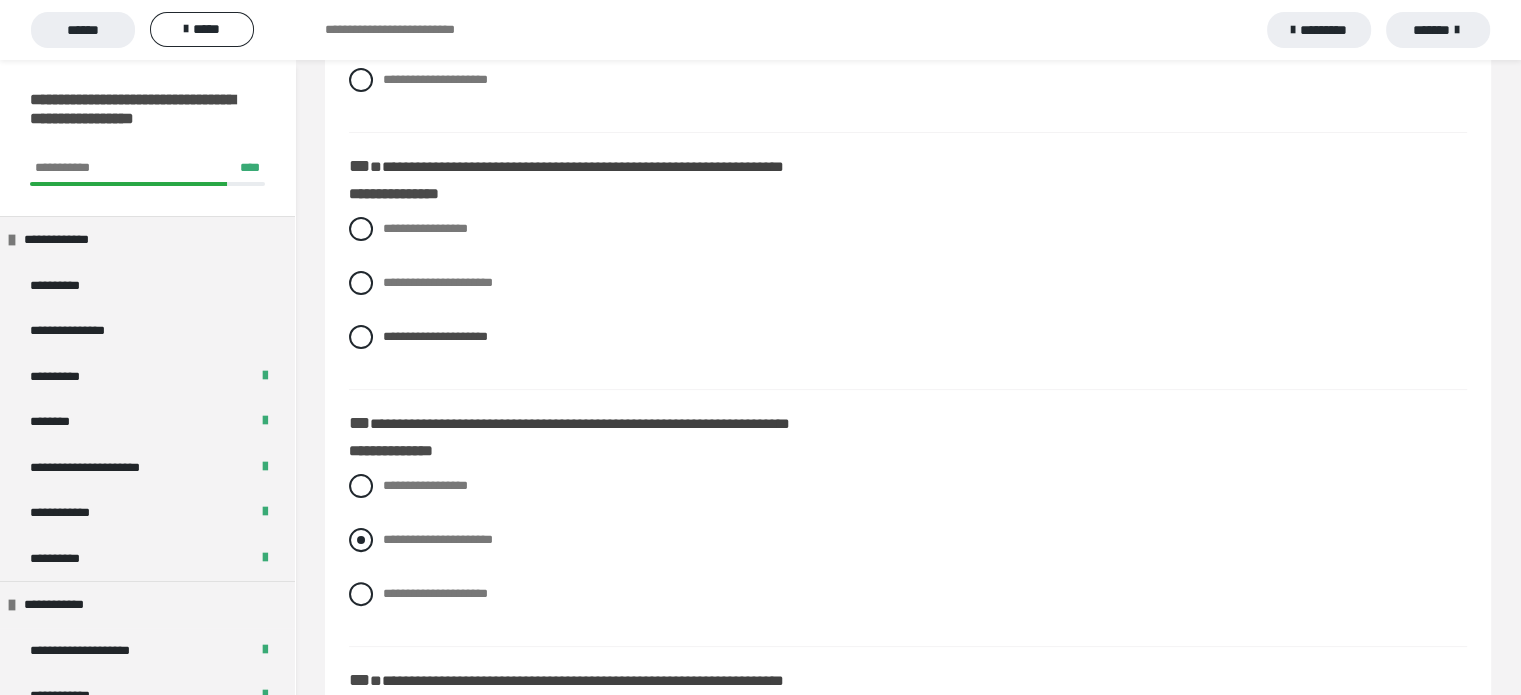 click on "**********" at bounding box center [438, 539] 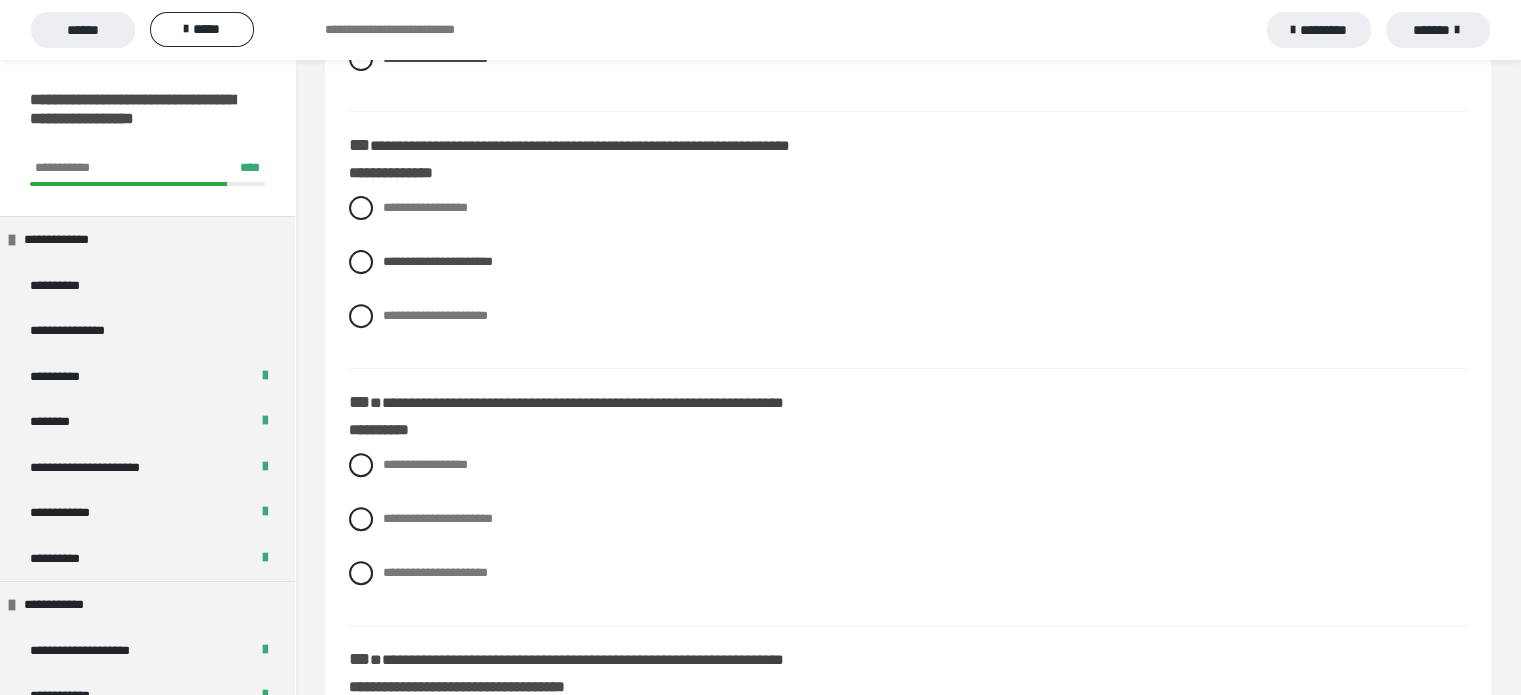 scroll, scrollTop: 700, scrollLeft: 0, axis: vertical 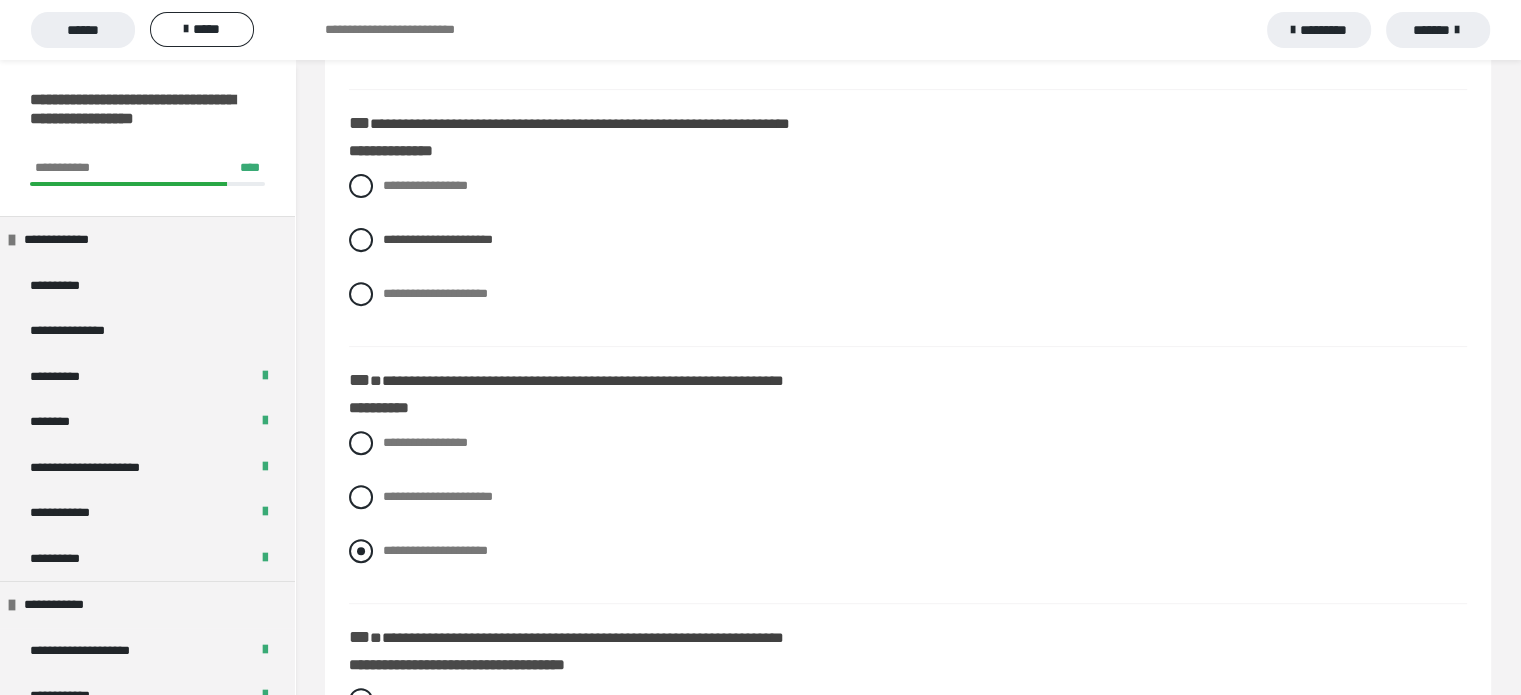 click on "**********" at bounding box center [435, 550] 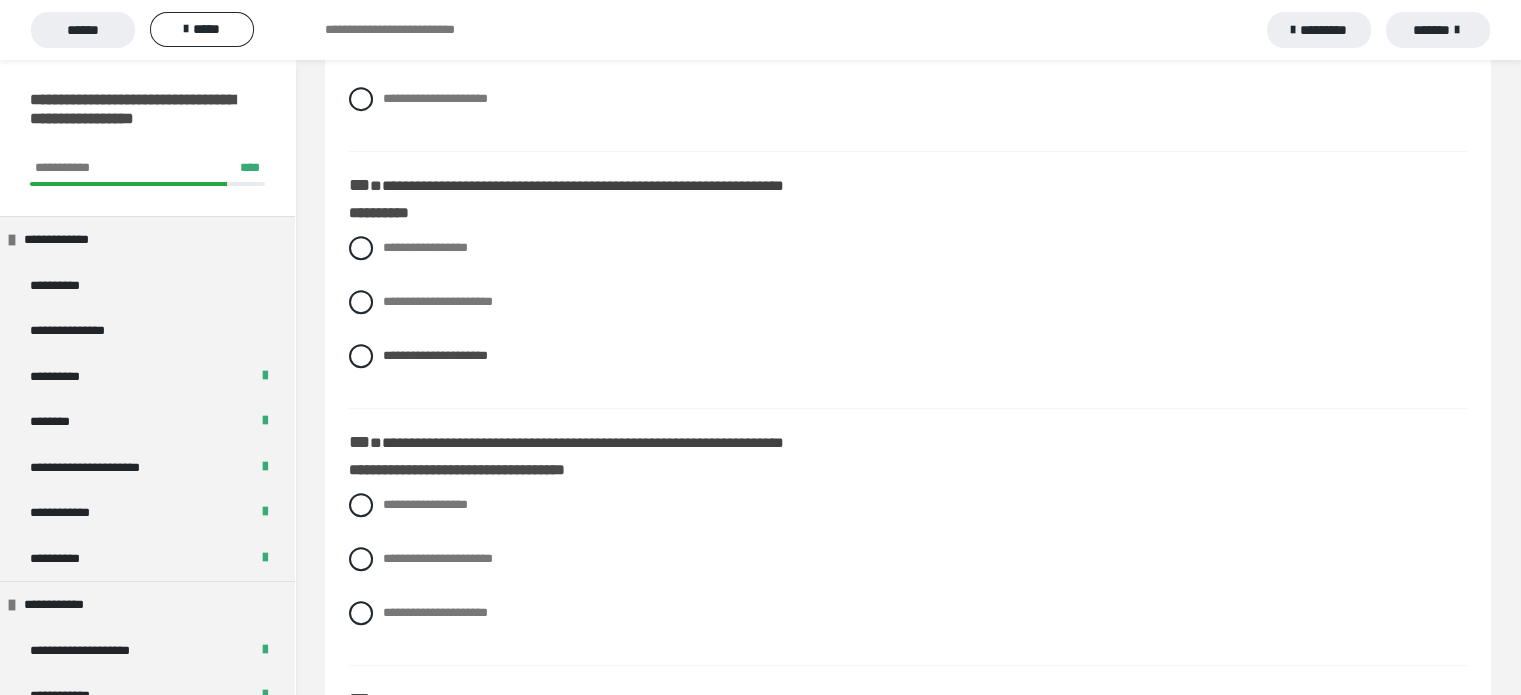 scroll, scrollTop: 900, scrollLeft: 0, axis: vertical 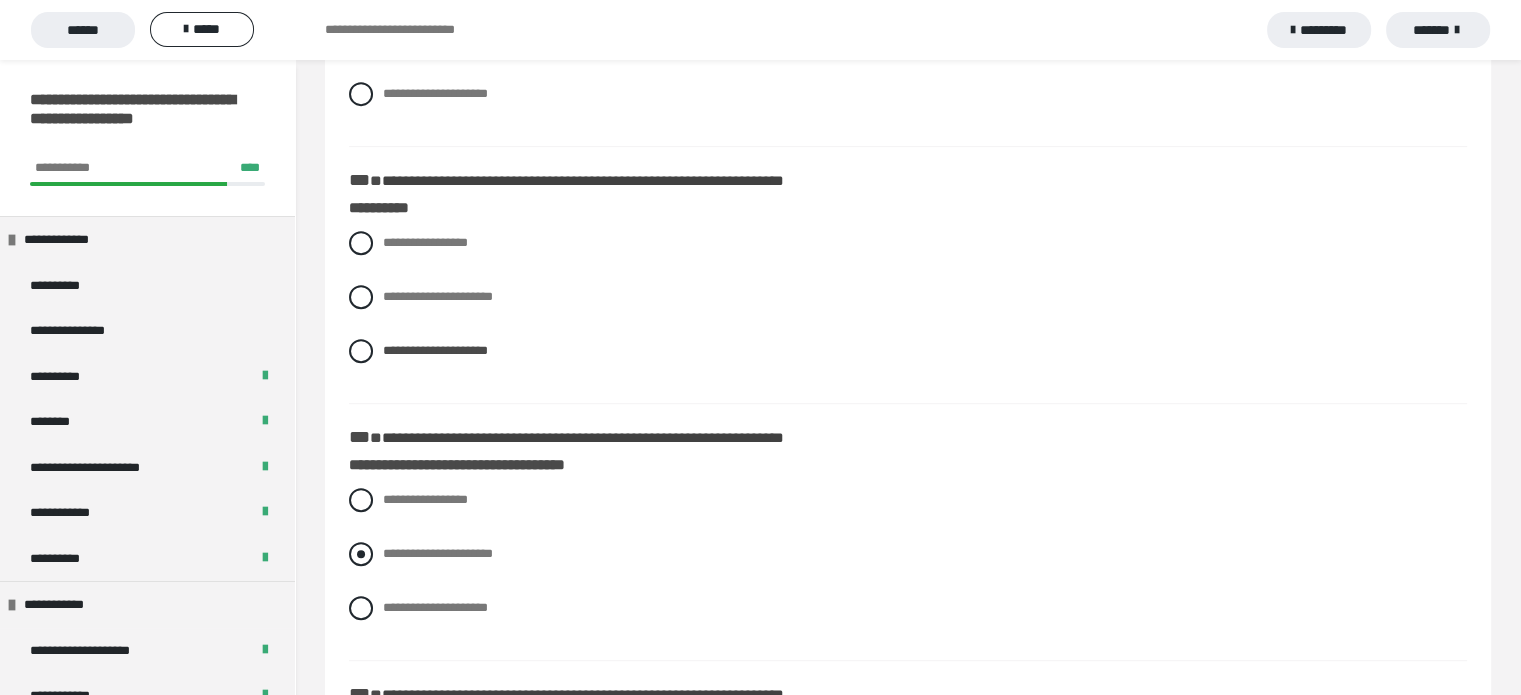 click on "**********" at bounding box center [438, 553] 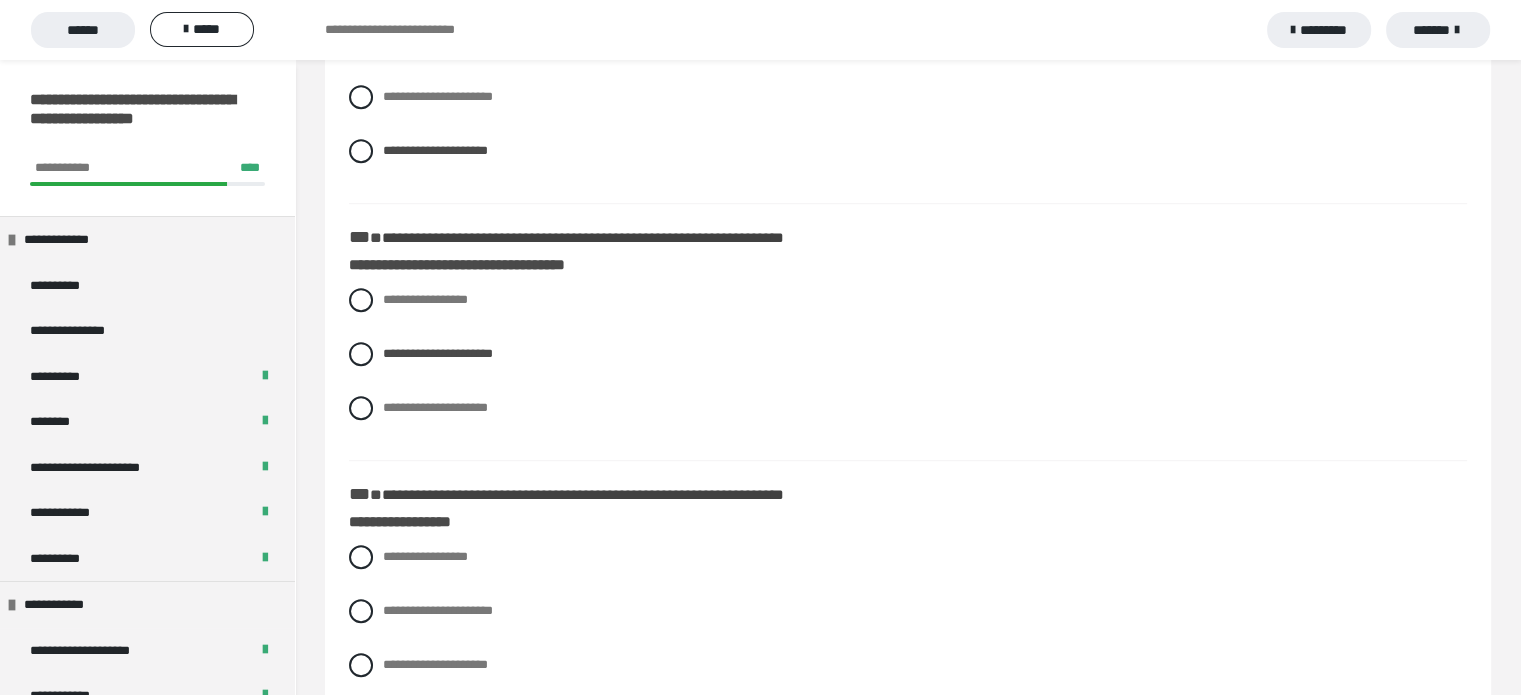 scroll, scrollTop: 1200, scrollLeft: 0, axis: vertical 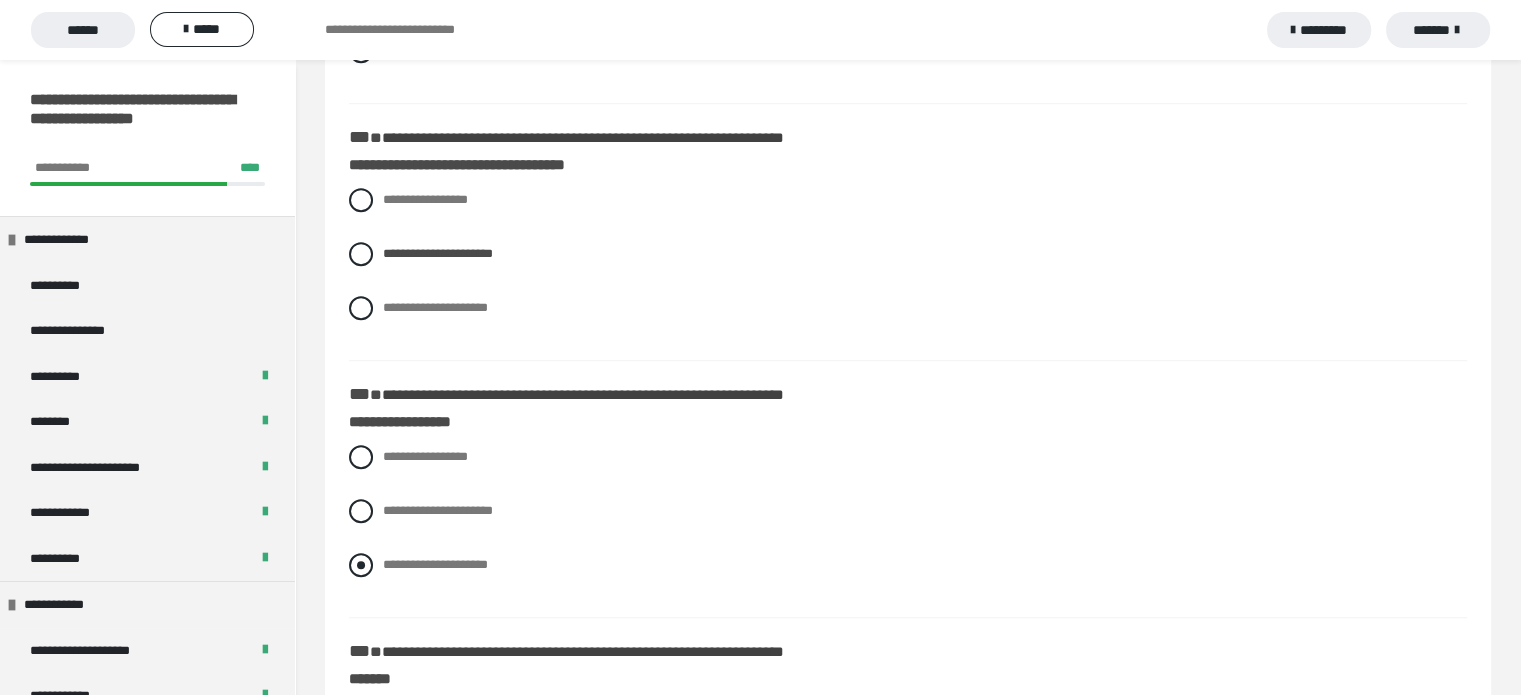 click on "**********" at bounding box center [435, 564] 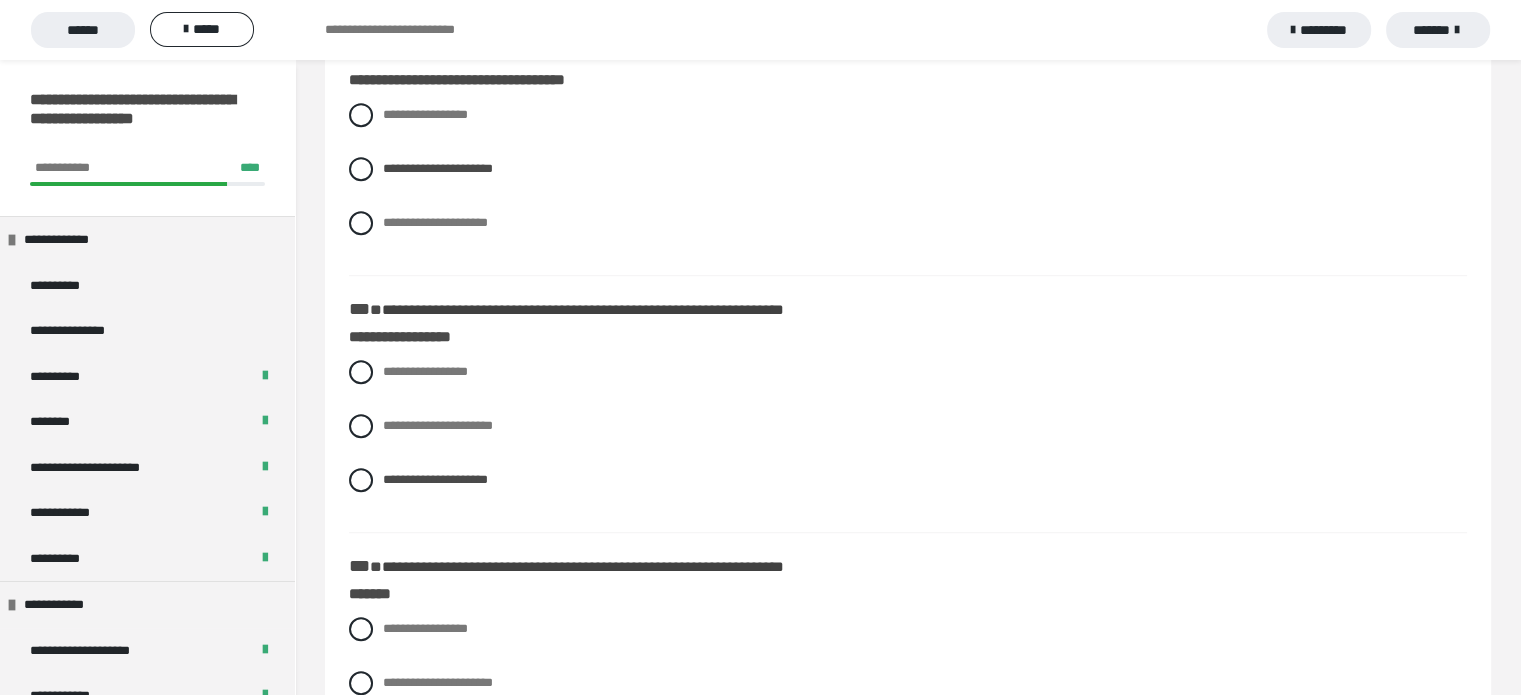 scroll, scrollTop: 1400, scrollLeft: 0, axis: vertical 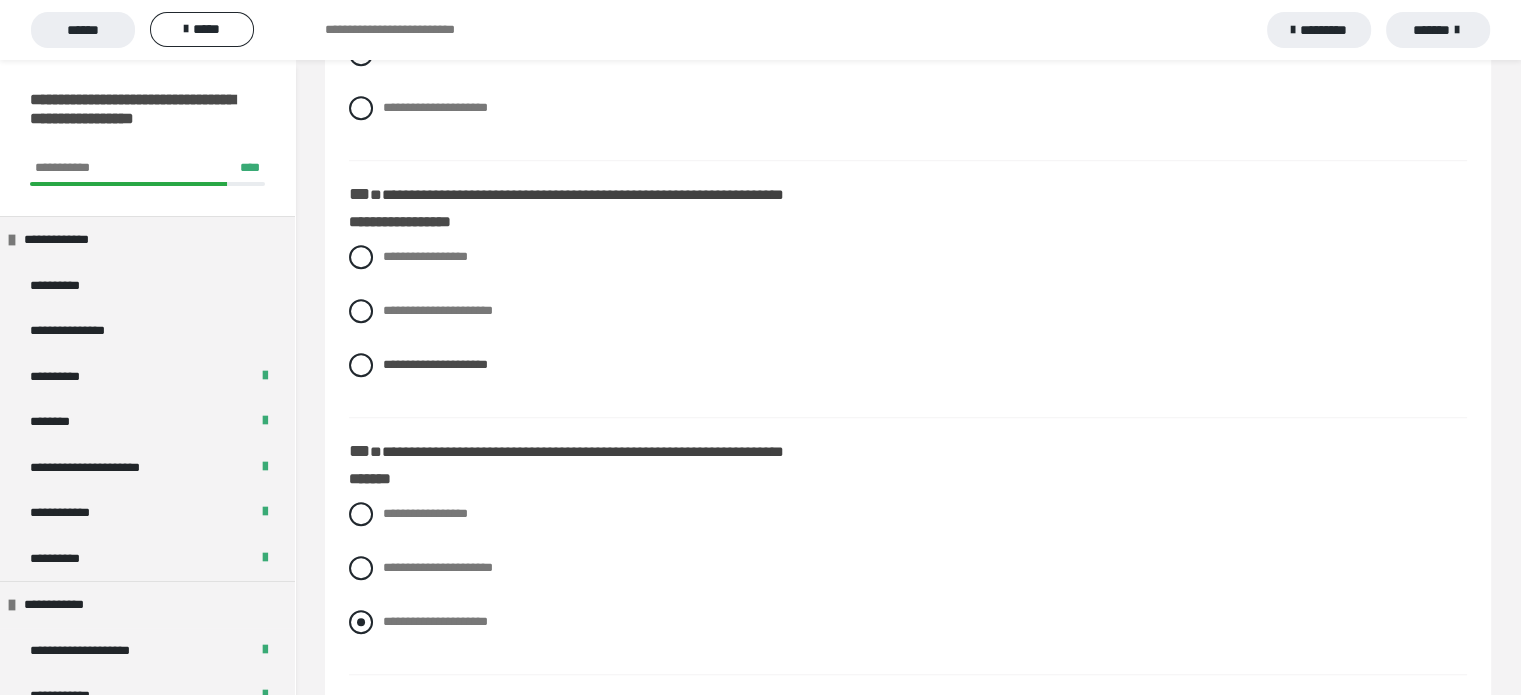 click on "**********" at bounding box center [435, 621] 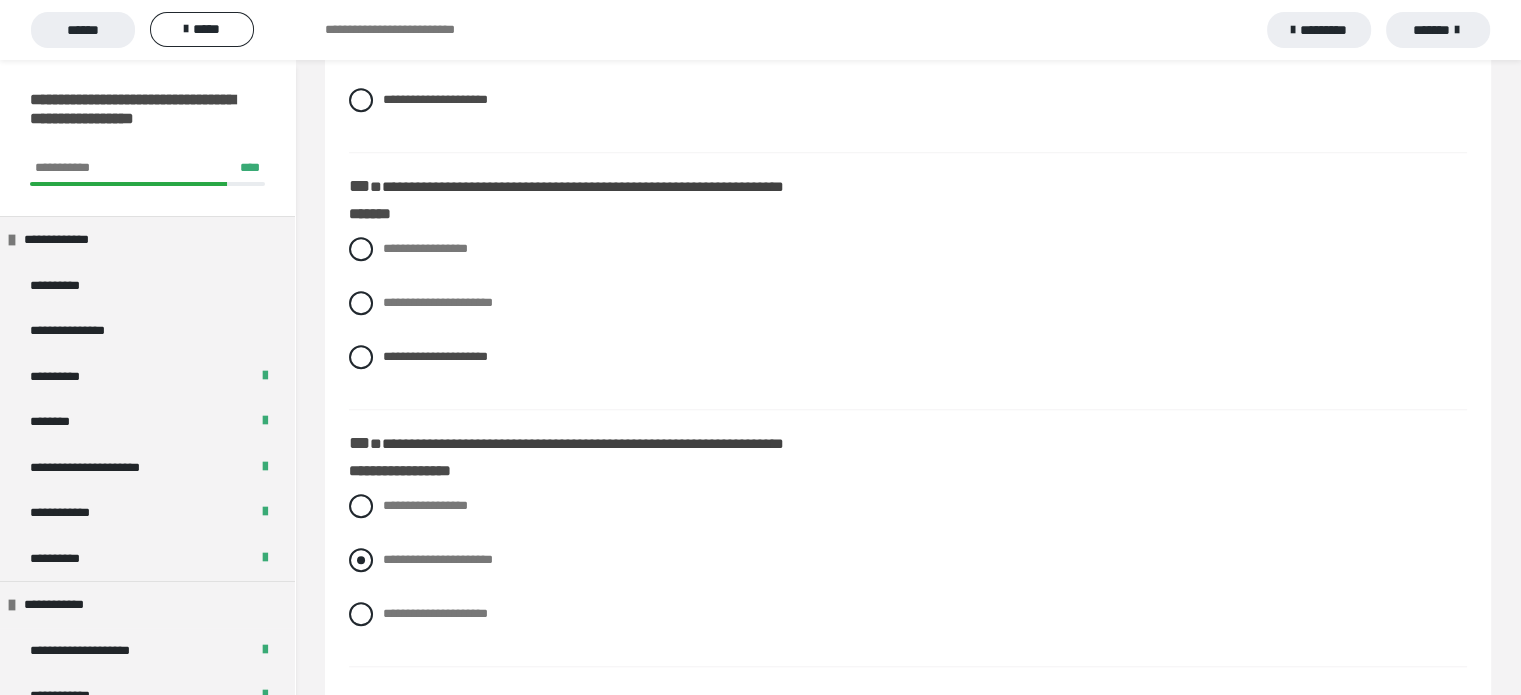 scroll, scrollTop: 1700, scrollLeft: 0, axis: vertical 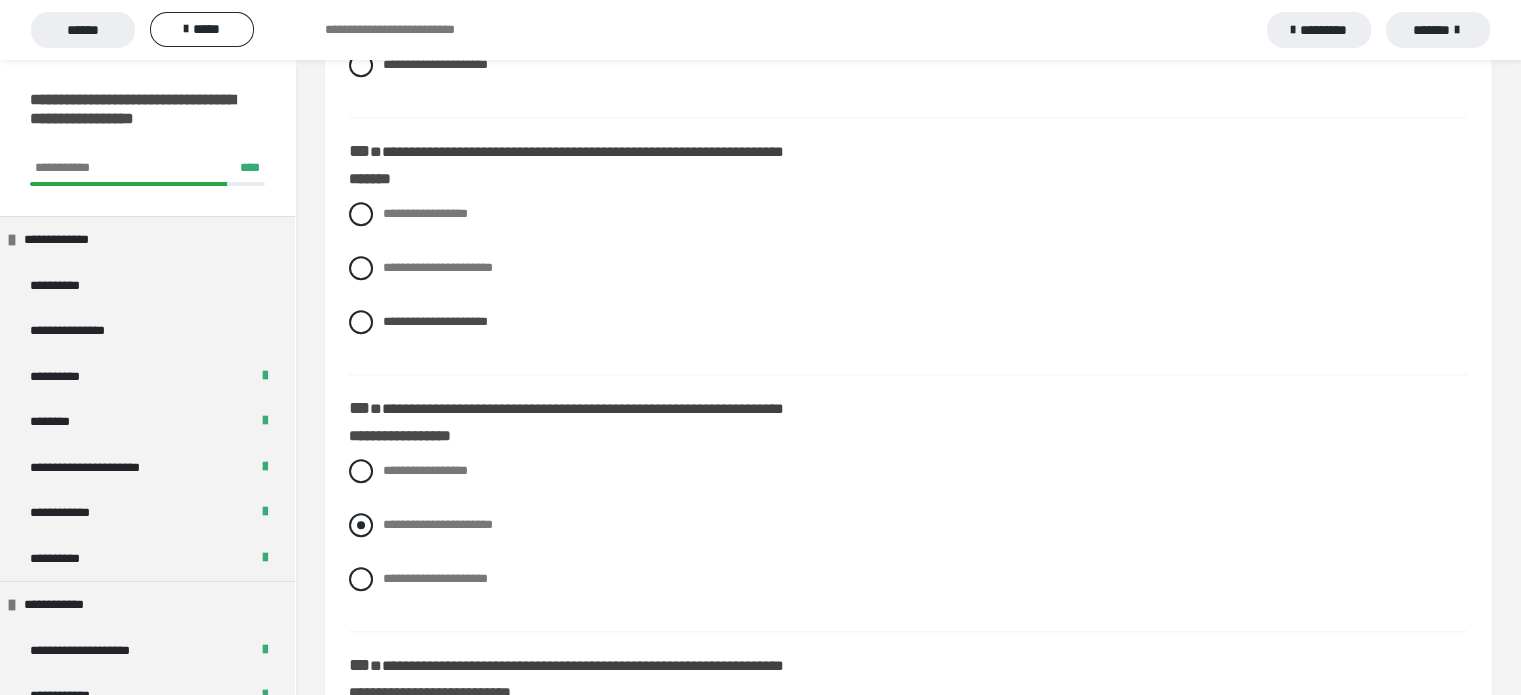 click on "**********" at bounding box center (438, 524) 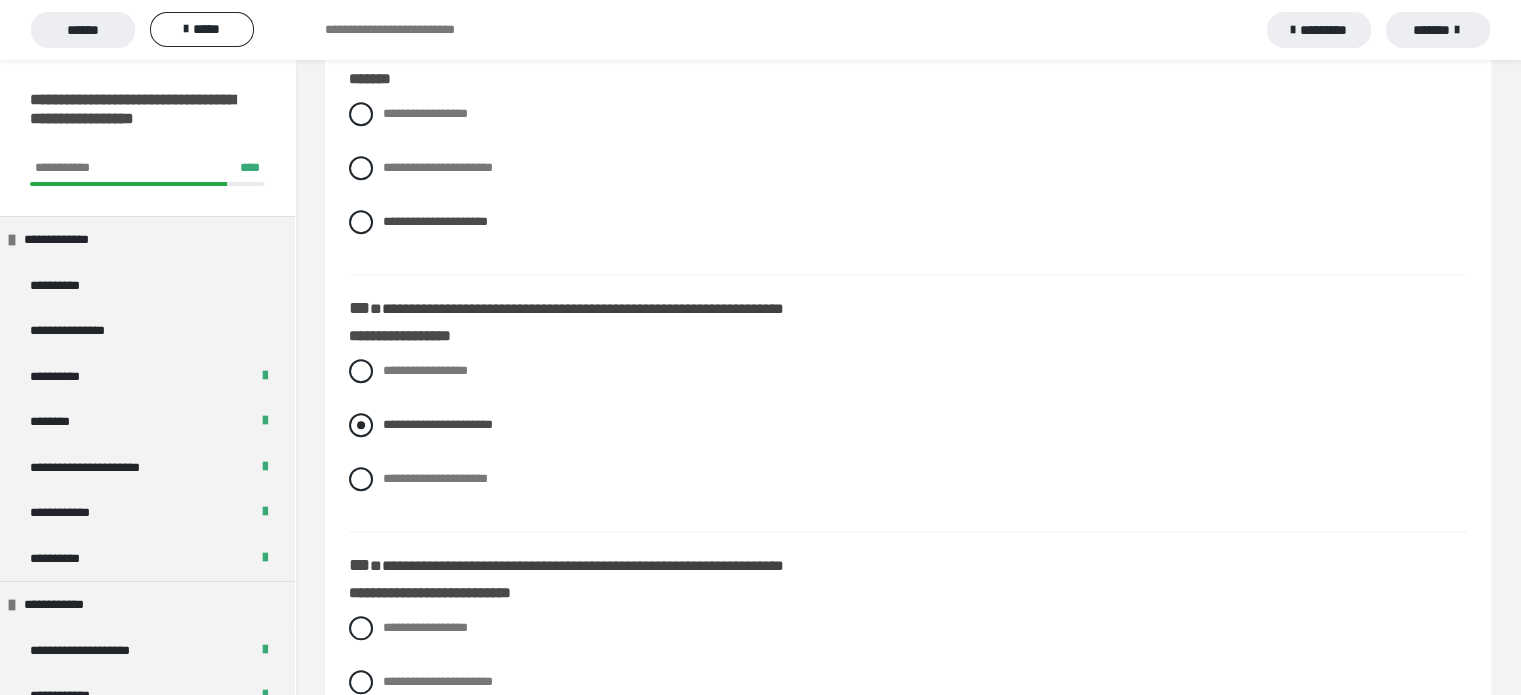 scroll, scrollTop: 1900, scrollLeft: 0, axis: vertical 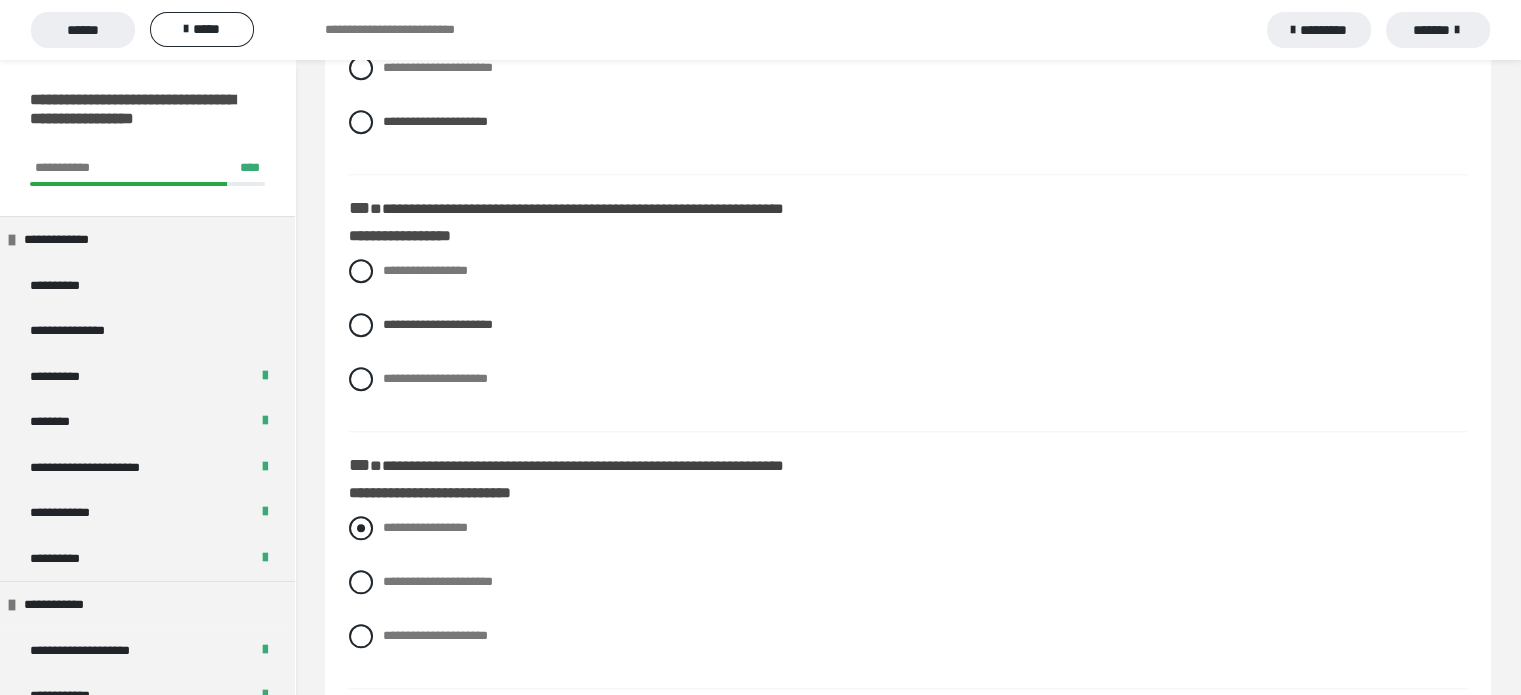 click on "**********" at bounding box center (425, 527) 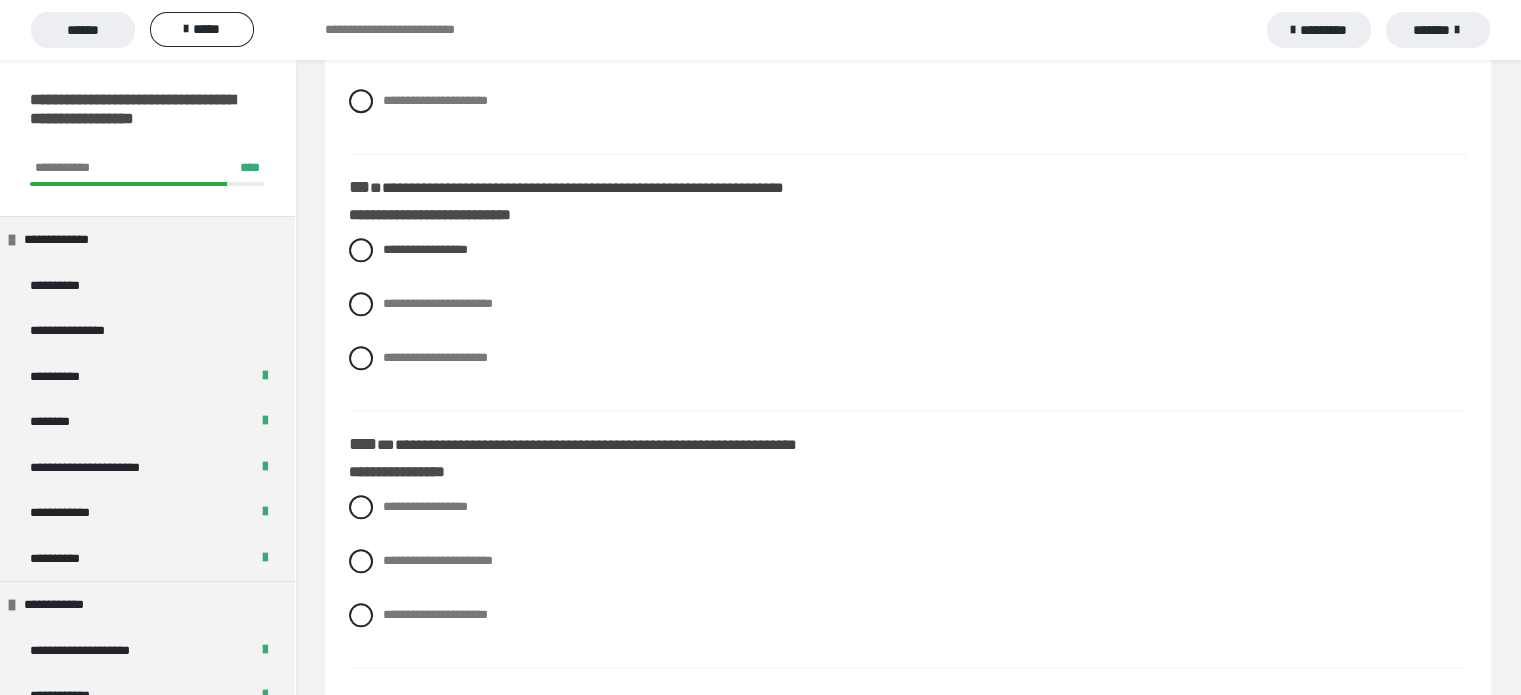 scroll, scrollTop: 2200, scrollLeft: 0, axis: vertical 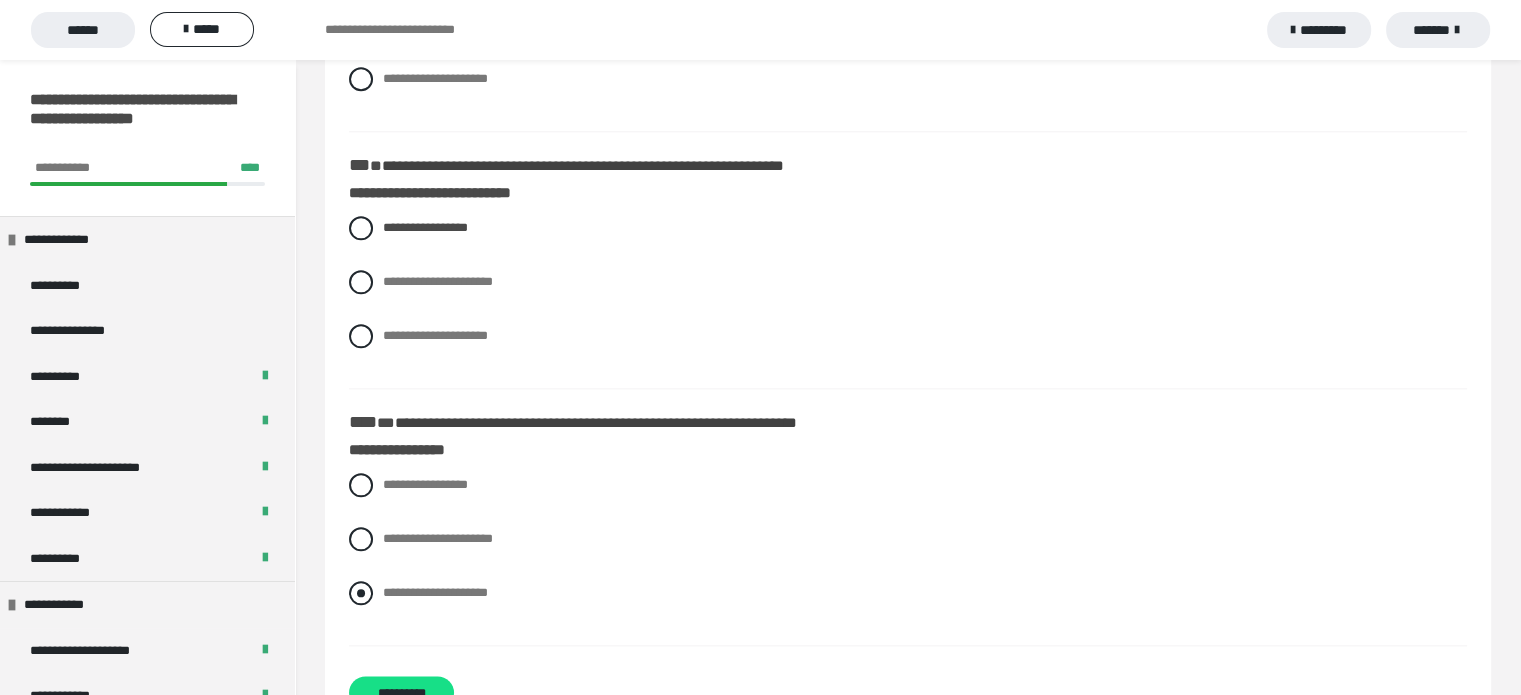 click on "**********" at bounding box center [435, 592] 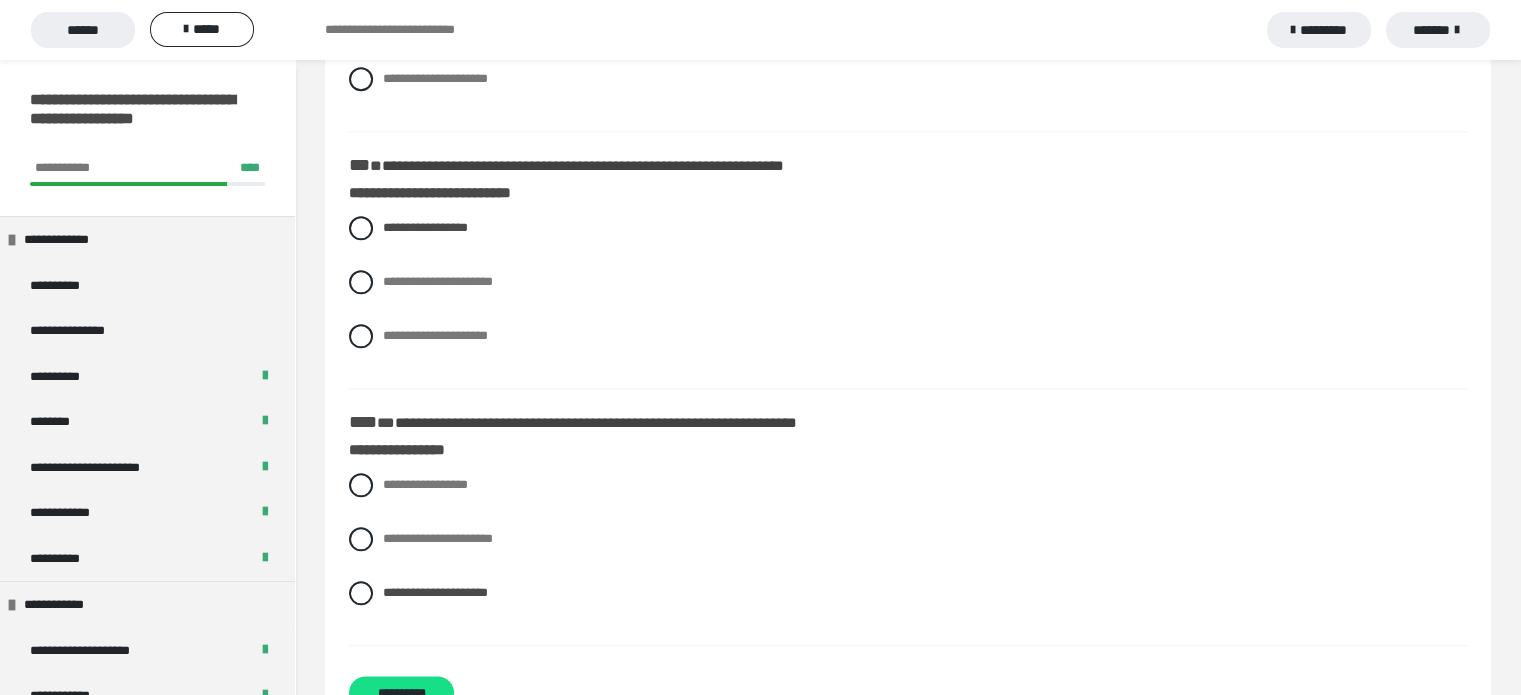 scroll, scrollTop: 2265, scrollLeft: 0, axis: vertical 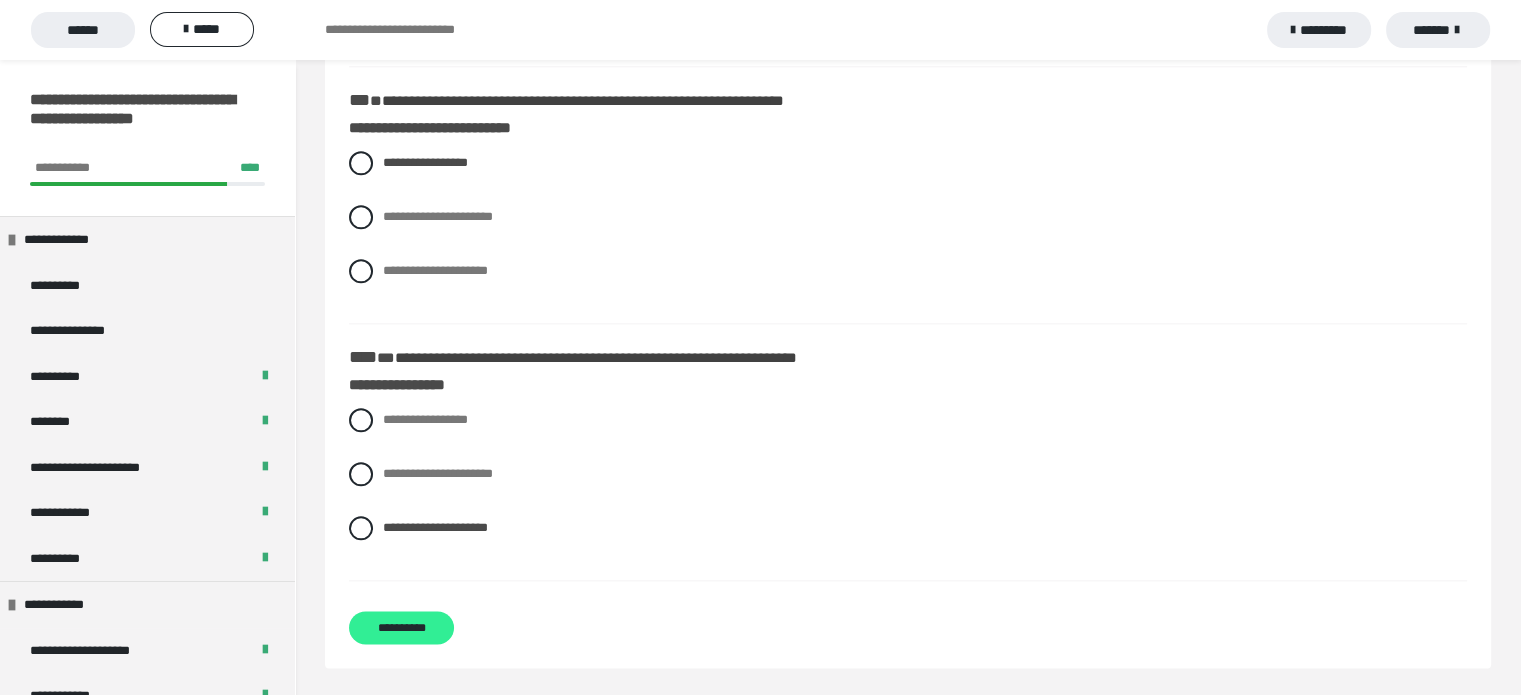 click on "**********" at bounding box center (401, 627) 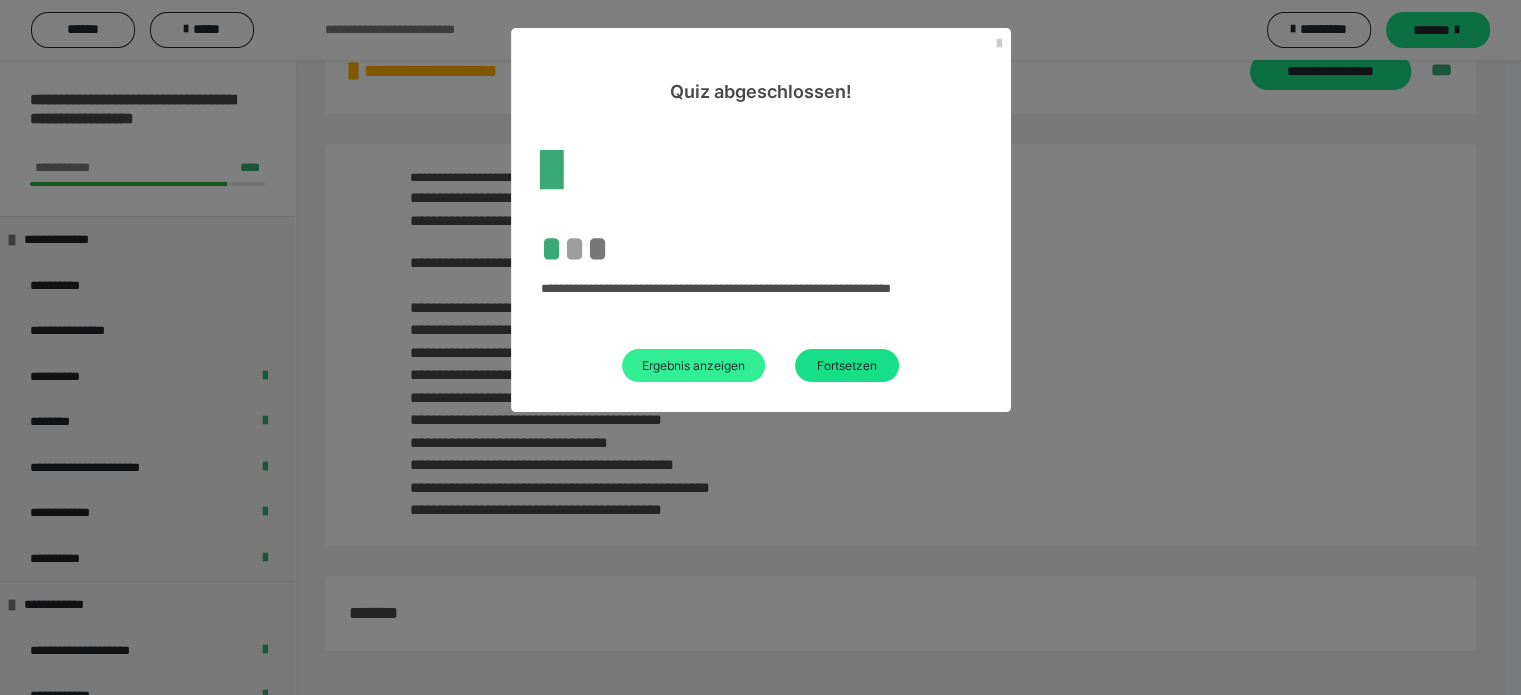 scroll, scrollTop: 2265, scrollLeft: 0, axis: vertical 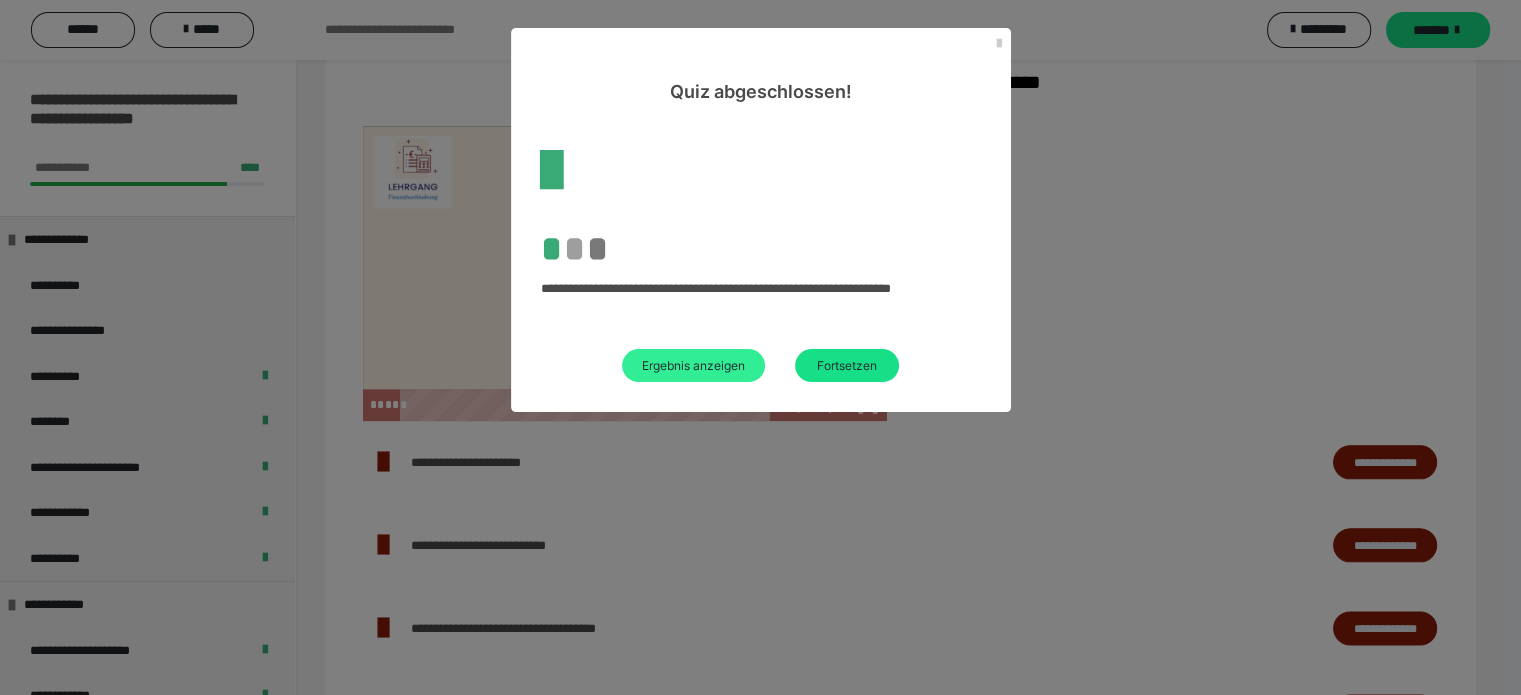 click on "Ergebnis anzeigen" at bounding box center (693, 365) 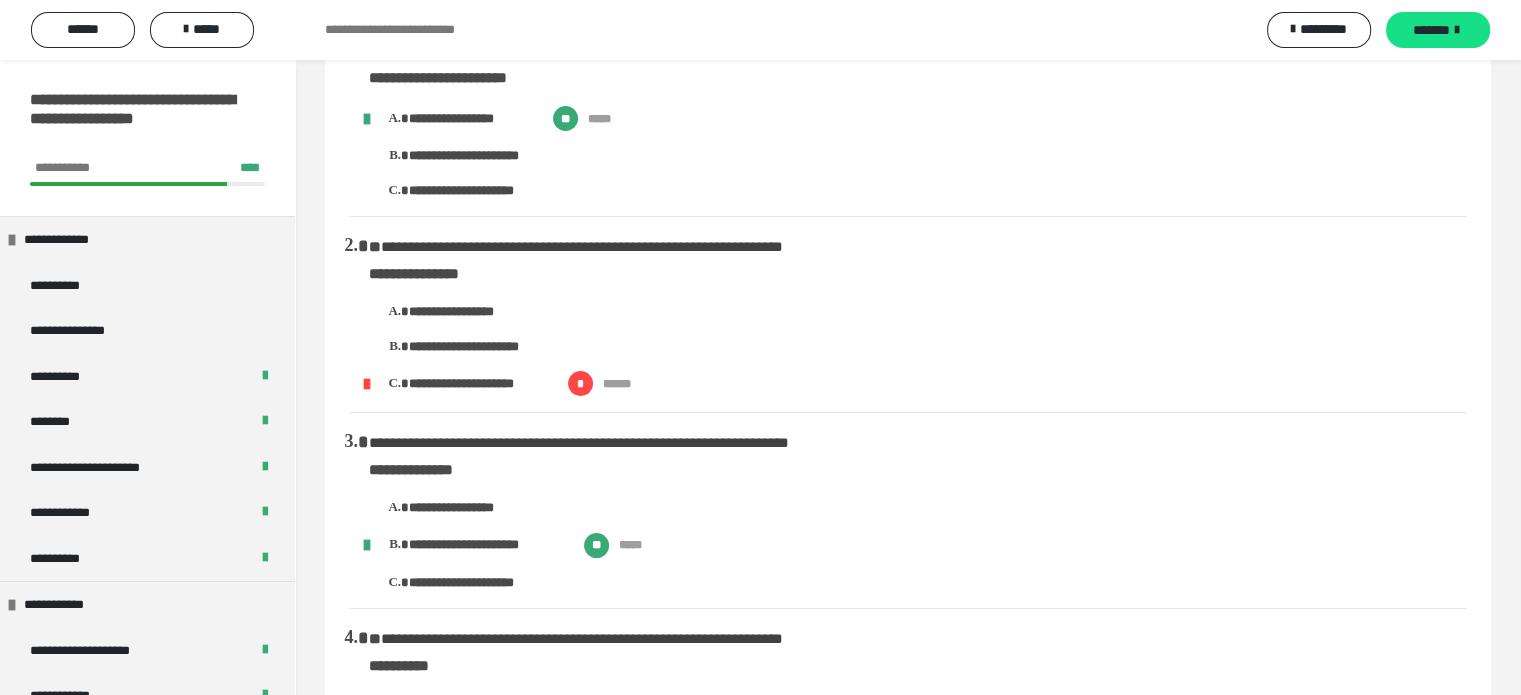 scroll, scrollTop: 0, scrollLeft: 0, axis: both 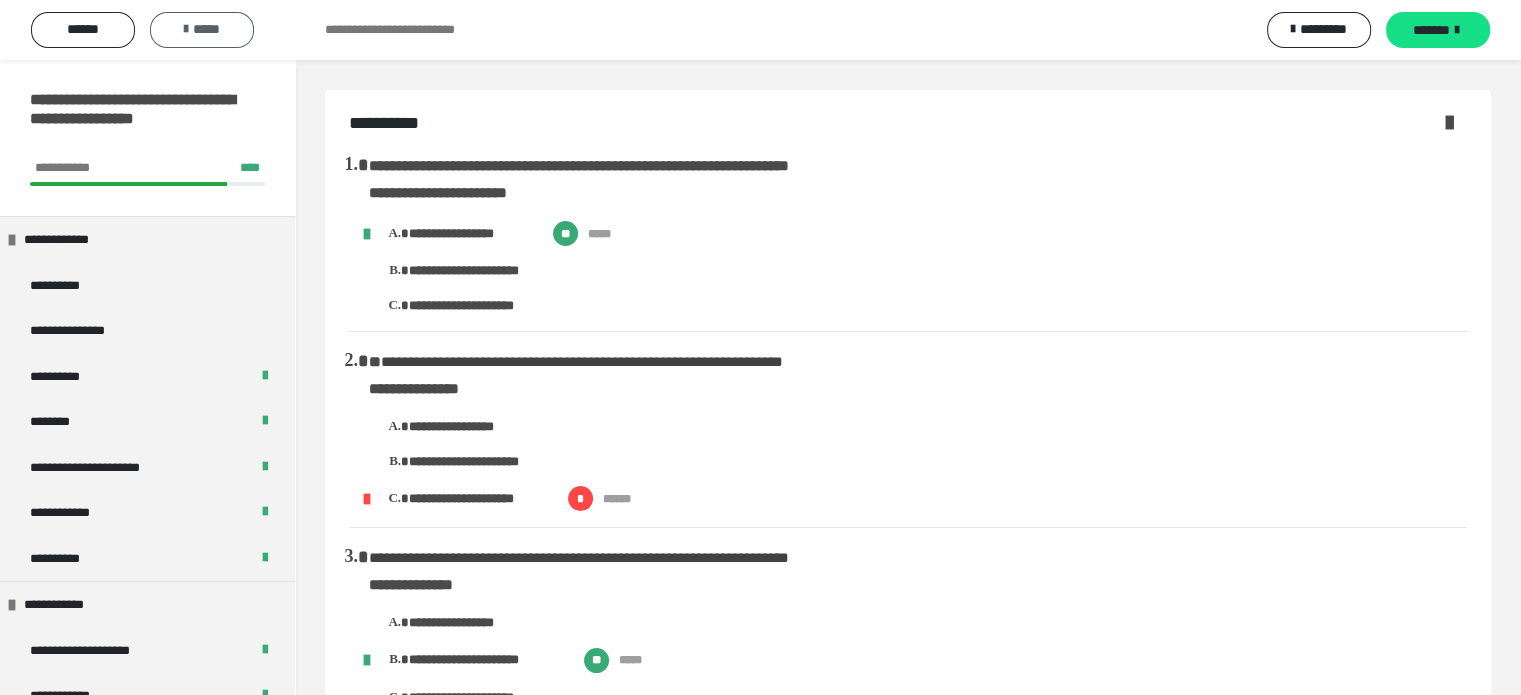 click on "*****" at bounding box center (202, 29) 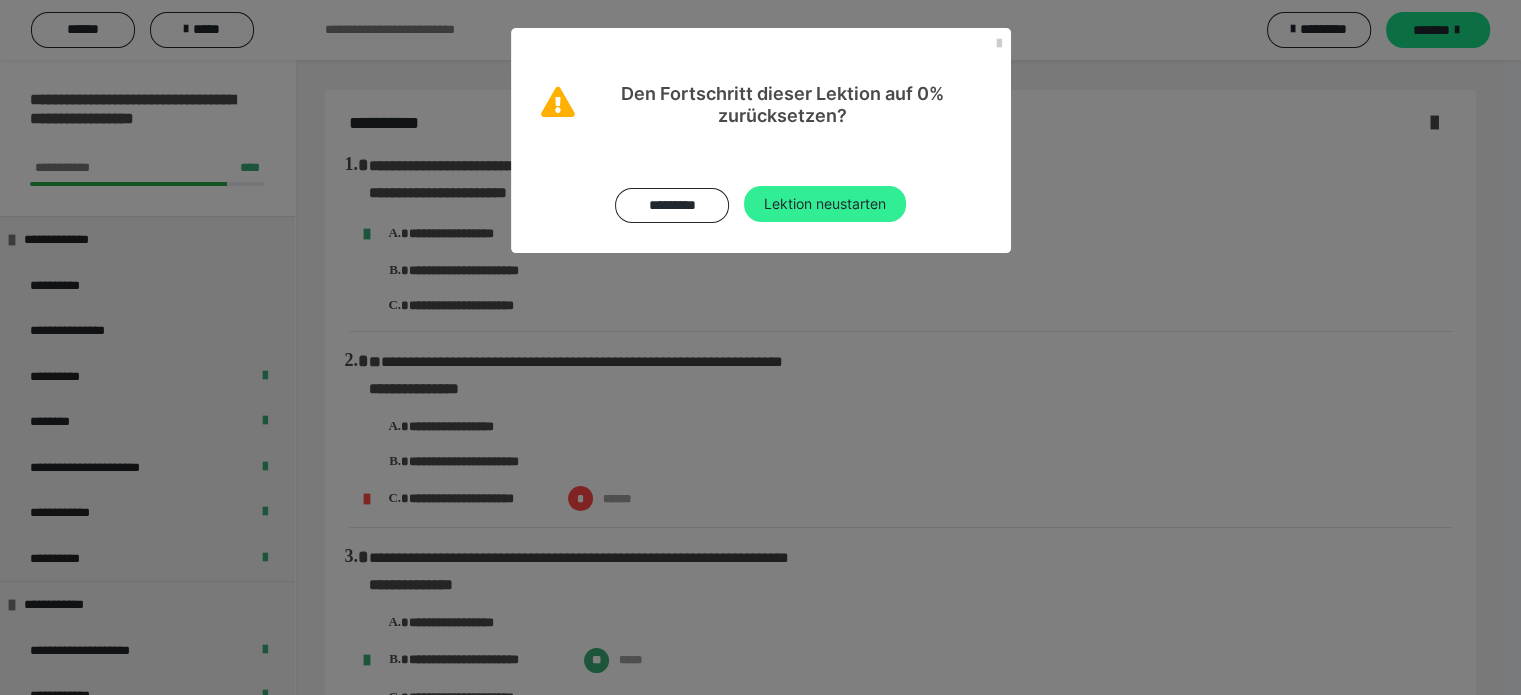 click on "Lektion neustarten" at bounding box center [825, 204] 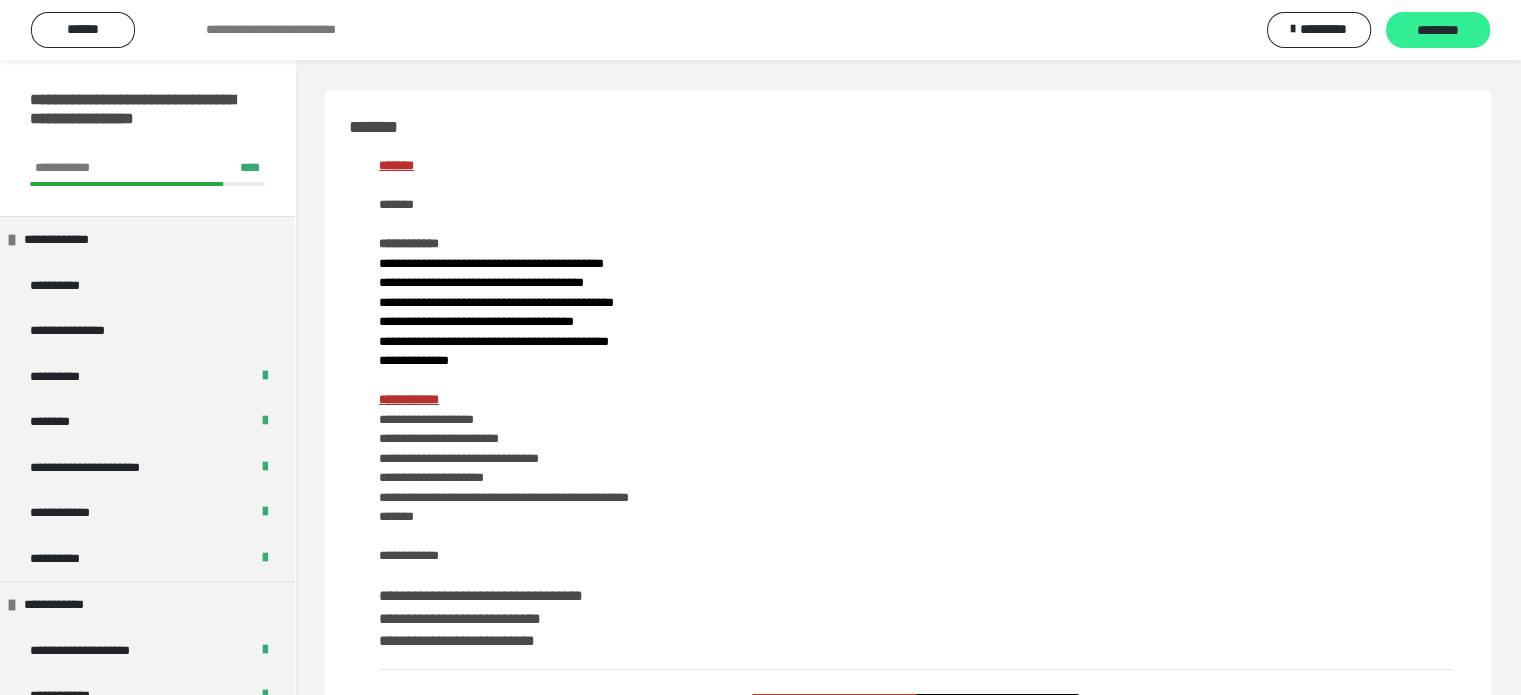 click on "********" at bounding box center (1438, 30) 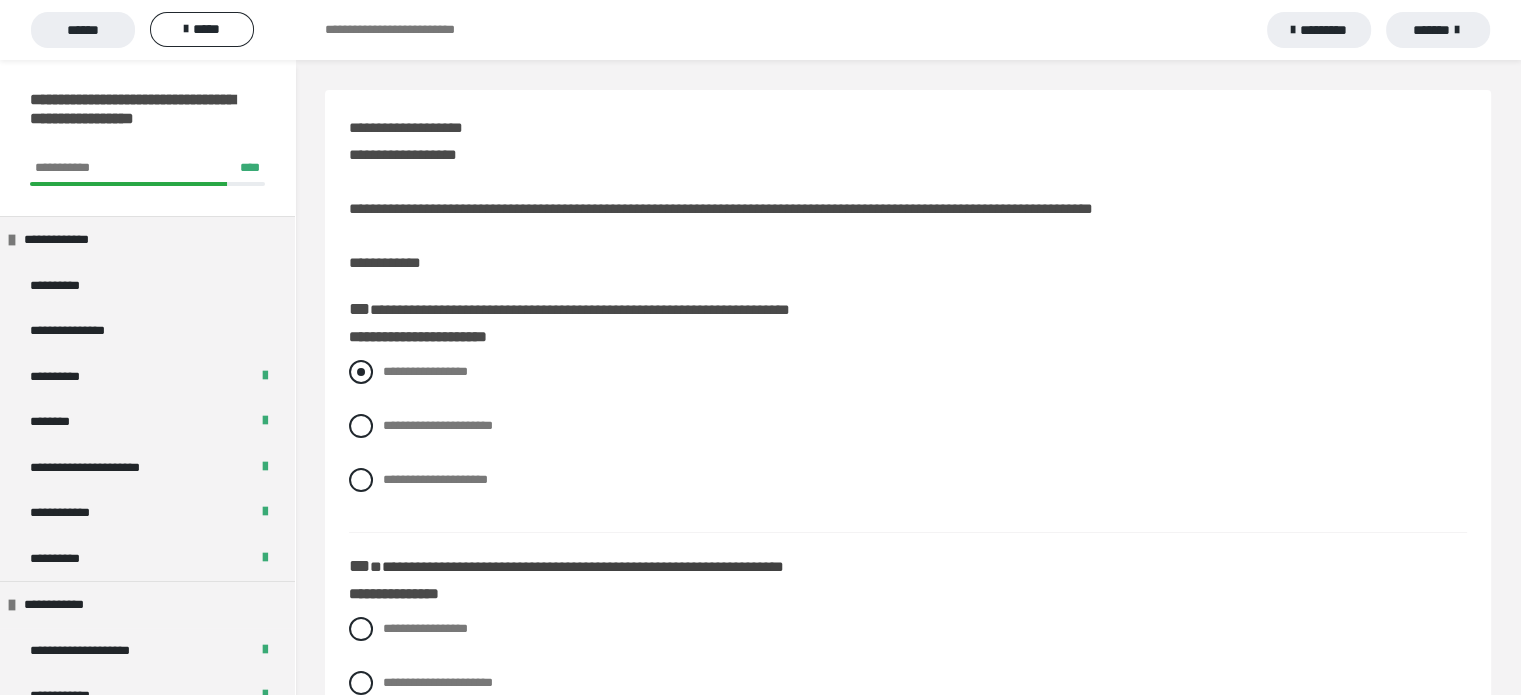 click on "**********" at bounding box center (425, 371) 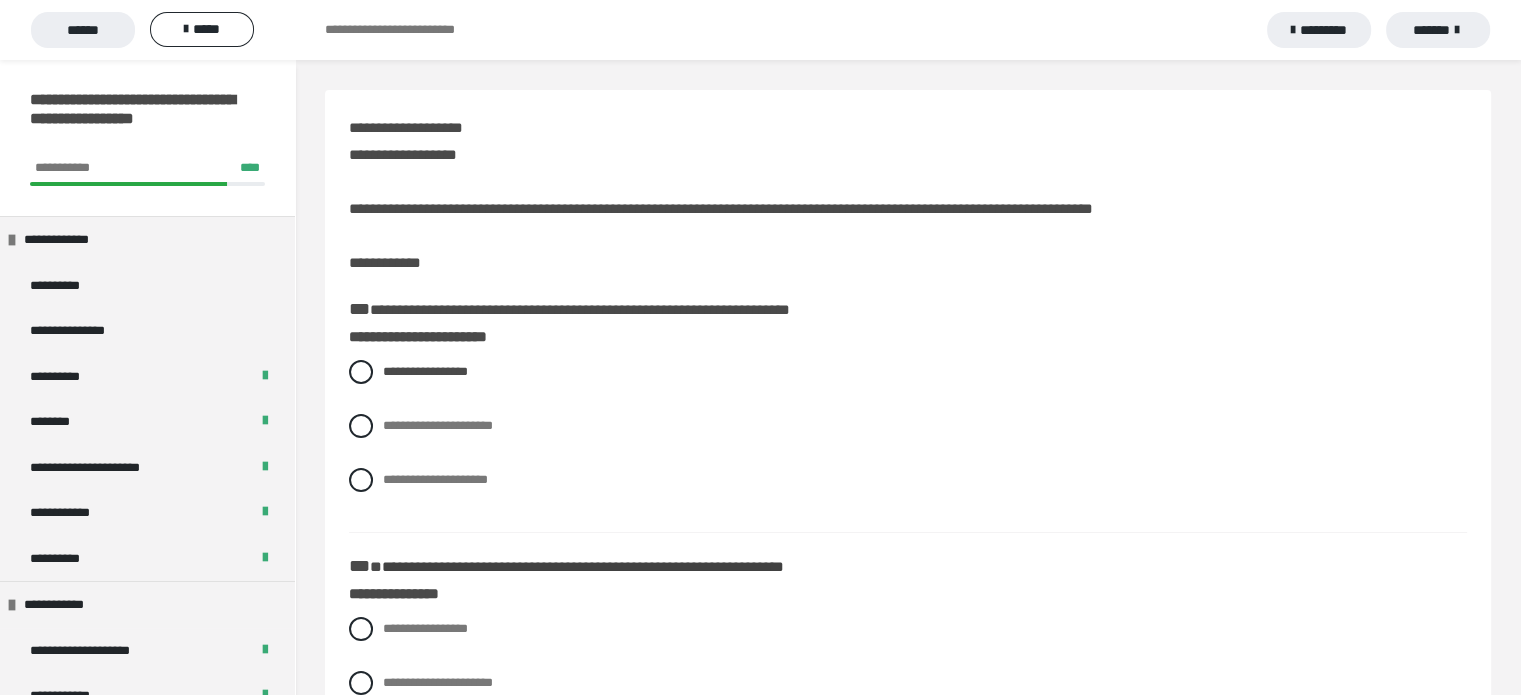 scroll, scrollTop: 100, scrollLeft: 0, axis: vertical 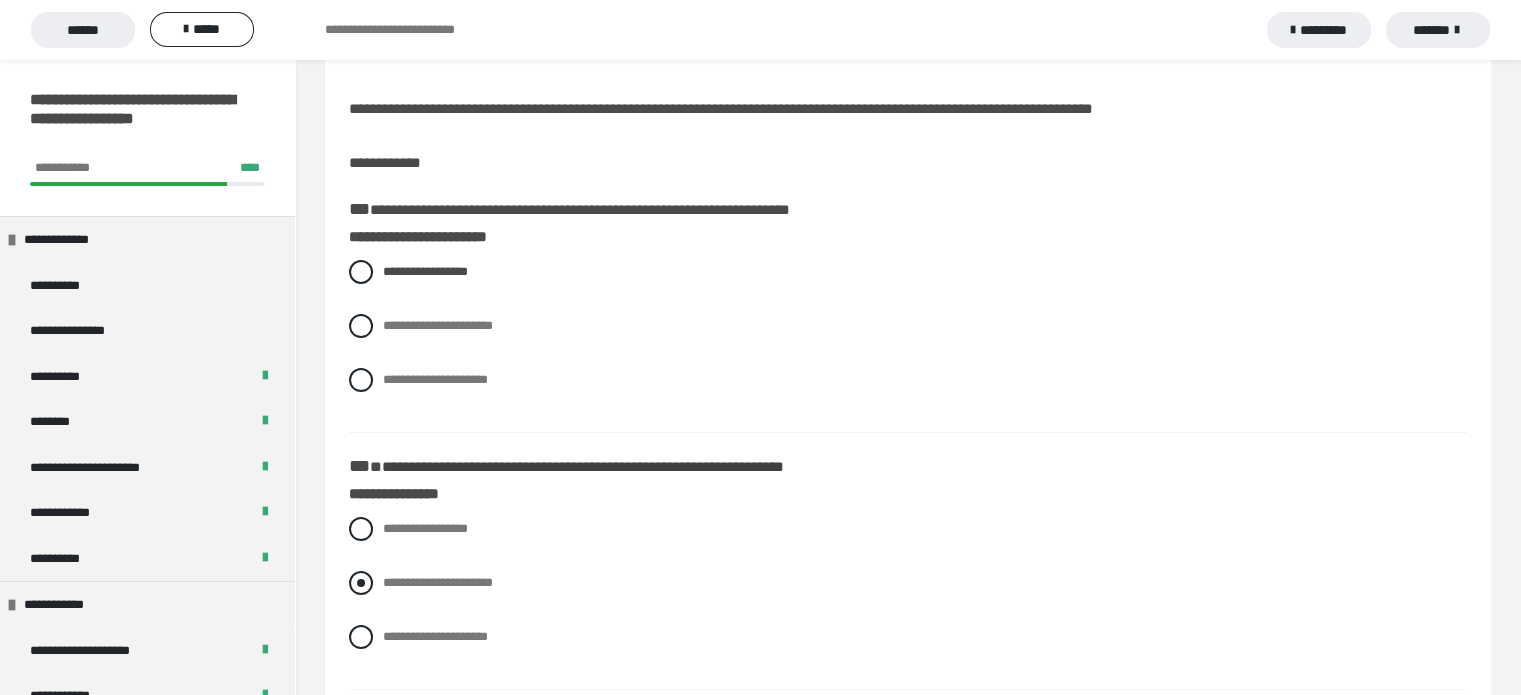 click on "**********" at bounding box center [438, 582] 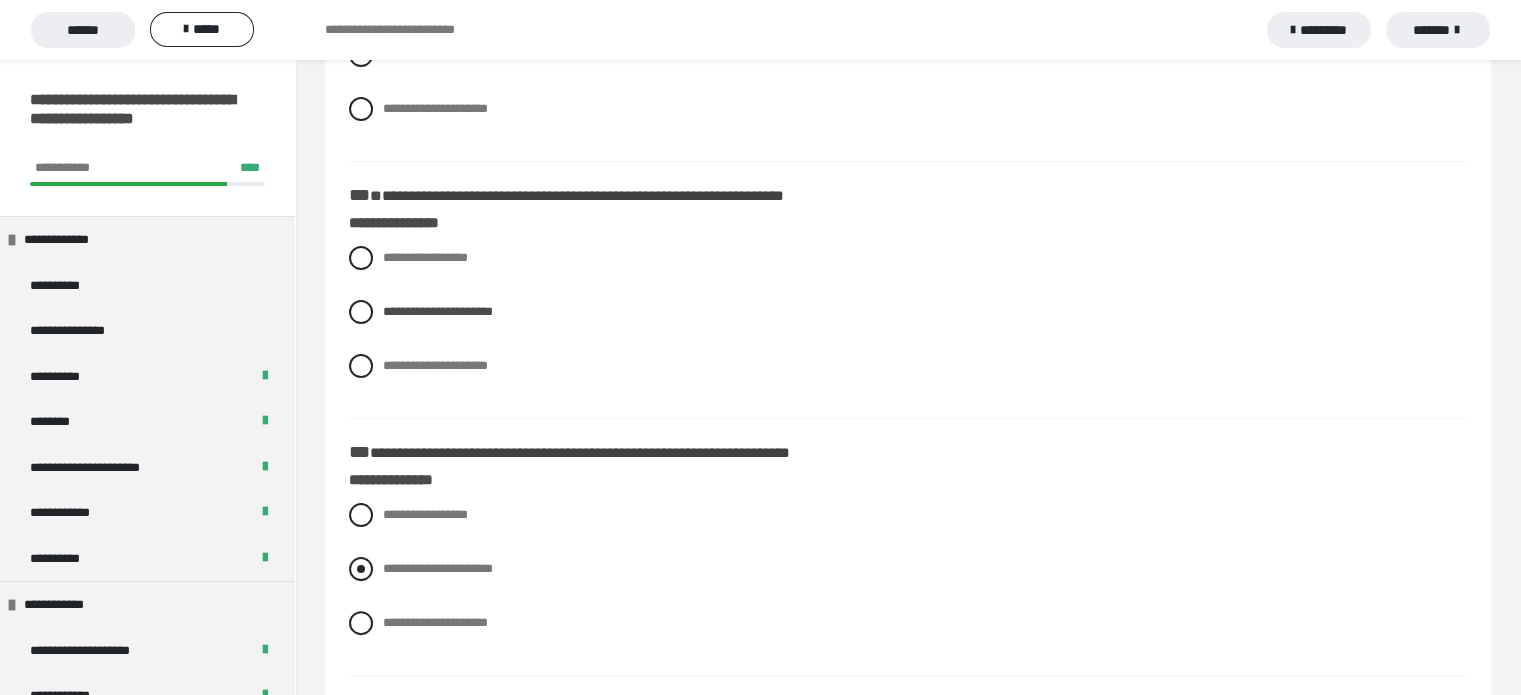 scroll, scrollTop: 400, scrollLeft: 0, axis: vertical 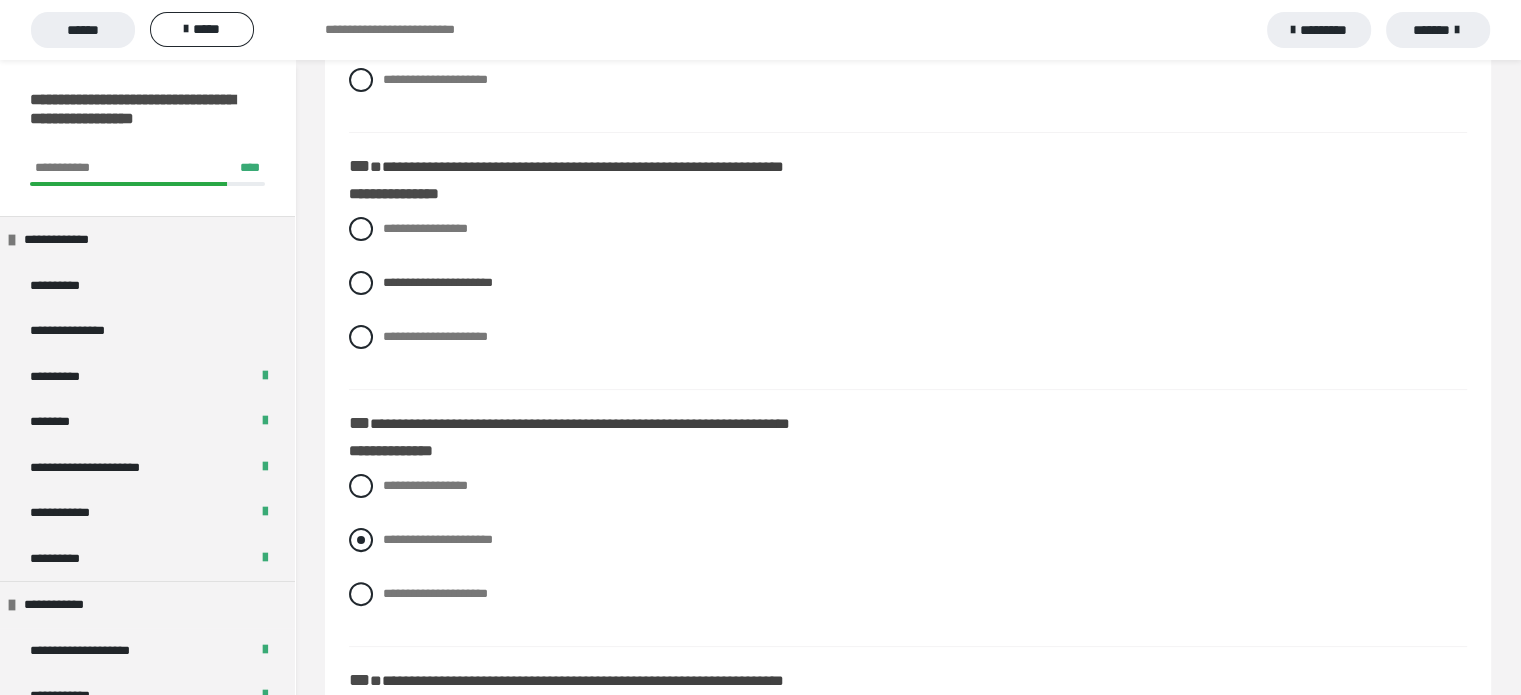 click on "**********" at bounding box center (438, 539) 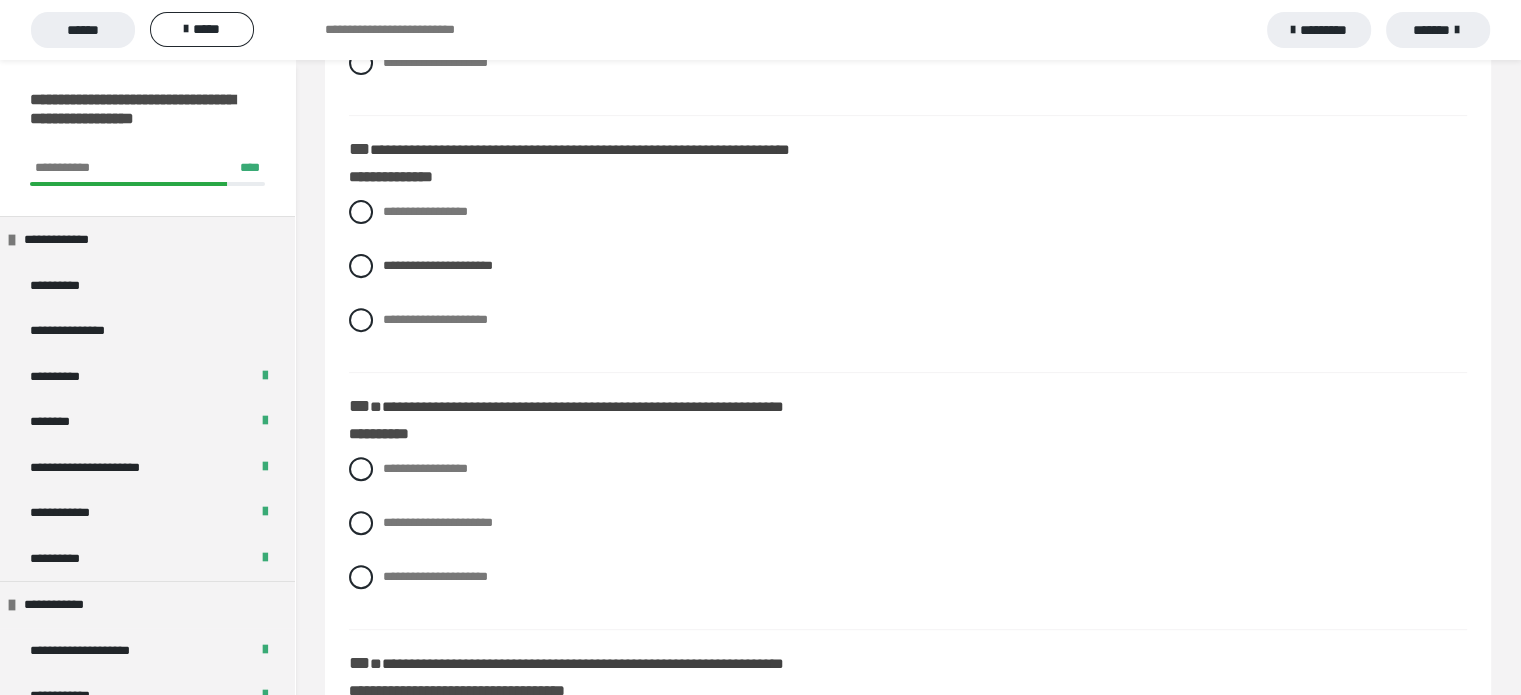 scroll, scrollTop: 700, scrollLeft: 0, axis: vertical 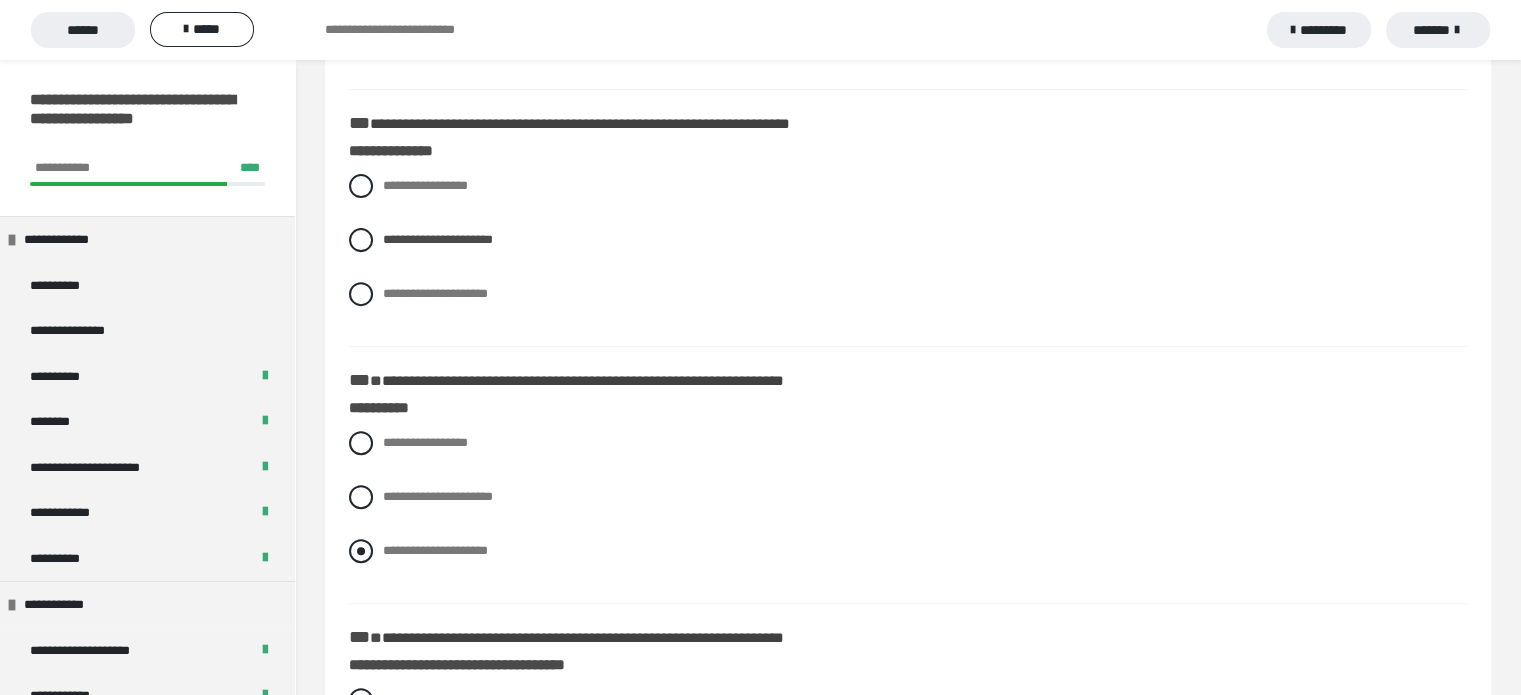 click on "**********" at bounding box center [435, 550] 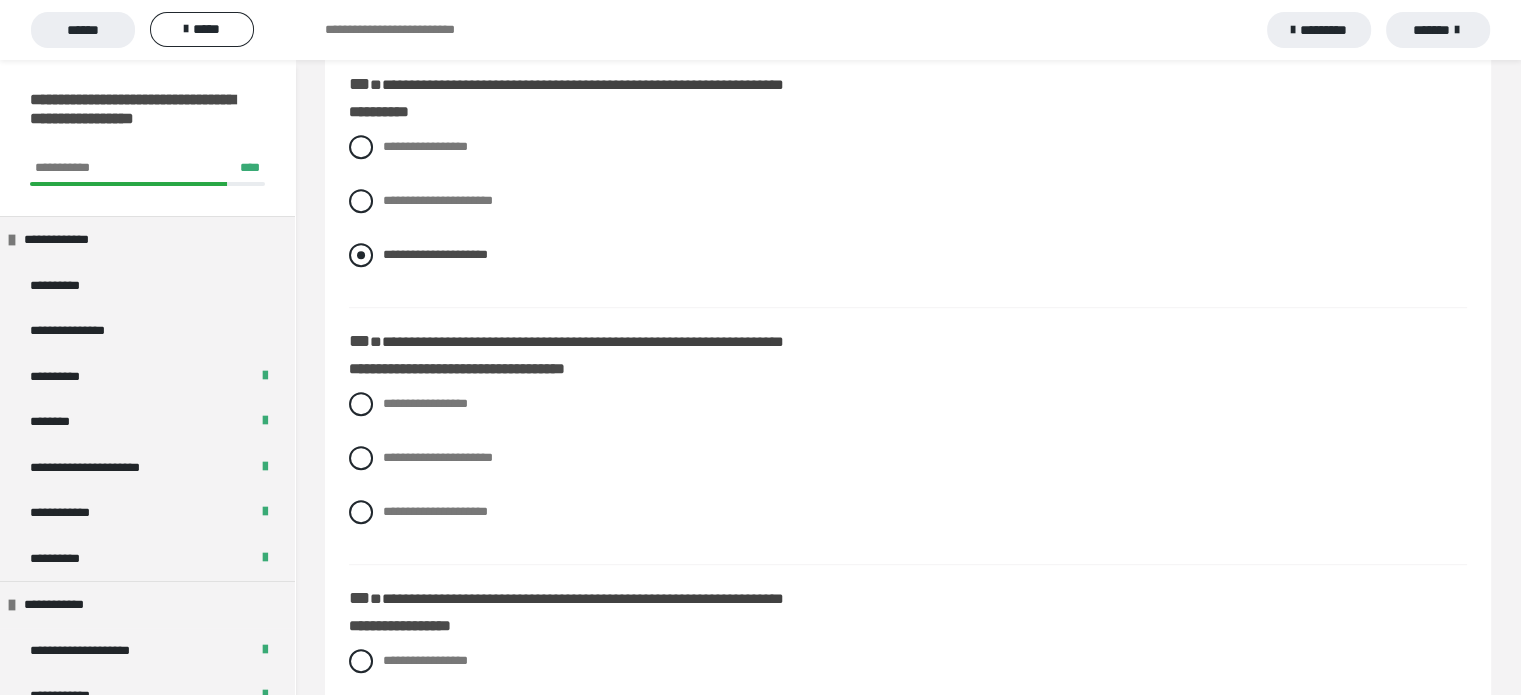 scroll, scrollTop: 1000, scrollLeft: 0, axis: vertical 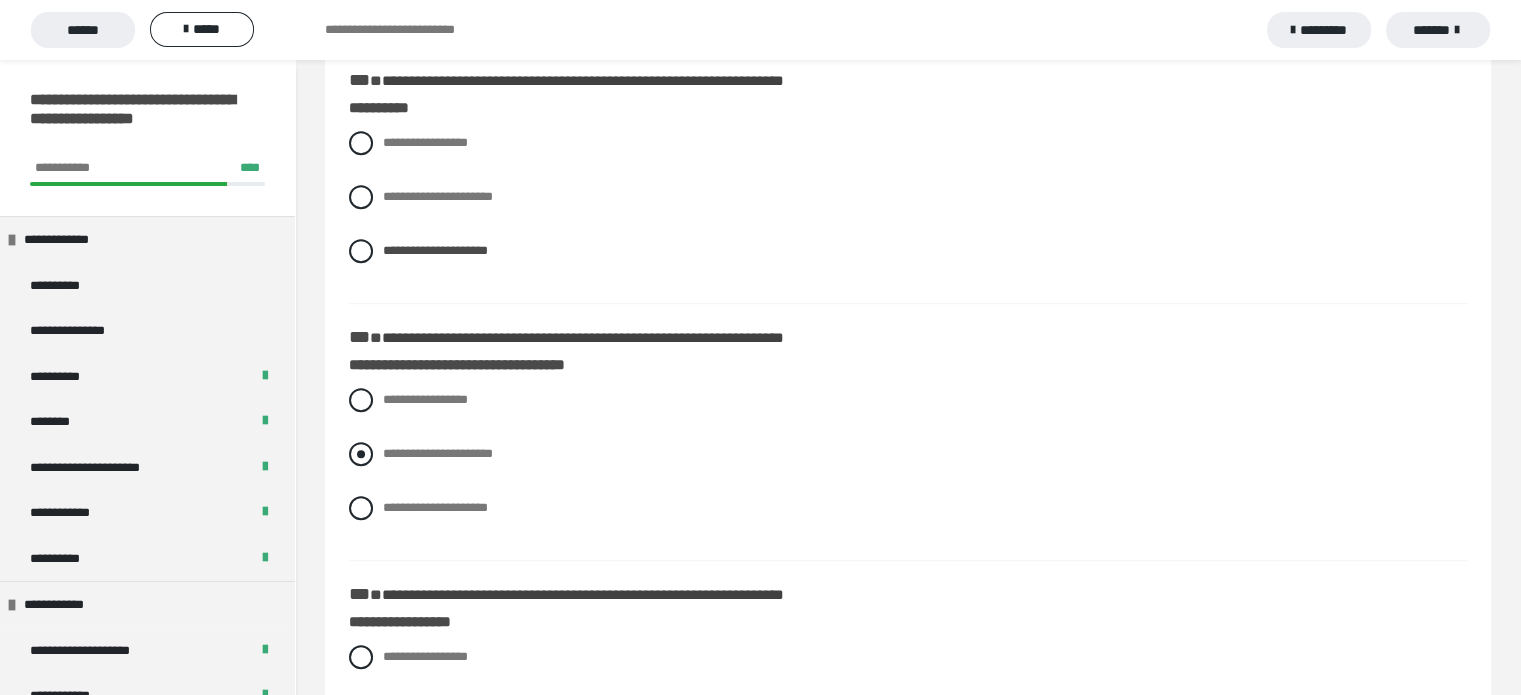 click on "**********" at bounding box center [438, 453] 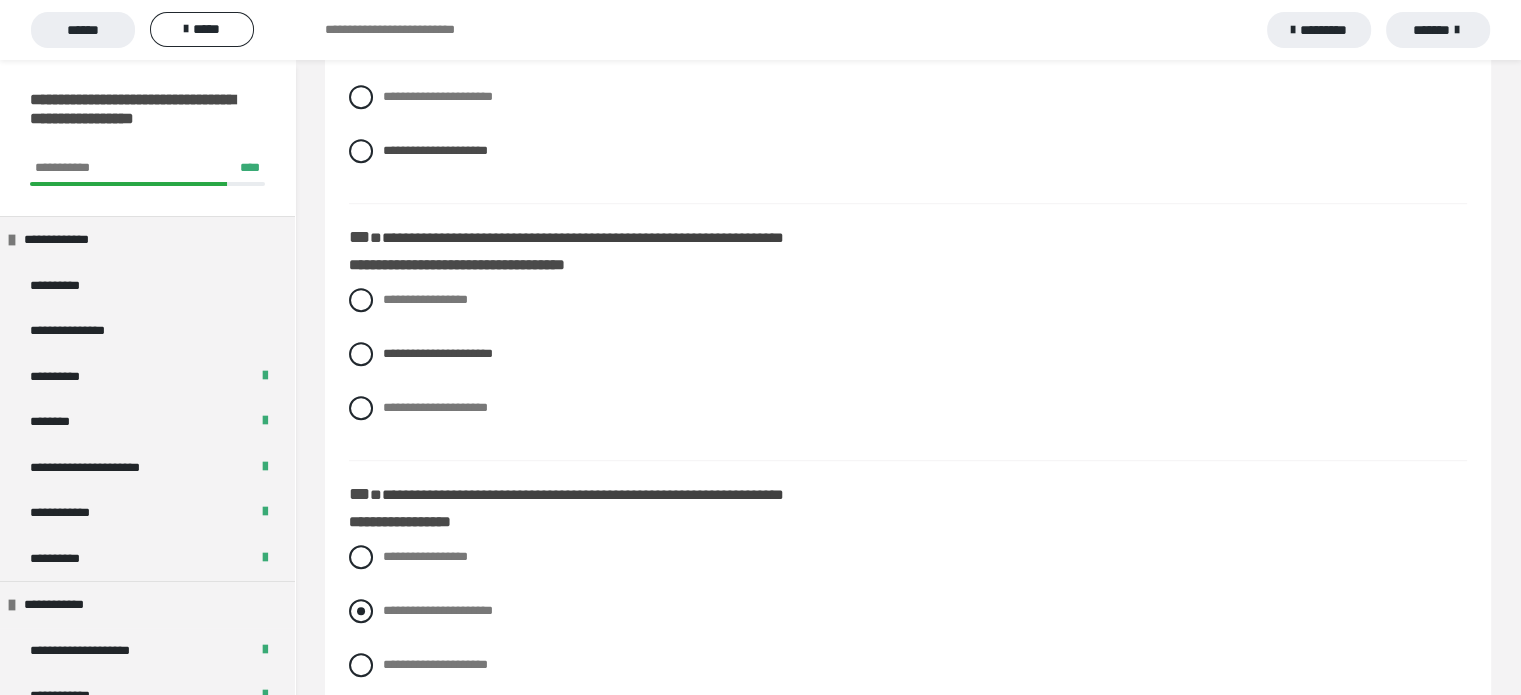 scroll, scrollTop: 1200, scrollLeft: 0, axis: vertical 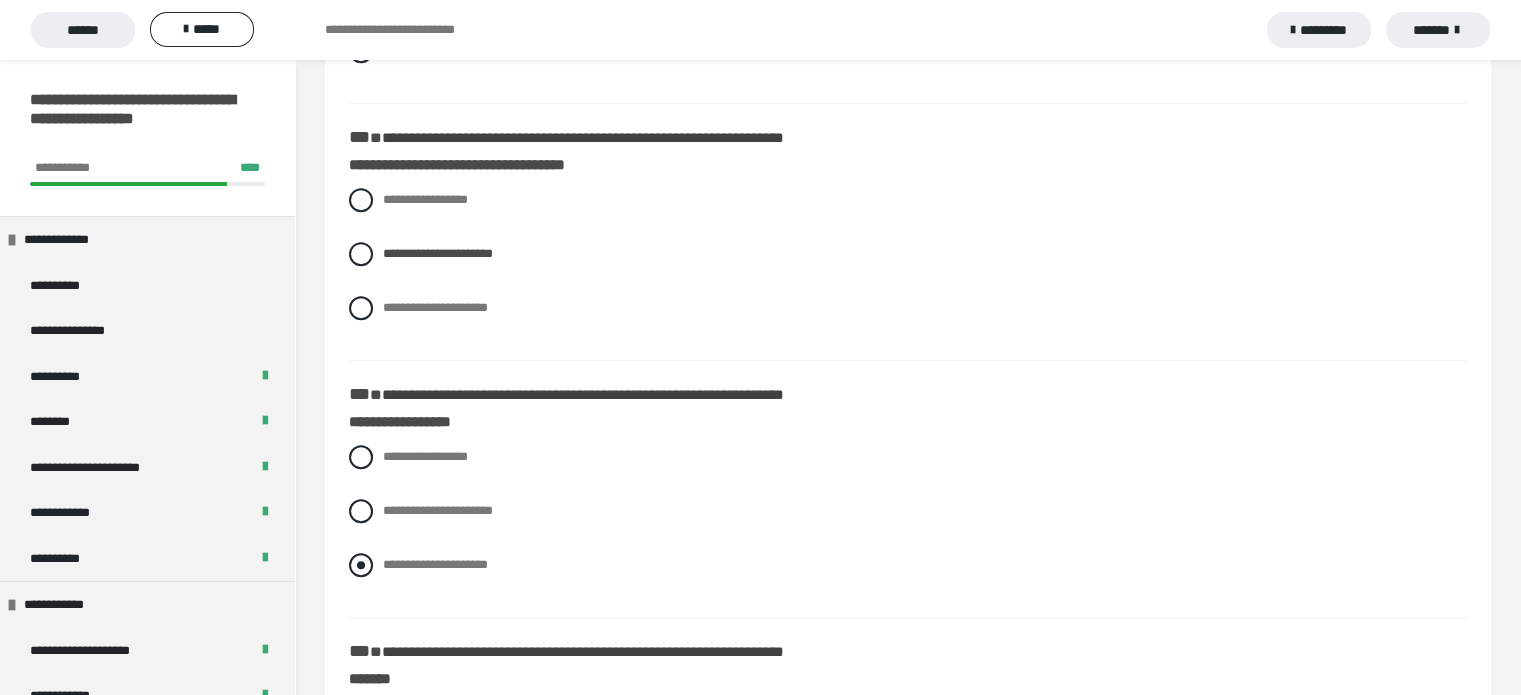 click on "**********" at bounding box center [435, 564] 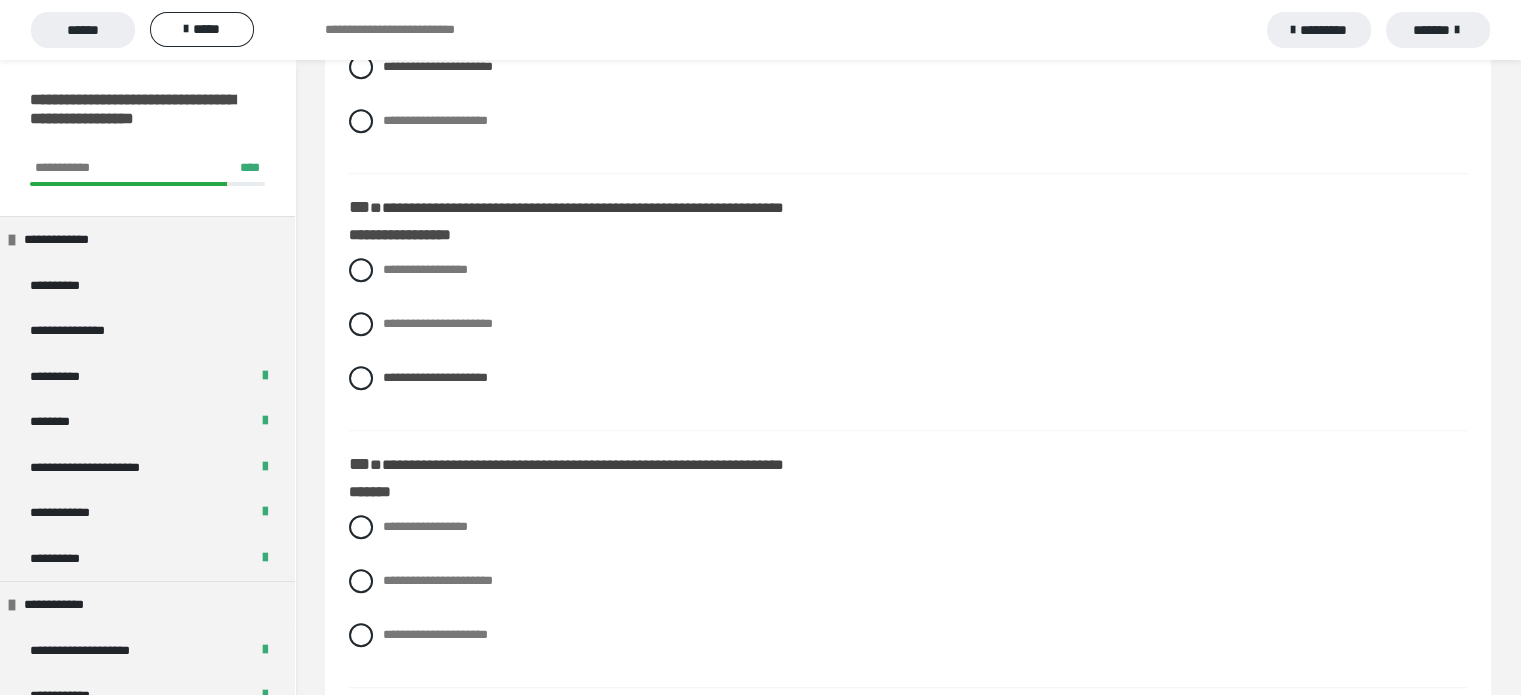 scroll, scrollTop: 1400, scrollLeft: 0, axis: vertical 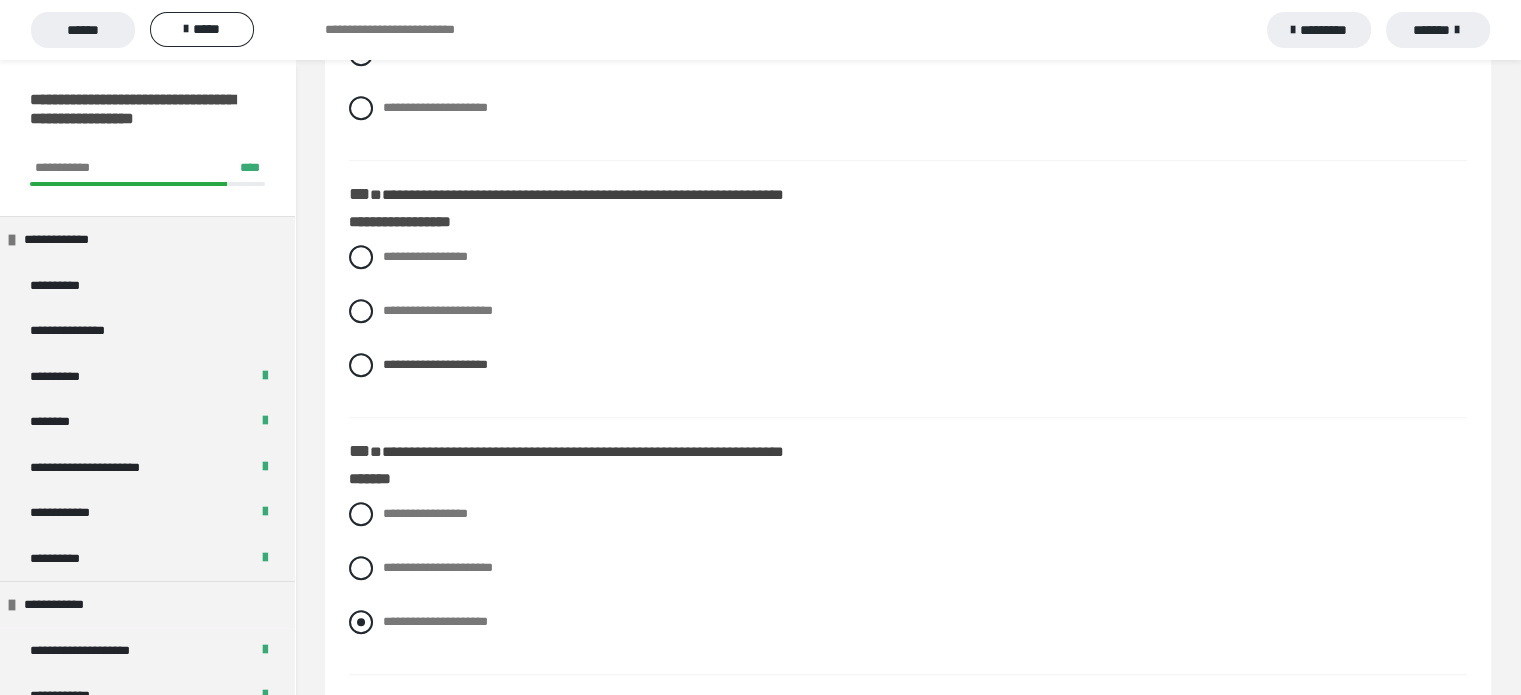 click on "**********" at bounding box center (435, 621) 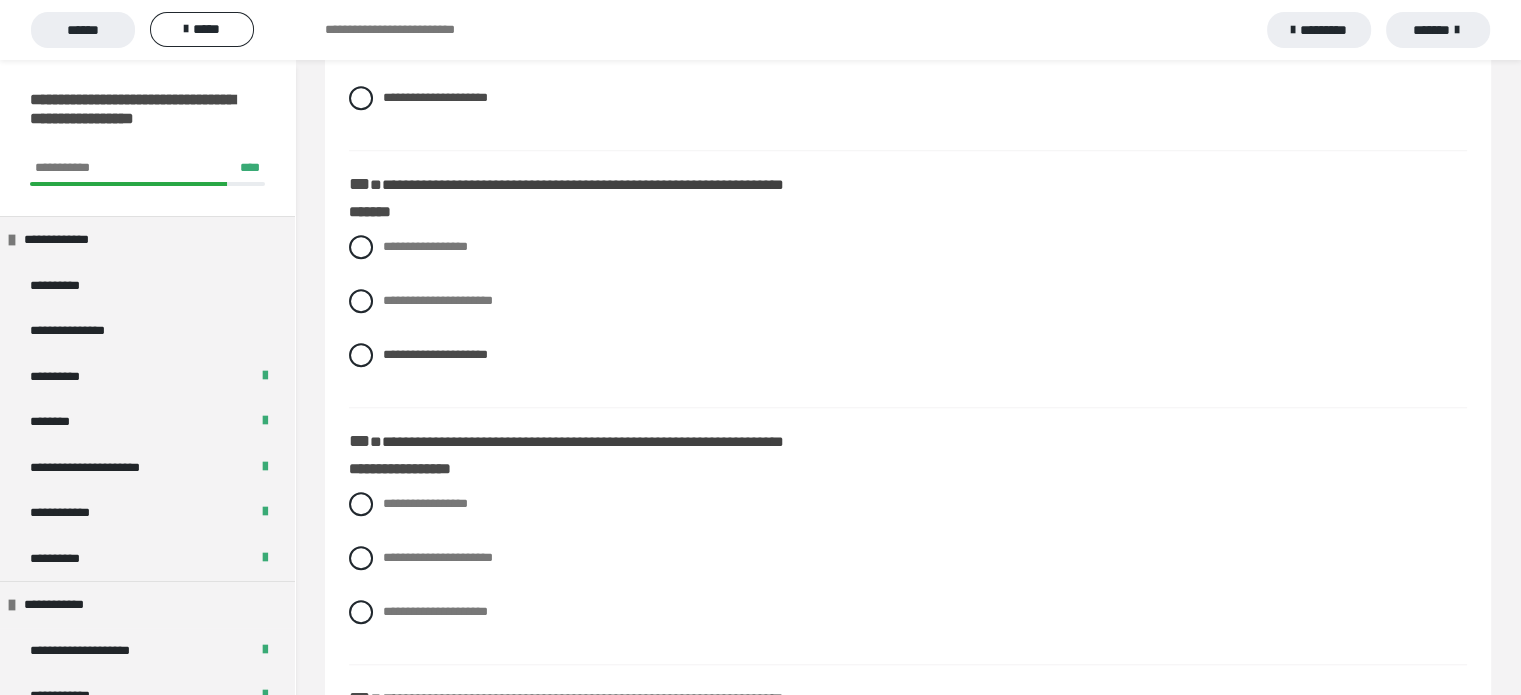 scroll, scrollTop: 1700, scrollLeft: 0, axis: vertical 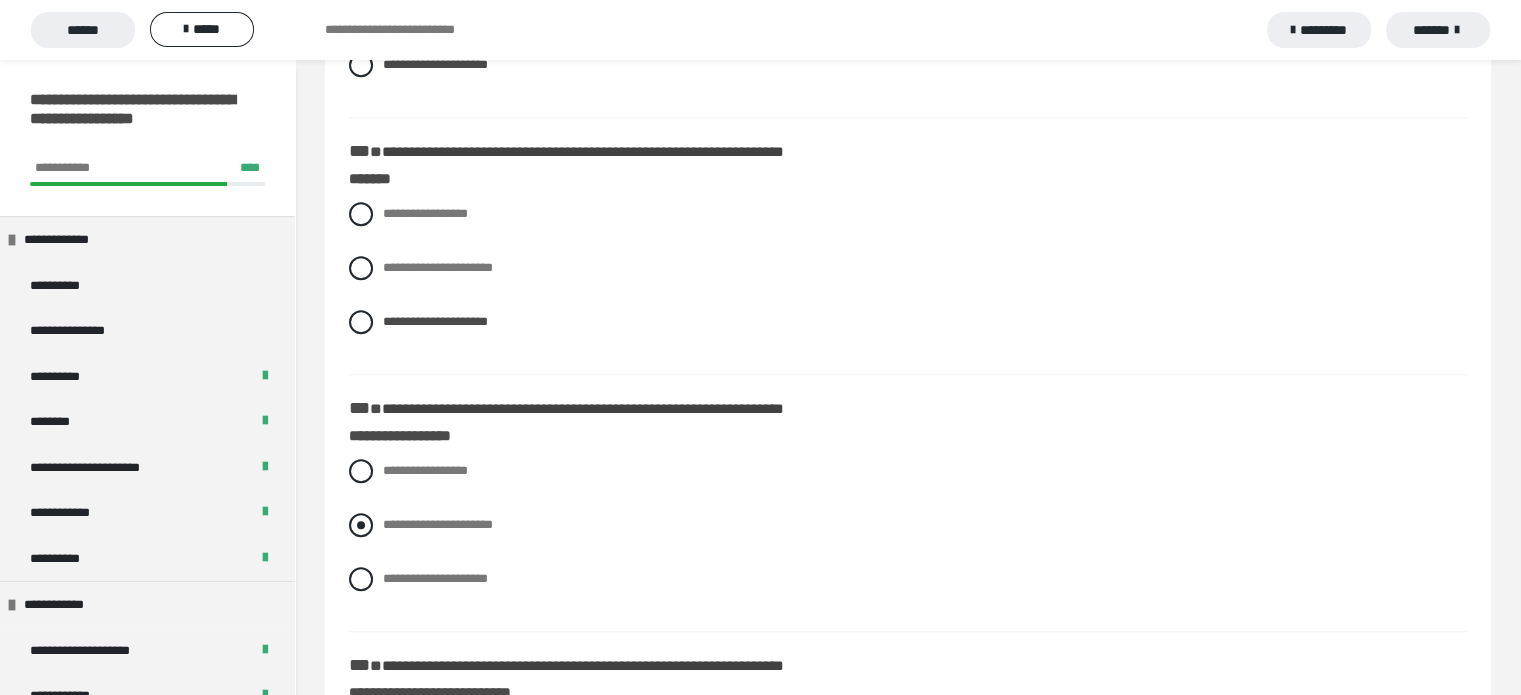 click on "**********" at bounding box center [438, 524] 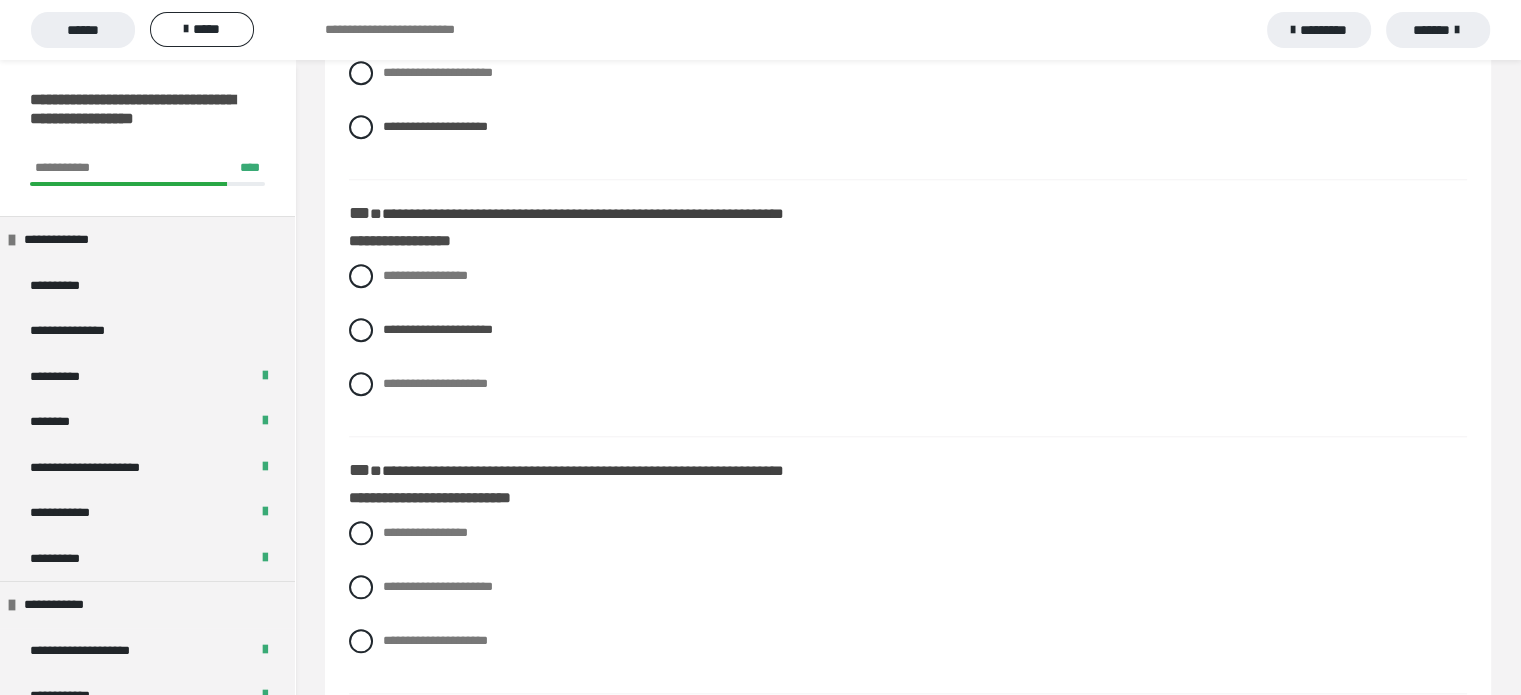 scroll, scrollTop: 1900, scrollLeft: 0, axis: vertical 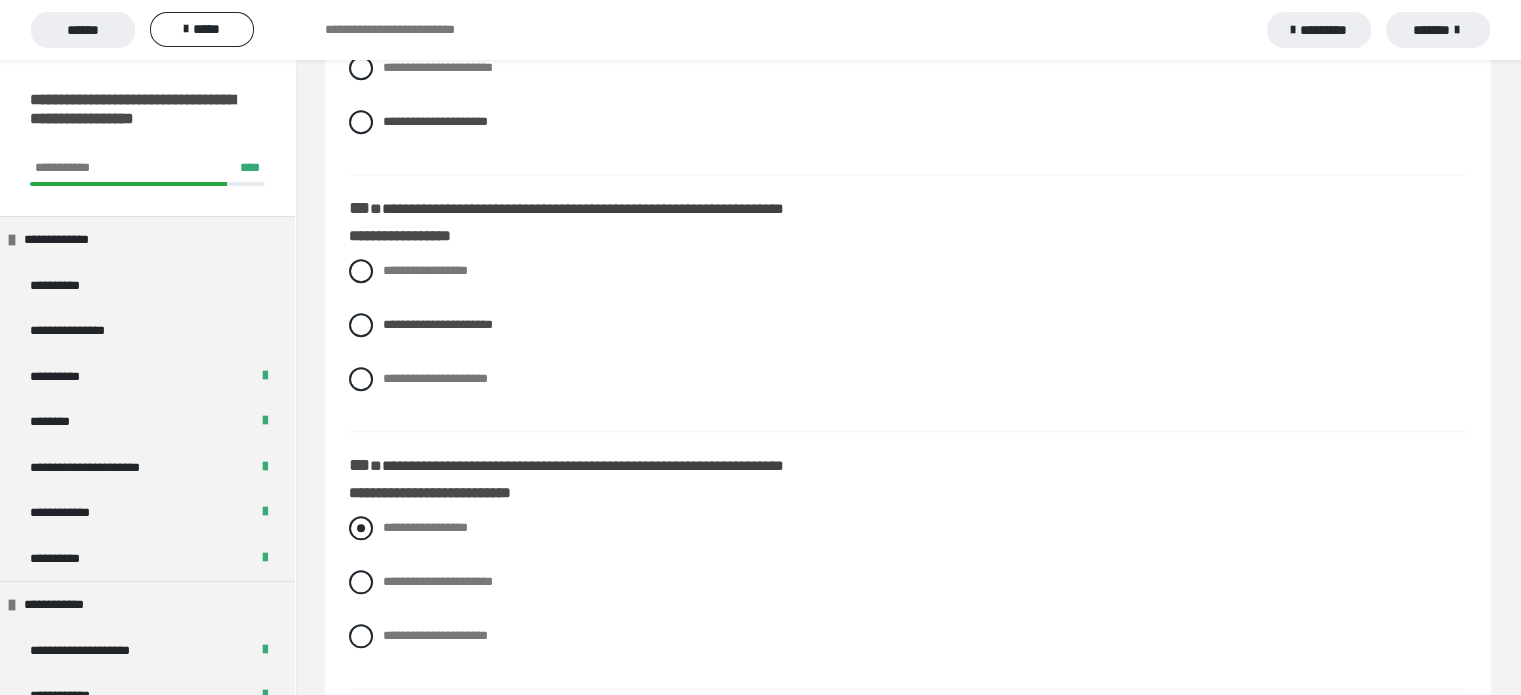 click on "**********" at bounding box center [425, 527] 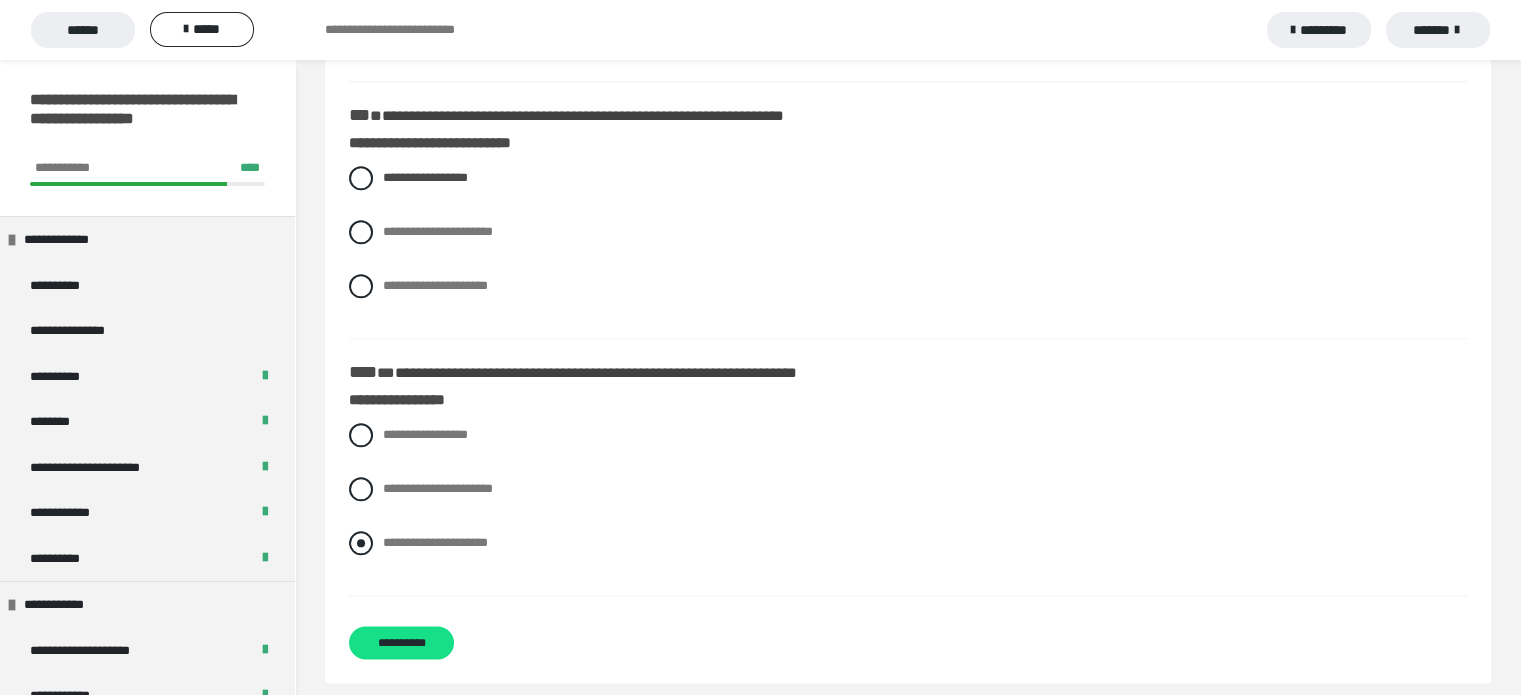 scroll, scrollTop: 2265, scrollLeft: 0, axis: vertical 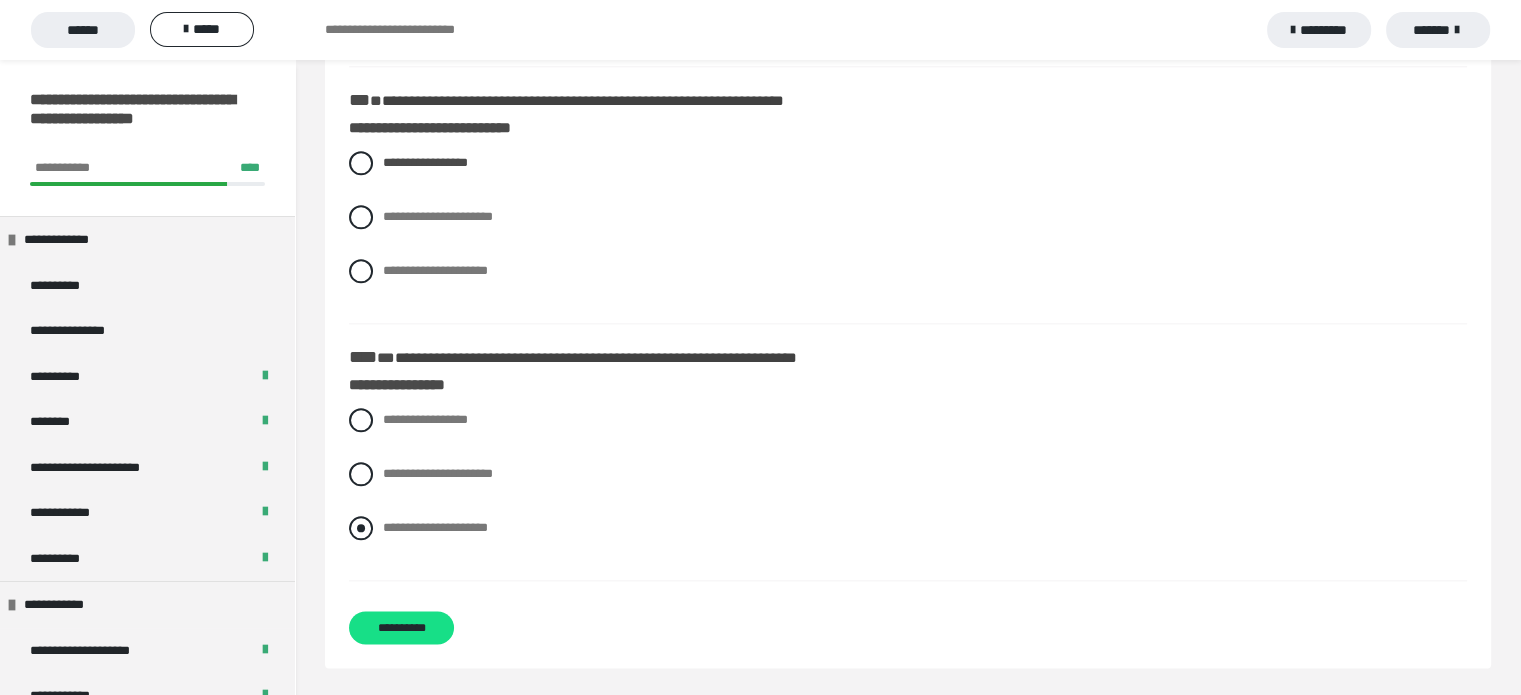 drag, startPoint x: 428, startPoint y: 522, endPoint x: 445, endPoint y: 526, distance: 17.464249 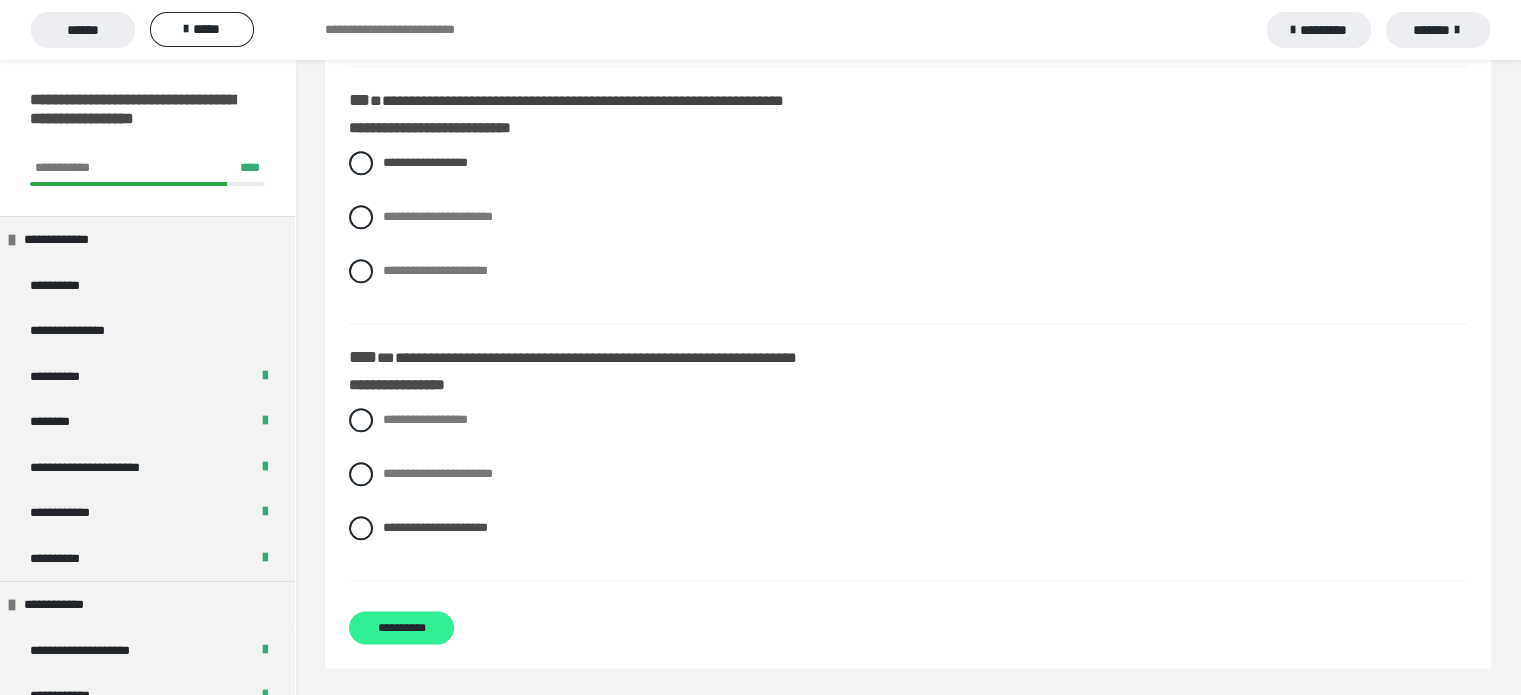 click on "**********" at bounding box center (401, 627) 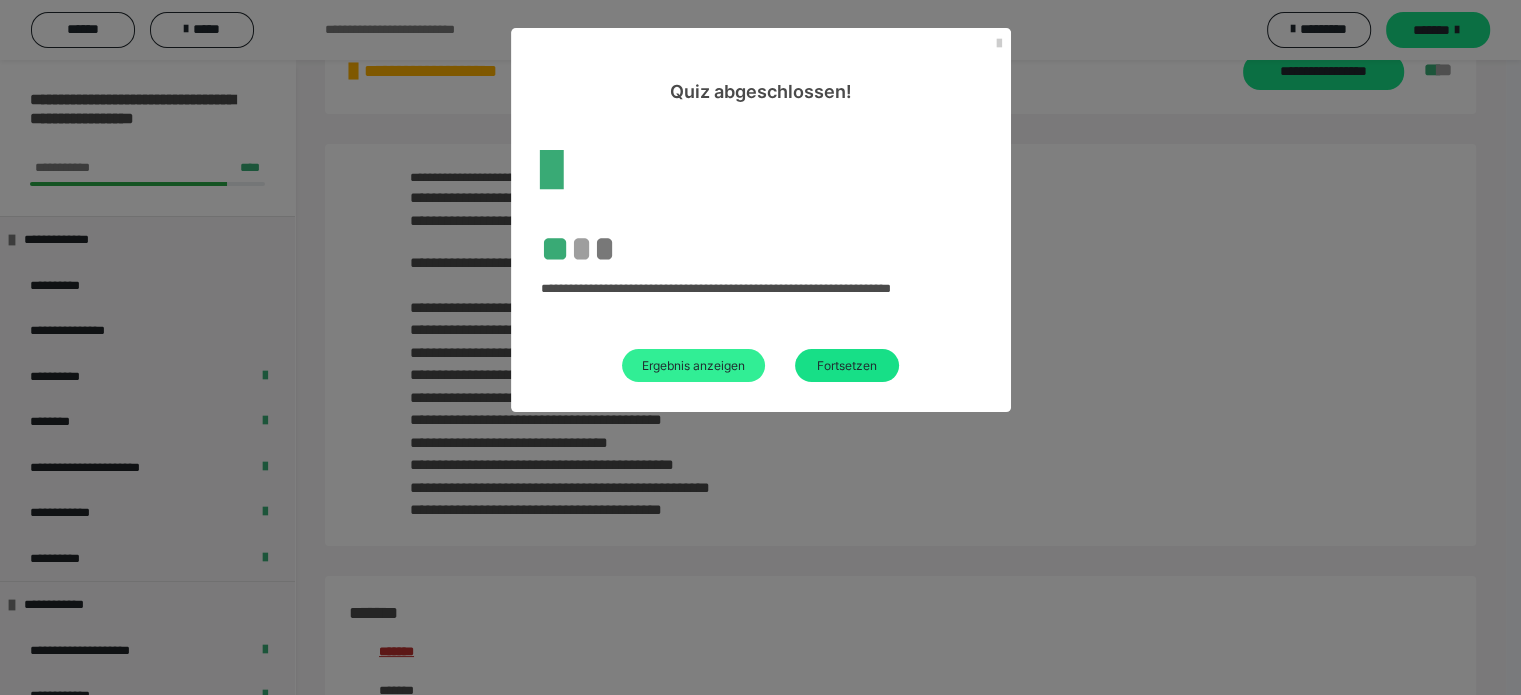 scroll, scrollTop: 2265, scrollLeft: 0, axis: vertical 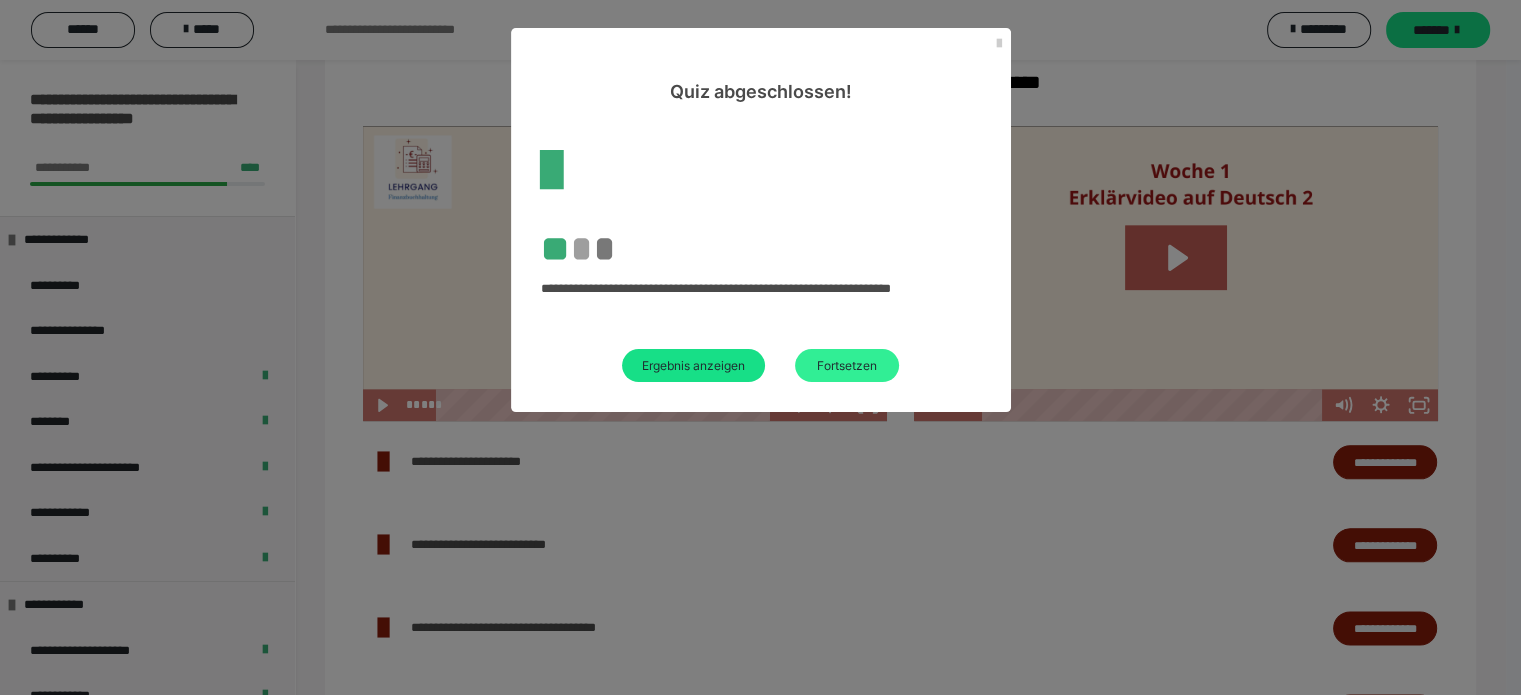 click on "Fortsetzen" at bounding box center (847, 365) 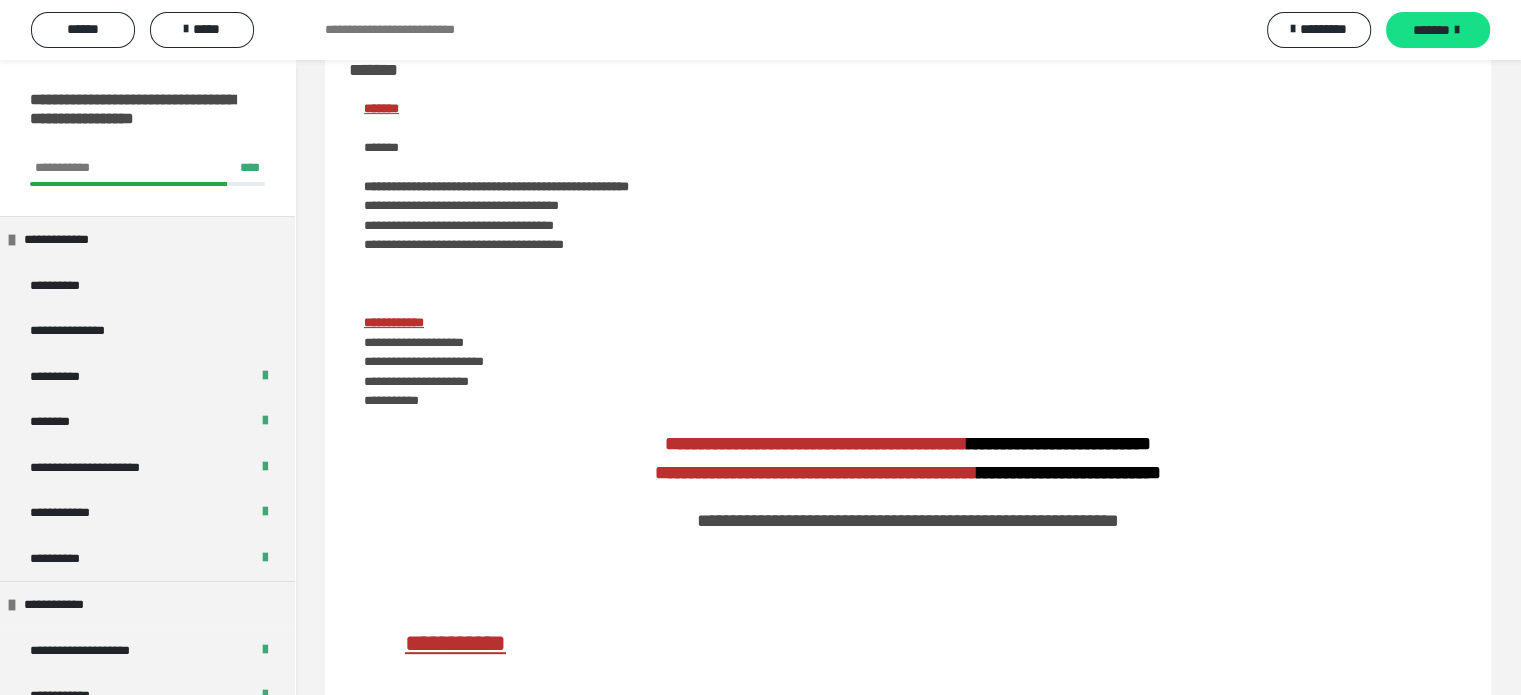 scroll, scrollTop: 1200, scrollLeft: 0, axis: vertical 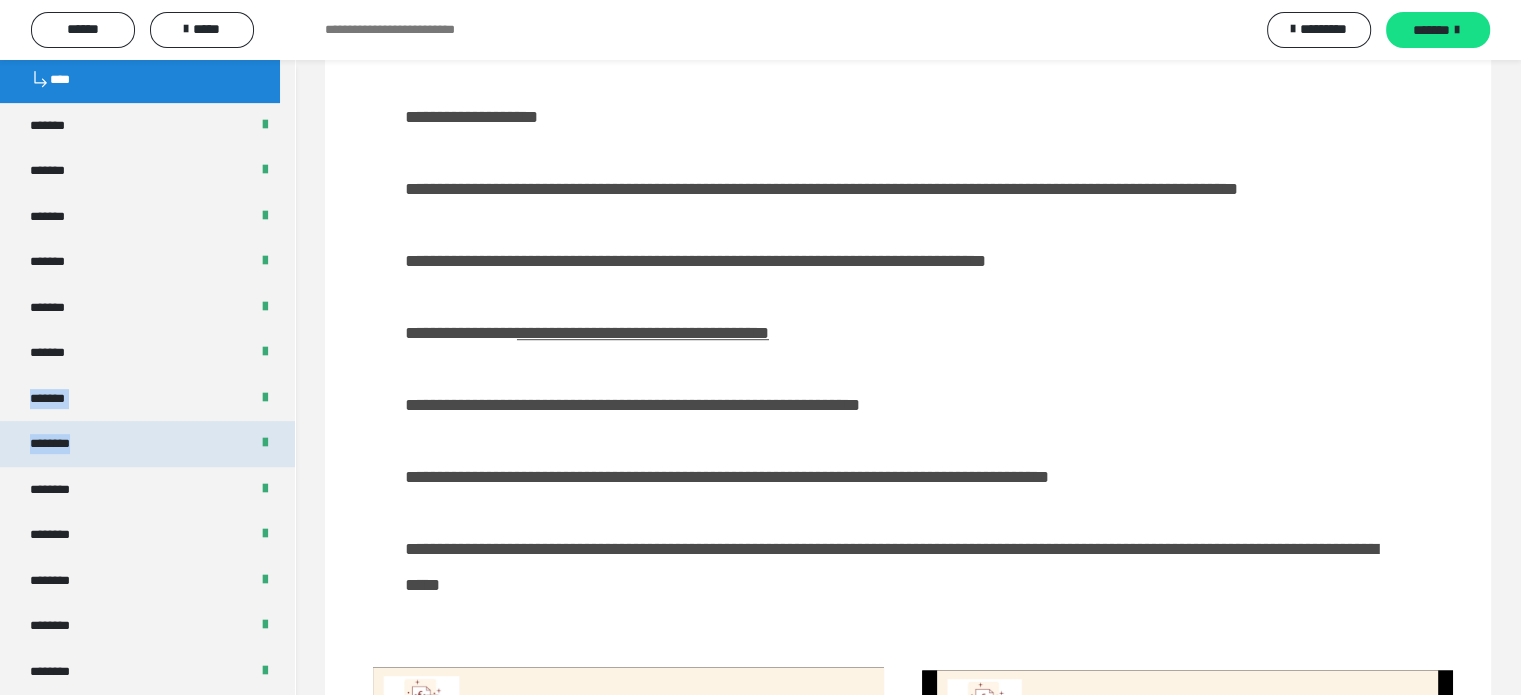 drag, startPoint x: 147, startPoint y: 368, endPoint x: 188, endPoint y: 428, distance: 72.67049 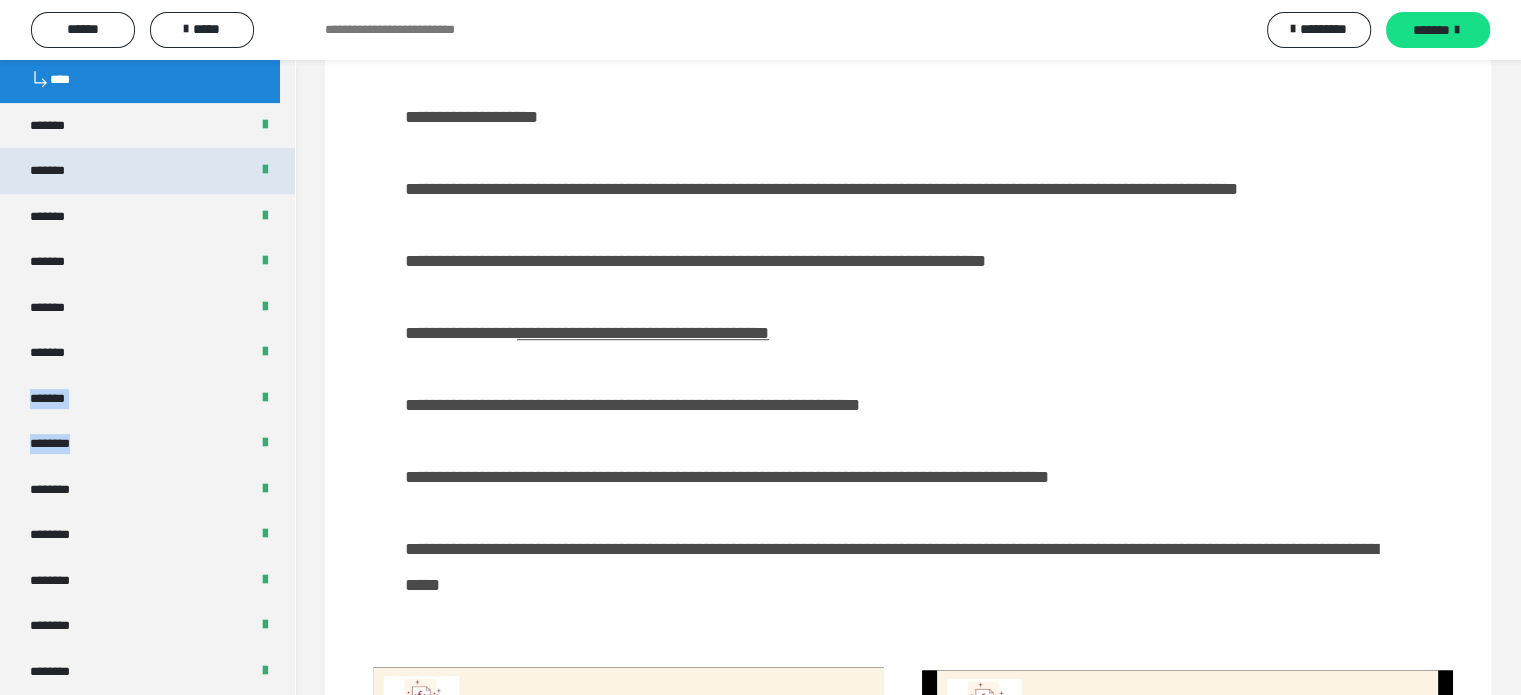 scroll, scrollTop: 500, scrollLeft: 0, axis: vertical 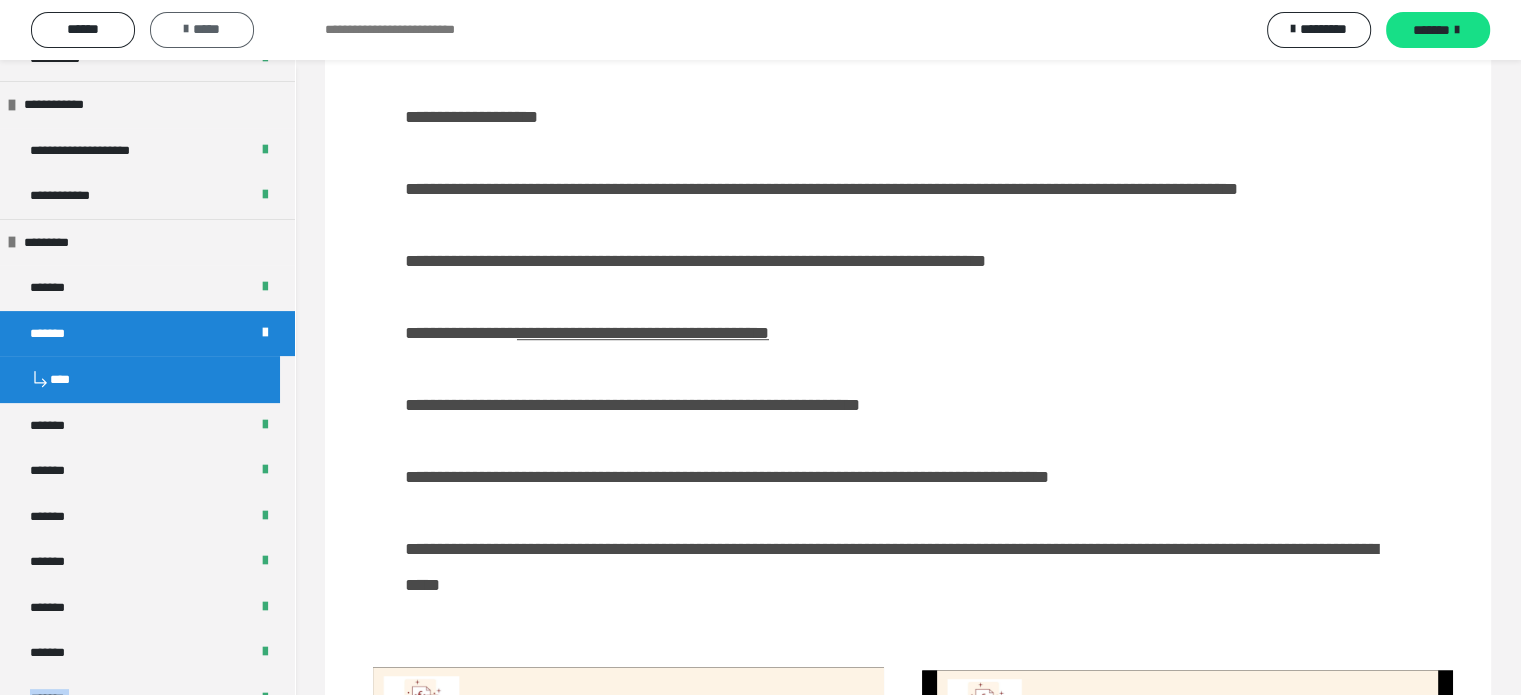 click on "*****" at bounding box center (202, 29) 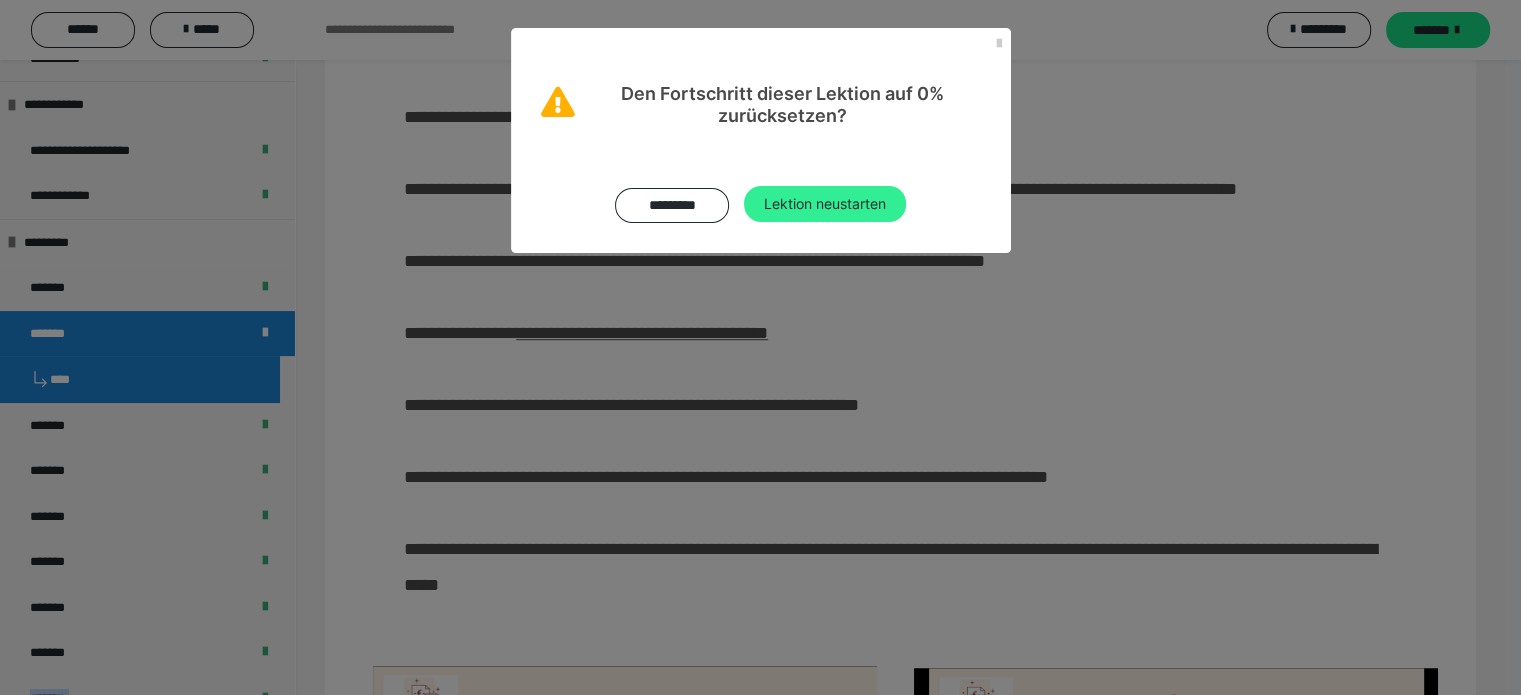 click on "Lektion neustarten" at bounding box center (825, 204) 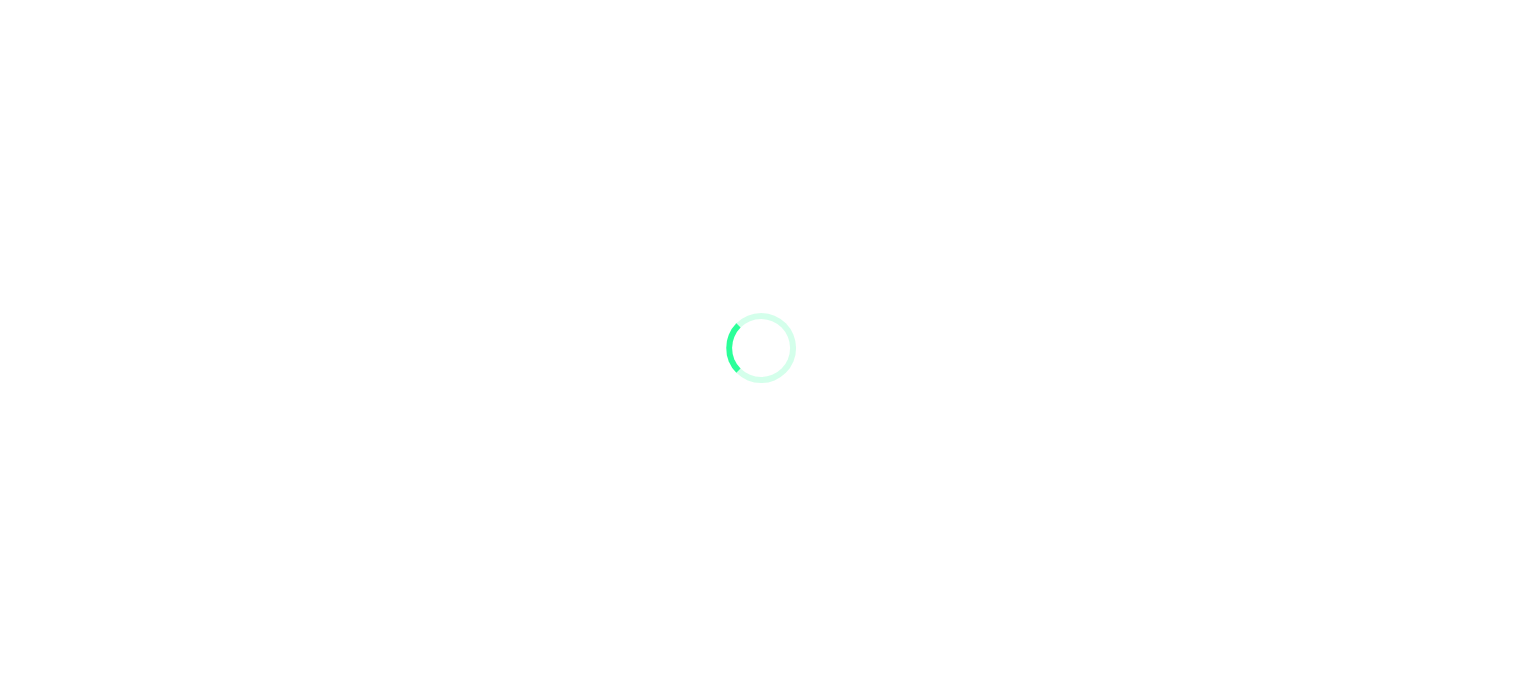 scroll, scrollTop: 0, scrollLeft: 0, axis: both 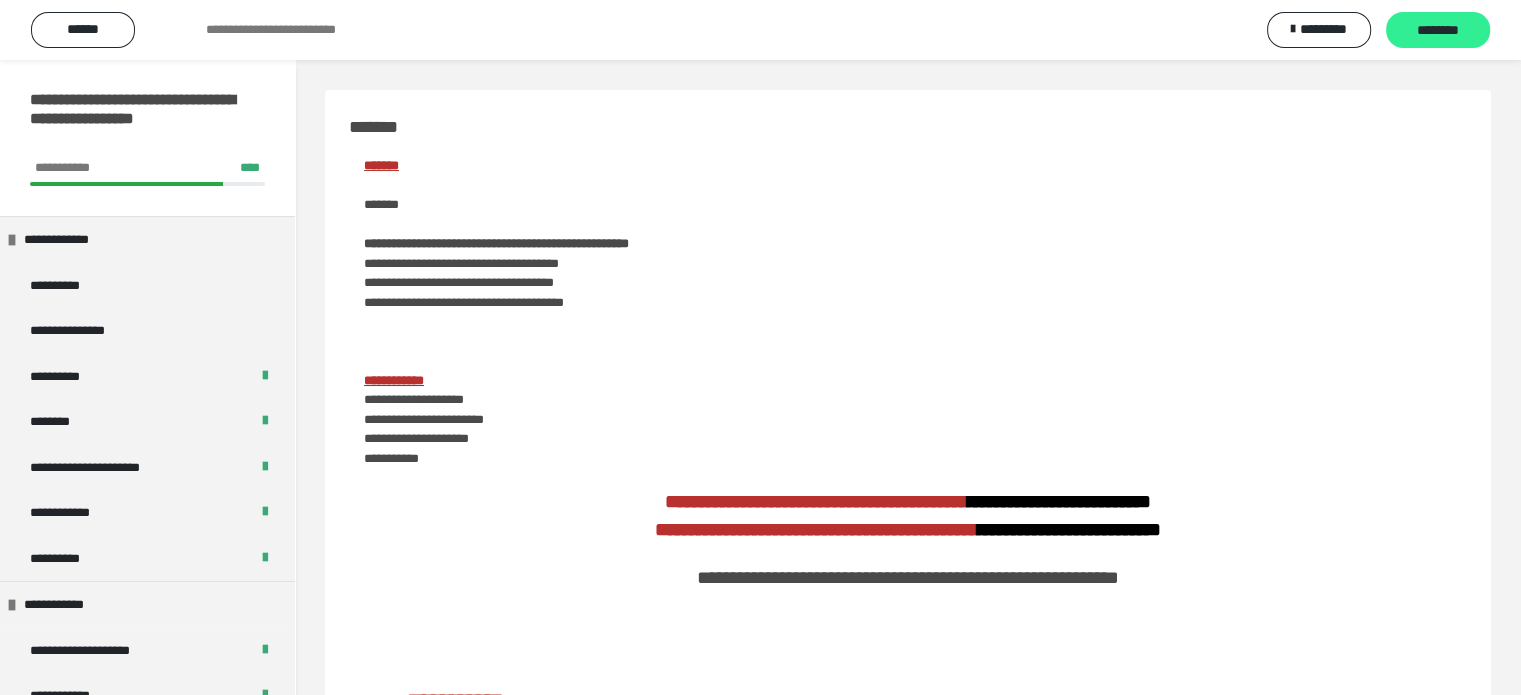 click on "********" at bounding box center (1438, 31) 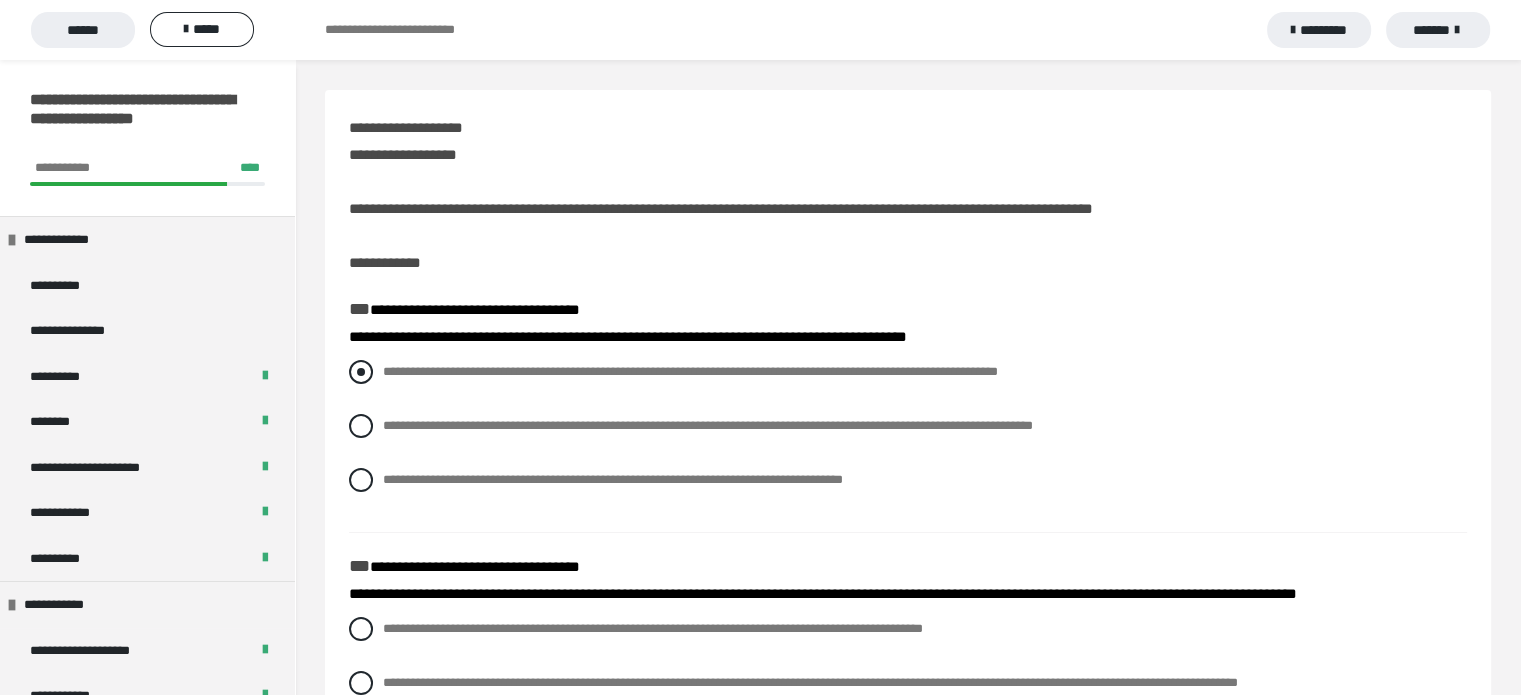 click on "**********" at bounding box center [690, 371] 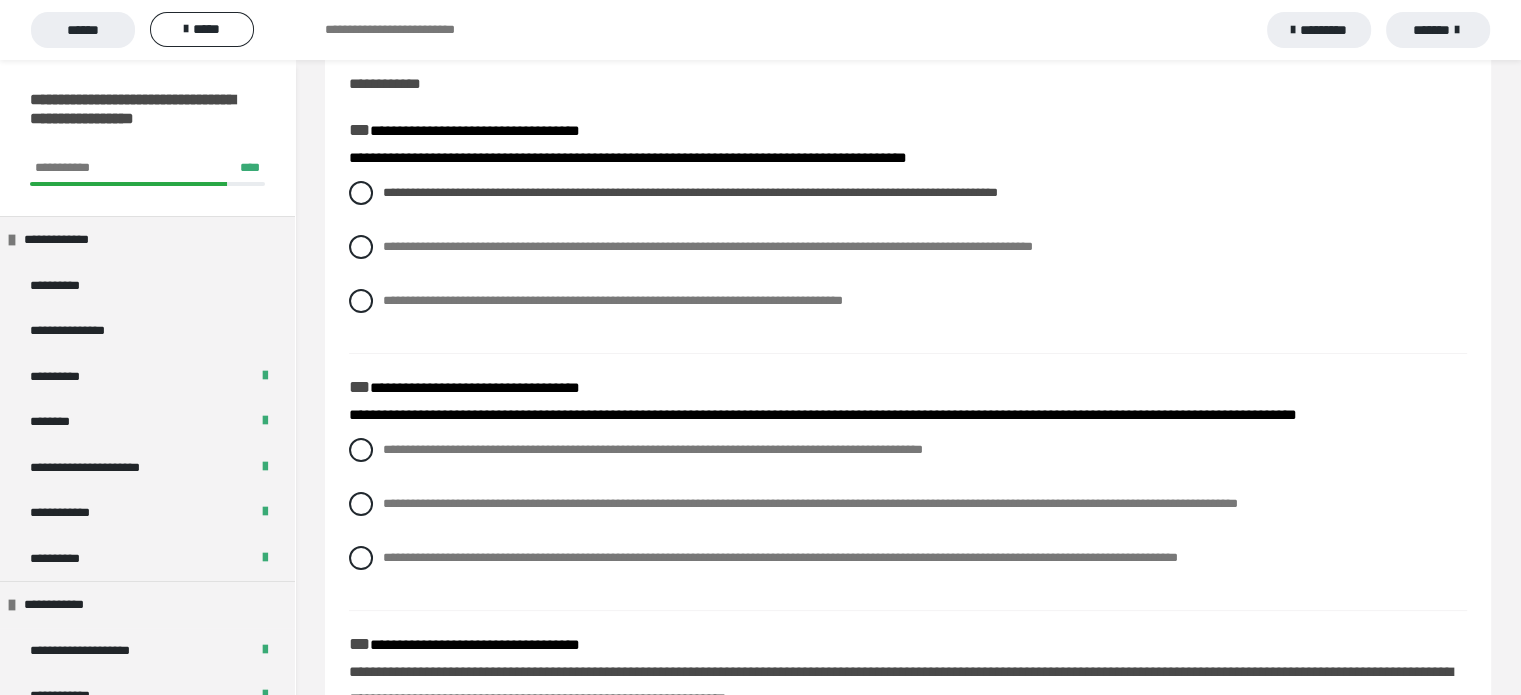 scroll, scrollTop: 200, scrollLeft: 0, axis: vertical 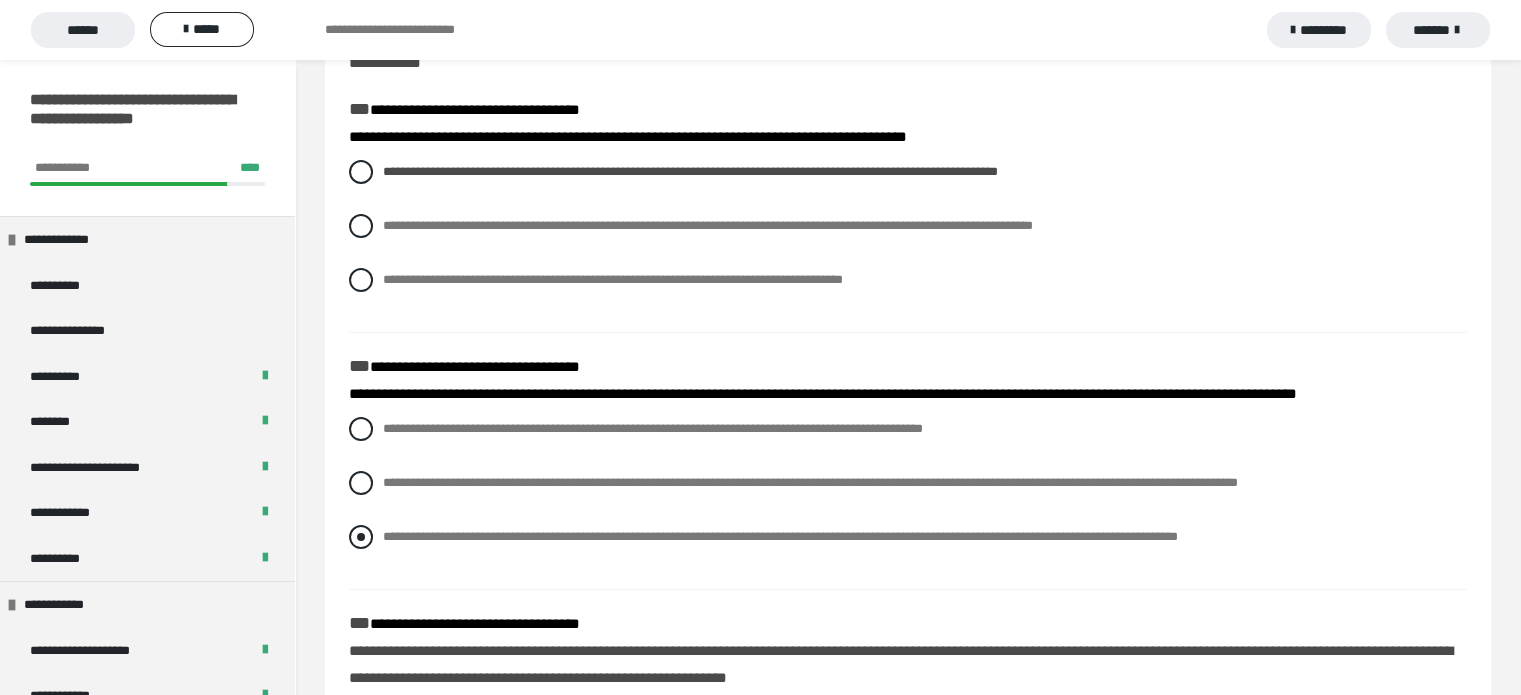 click on "**********" at bounding box center (780, 536) 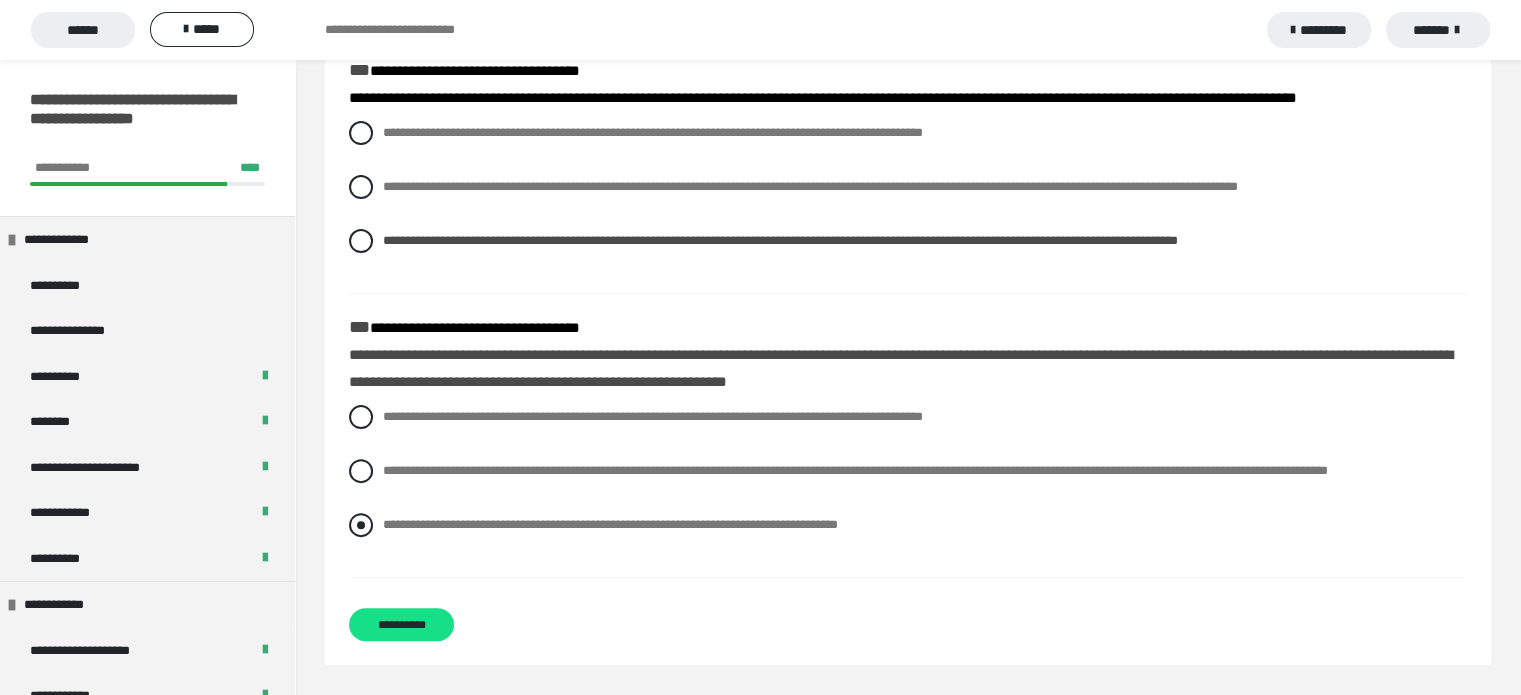 scroll, scrollTop: 519, scrollLeft: 0, axis: vertical 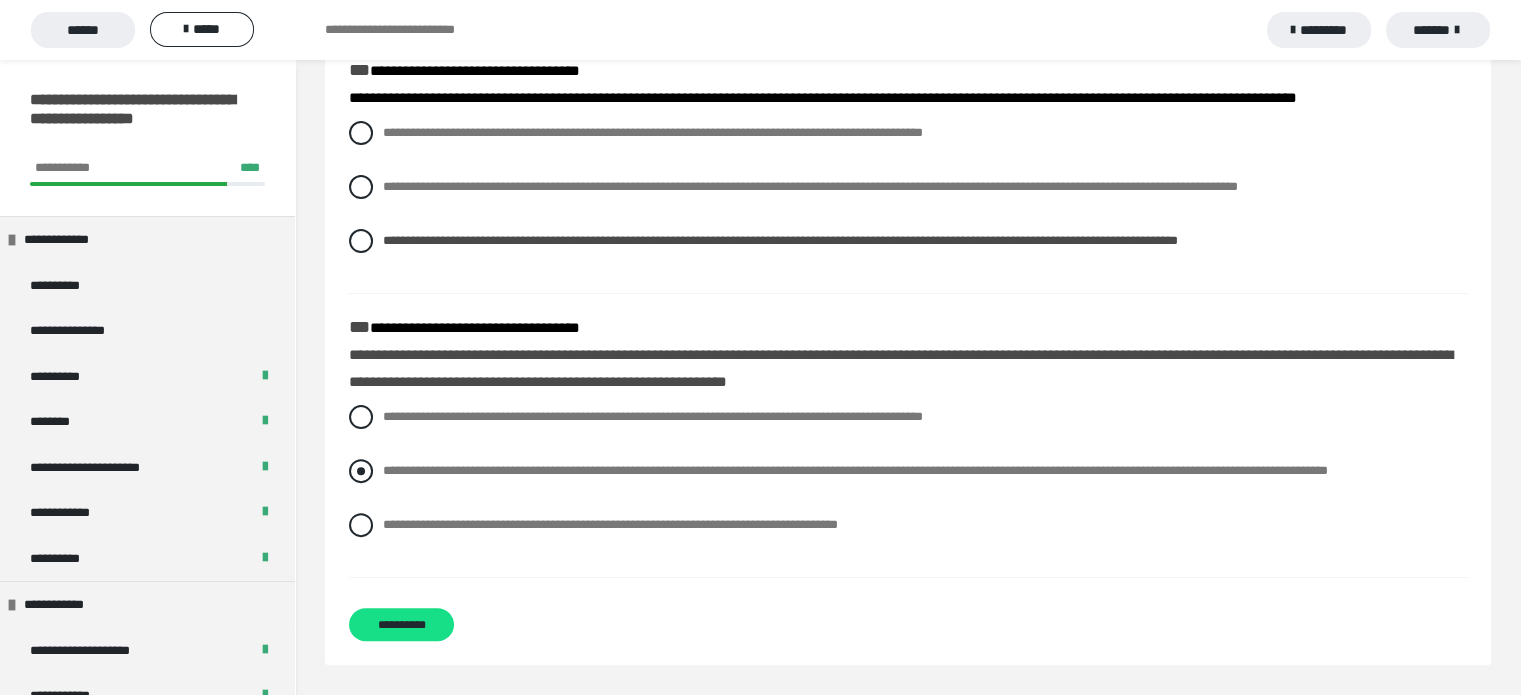 click on "**********" at bounding box center [908, 471] 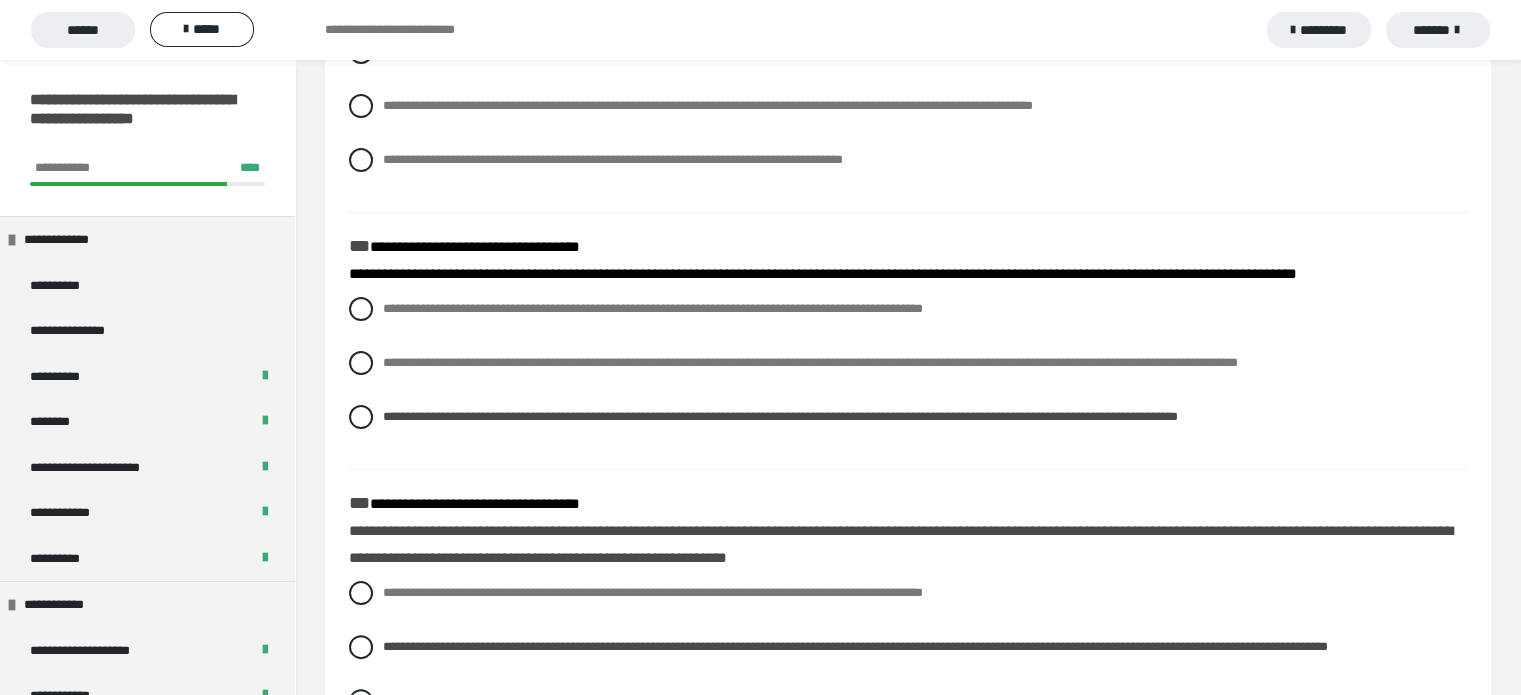 scroll, scrollTop: 519, scrollLeft: 0, axis: vertical 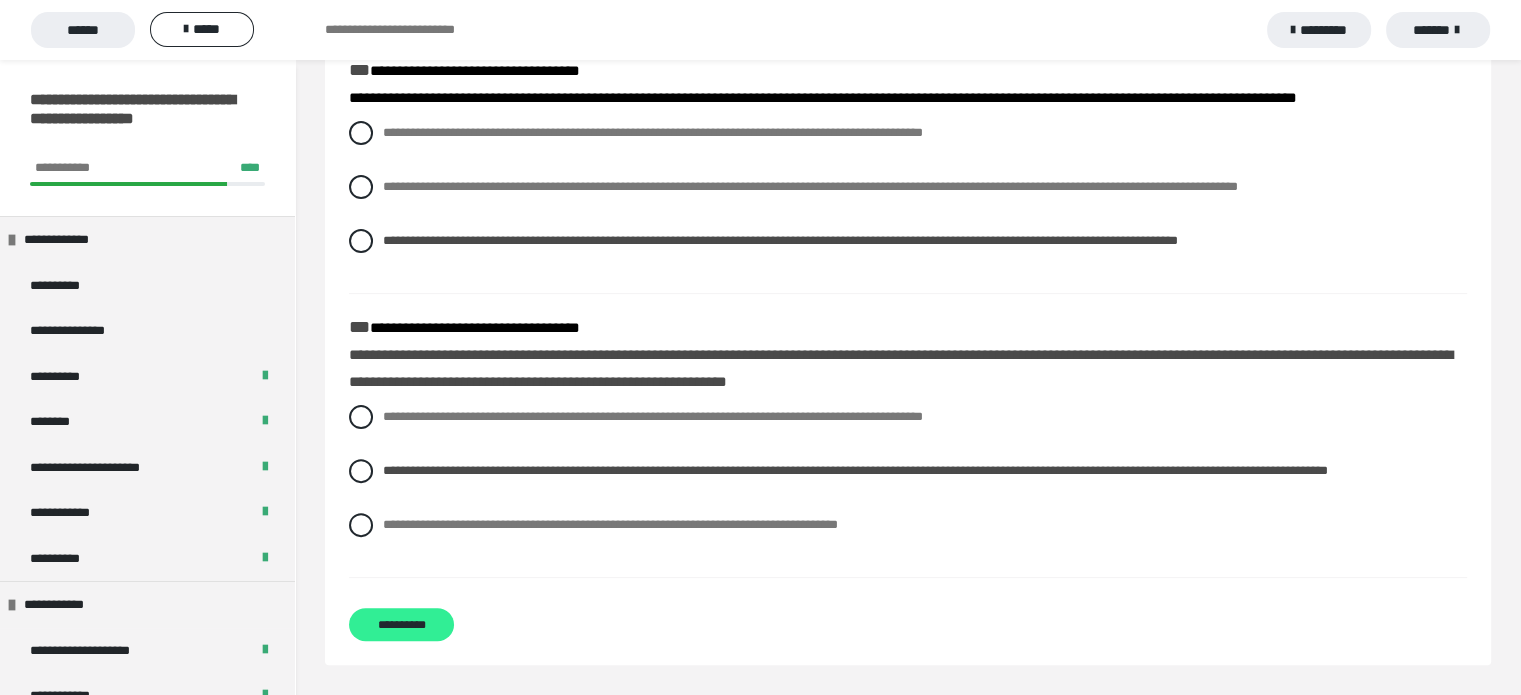 click on "**********" at bounding box center [401, 624] 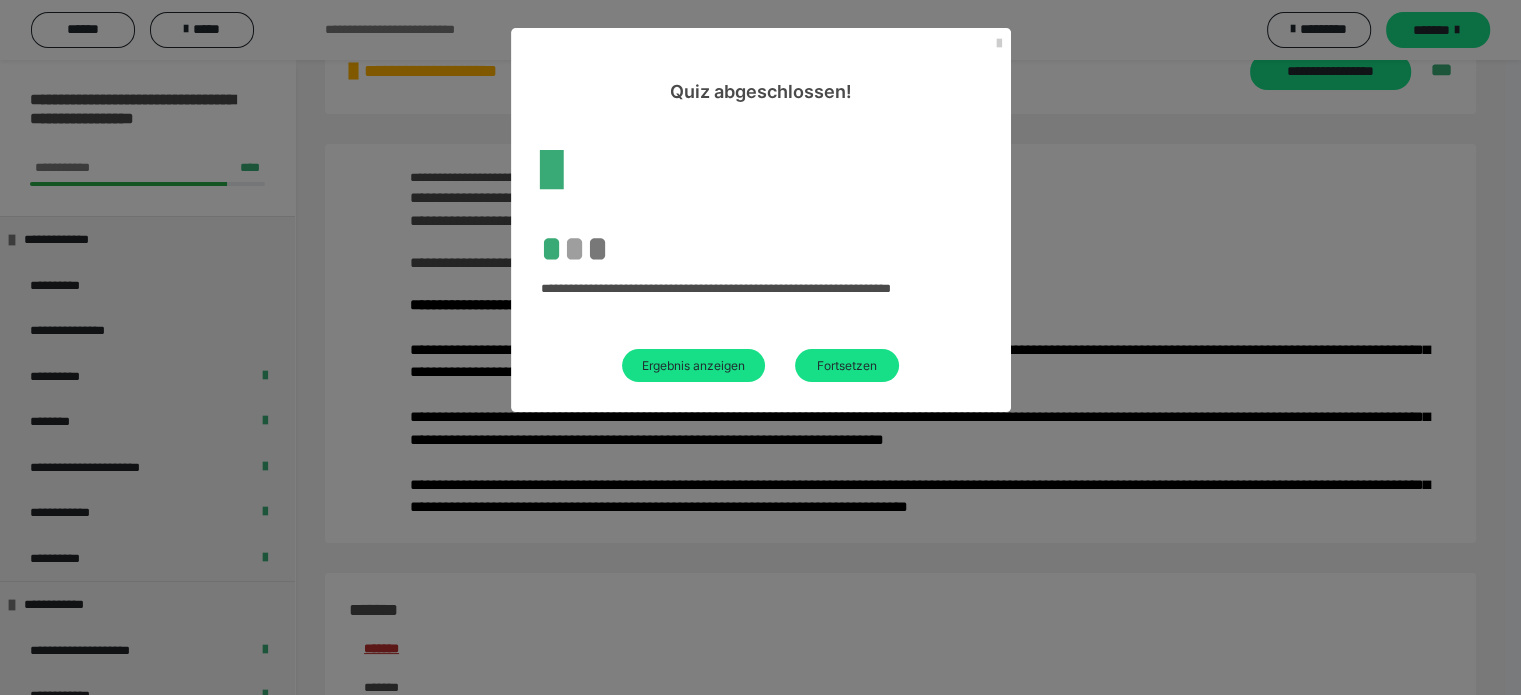 scroll, scrollTop: 519, scrollLeft: 0, axis: vertical 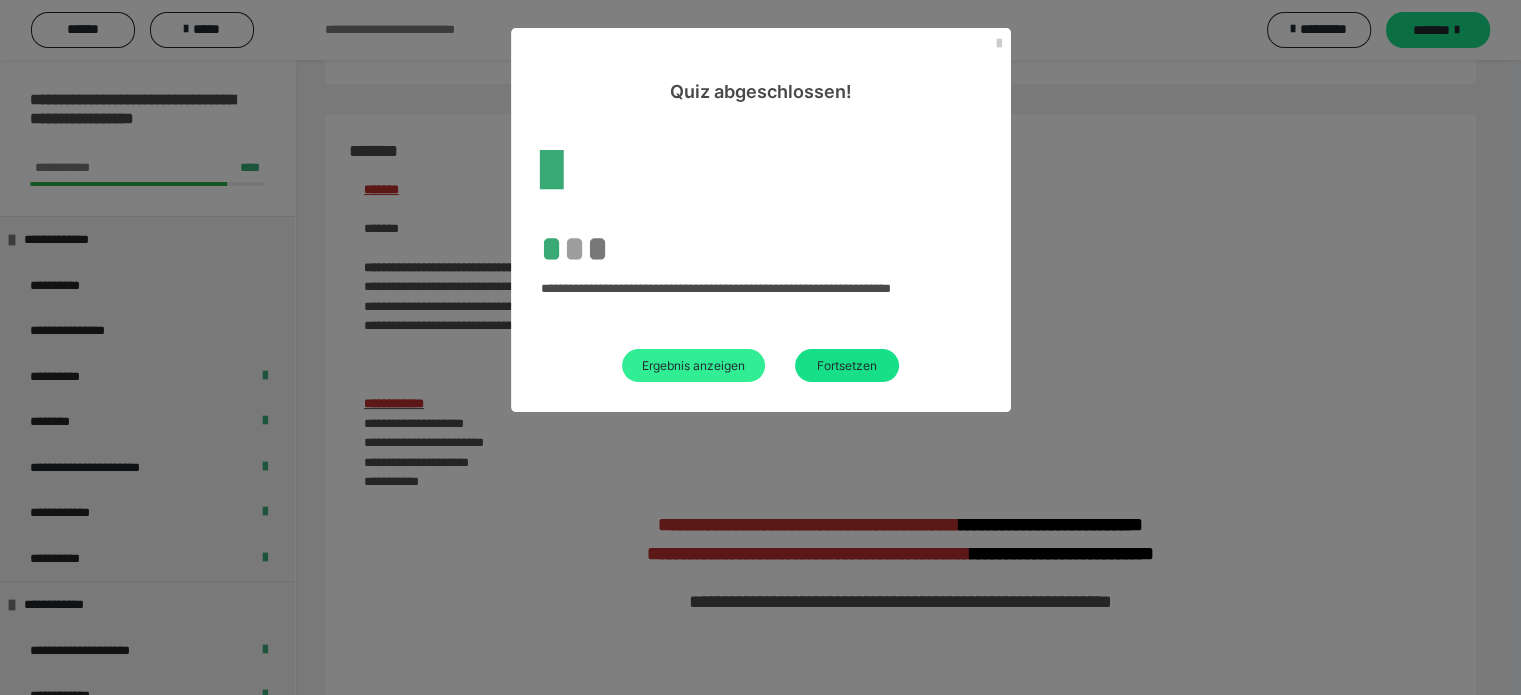 click on "Ergebnis anzeigen" at bounding box center [693, 365] 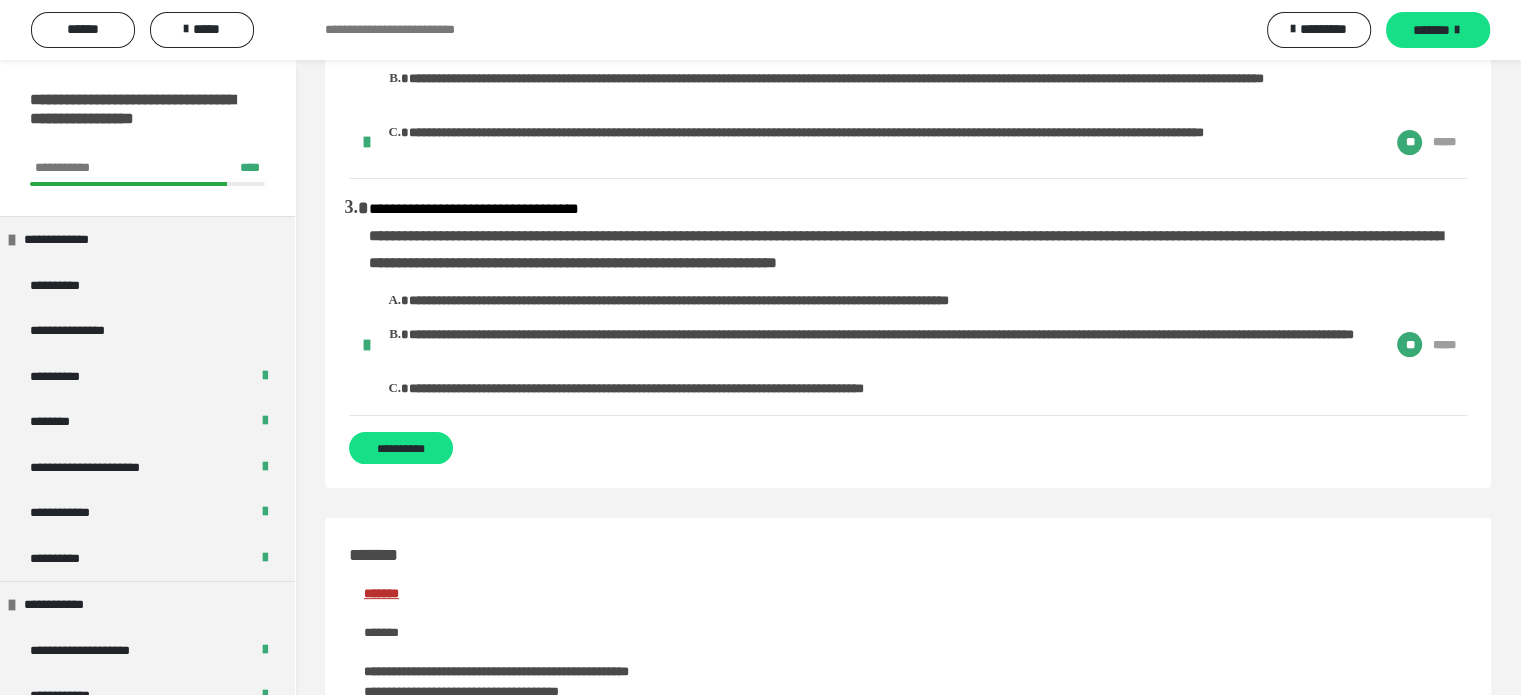 scroll, scrollTop: 400, scrollLeft: 0, axis: vertical 